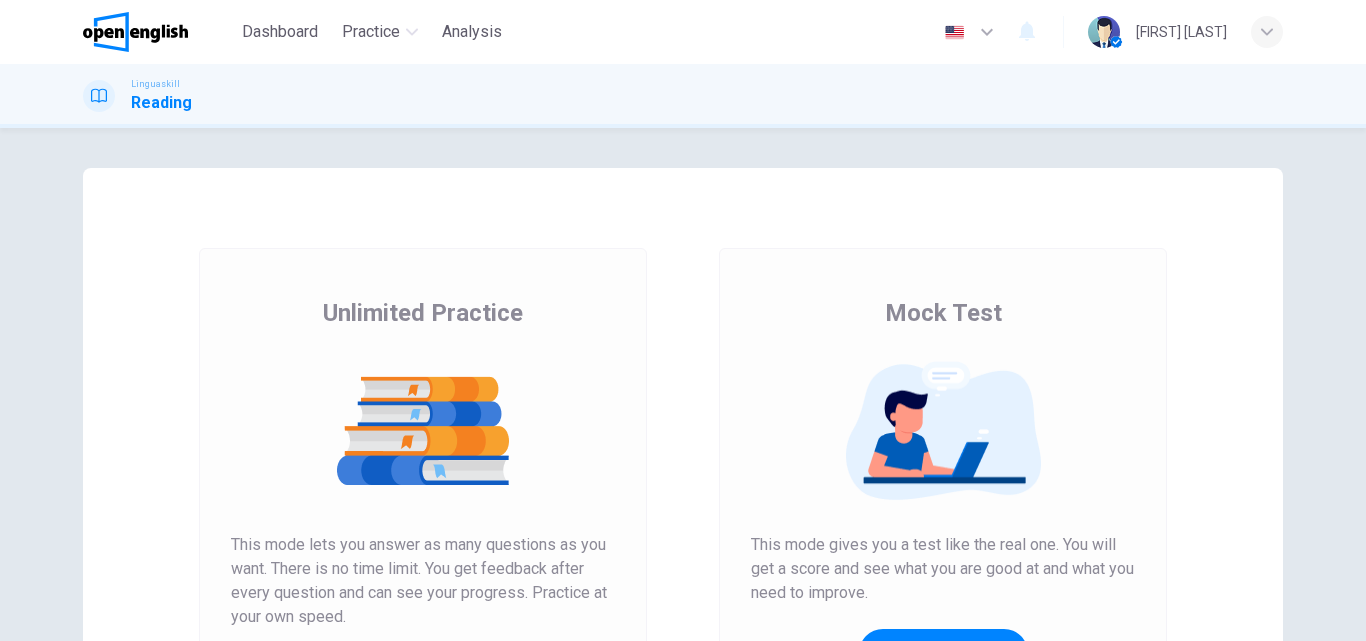 scroll, scrollTop: 0, scrollLeft: 0, axis: both 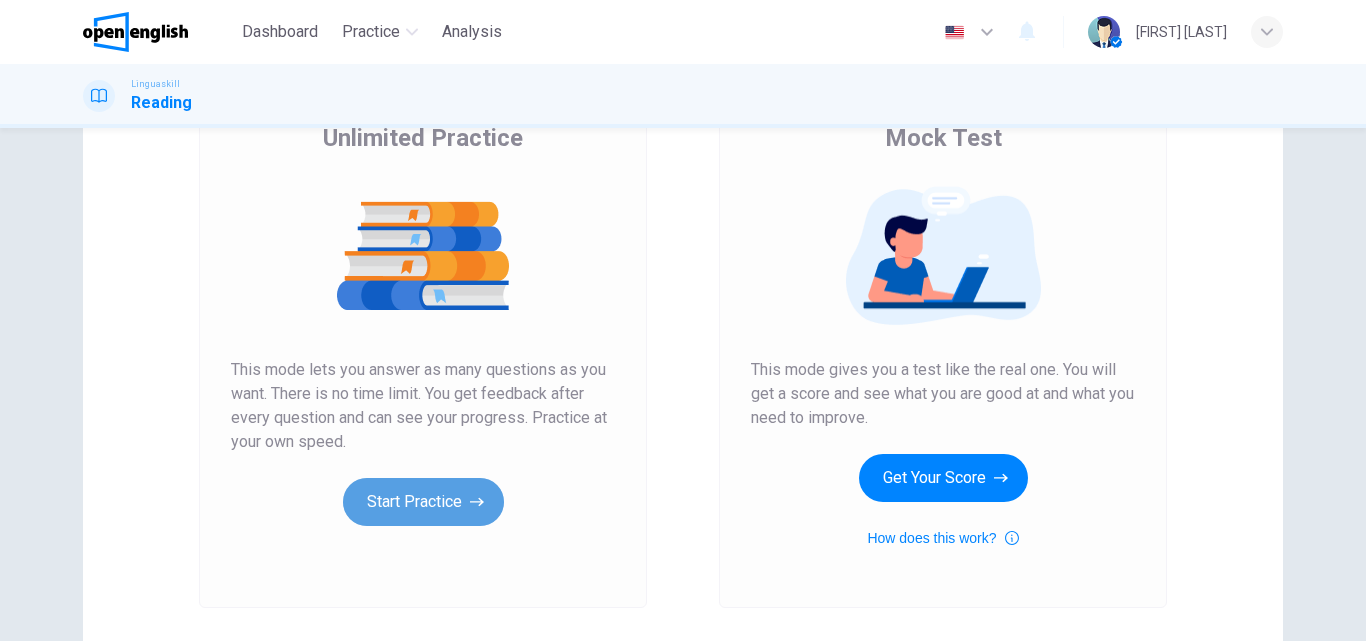 click on "Start Practice" at bounding box center (423, 502) 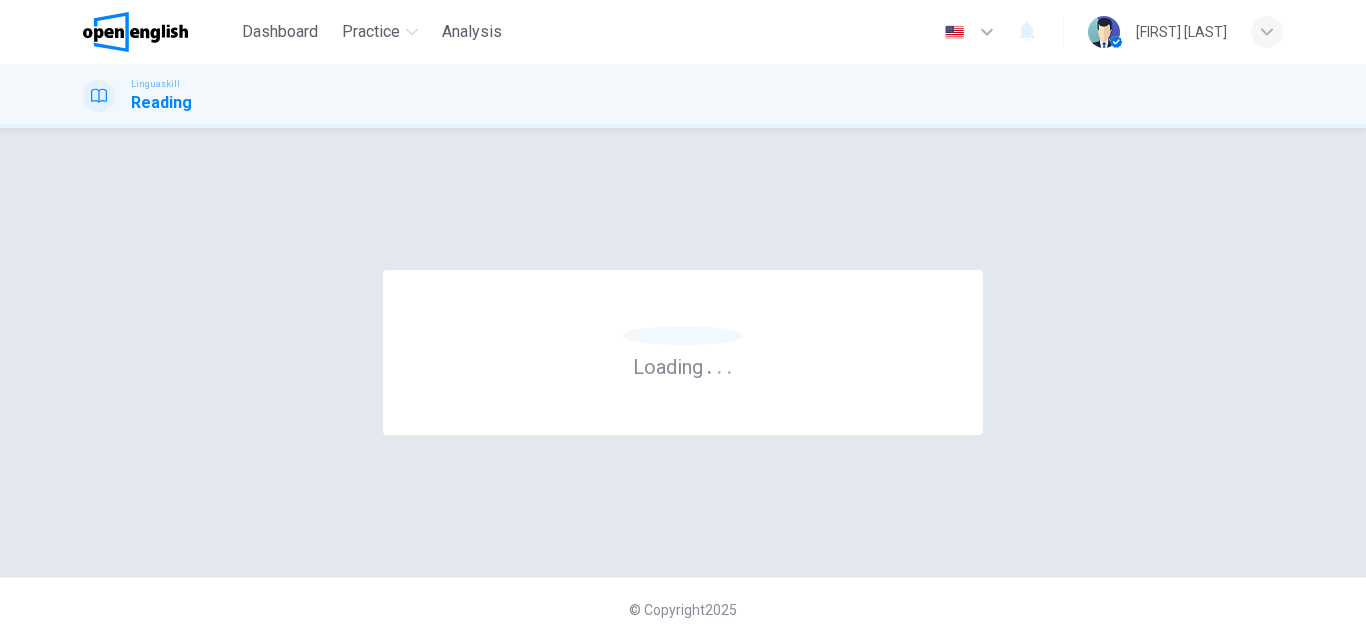 scroll, scrollTop: 0, scrollLeft: 0, axis: both 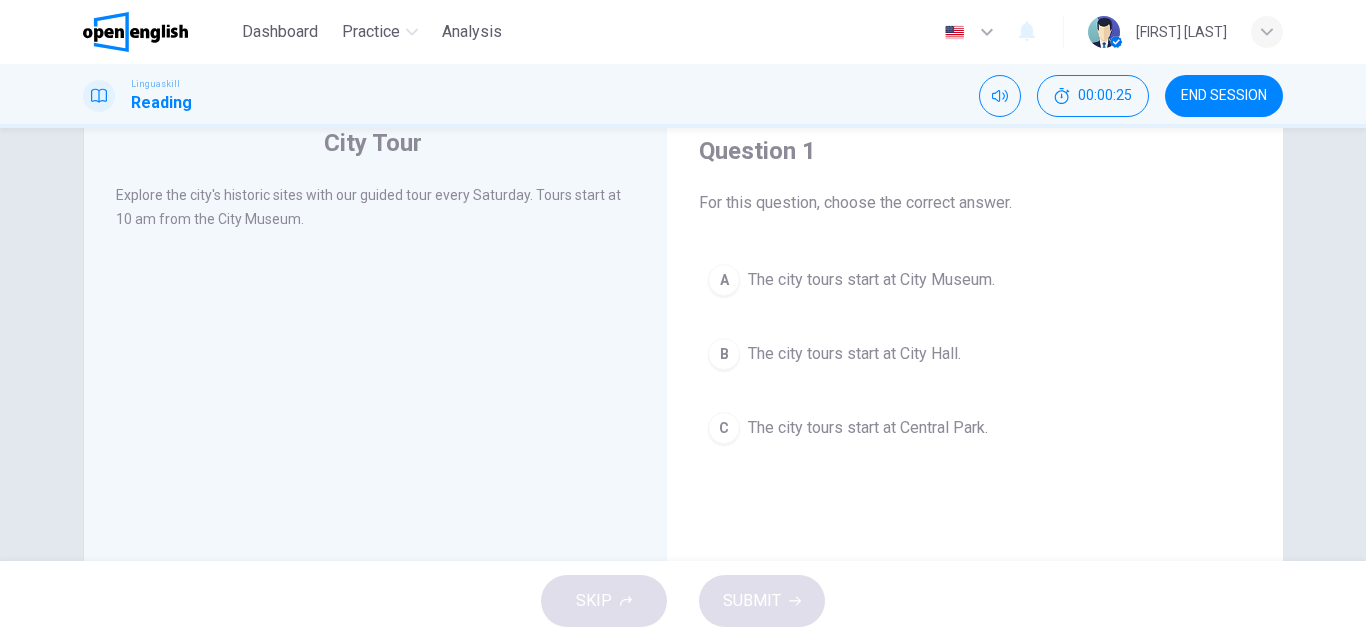 click on "A" at bounding box center [724, 280] 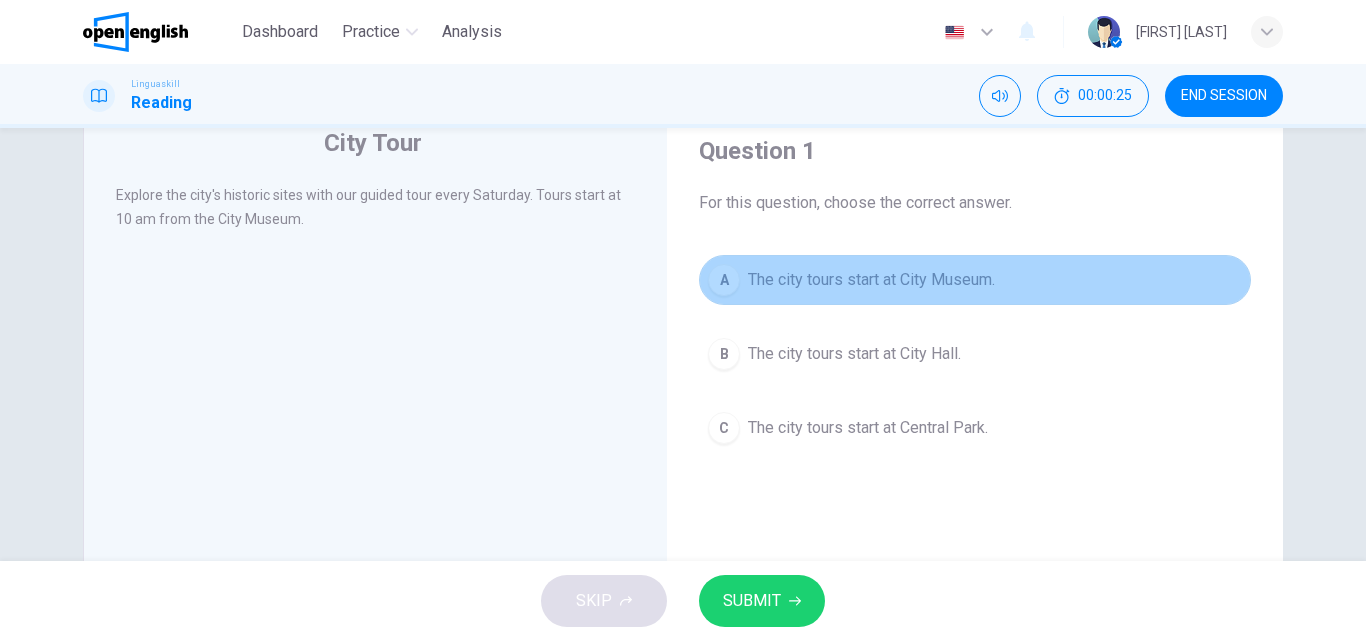 click on "A" at bounding box center [724, 280] 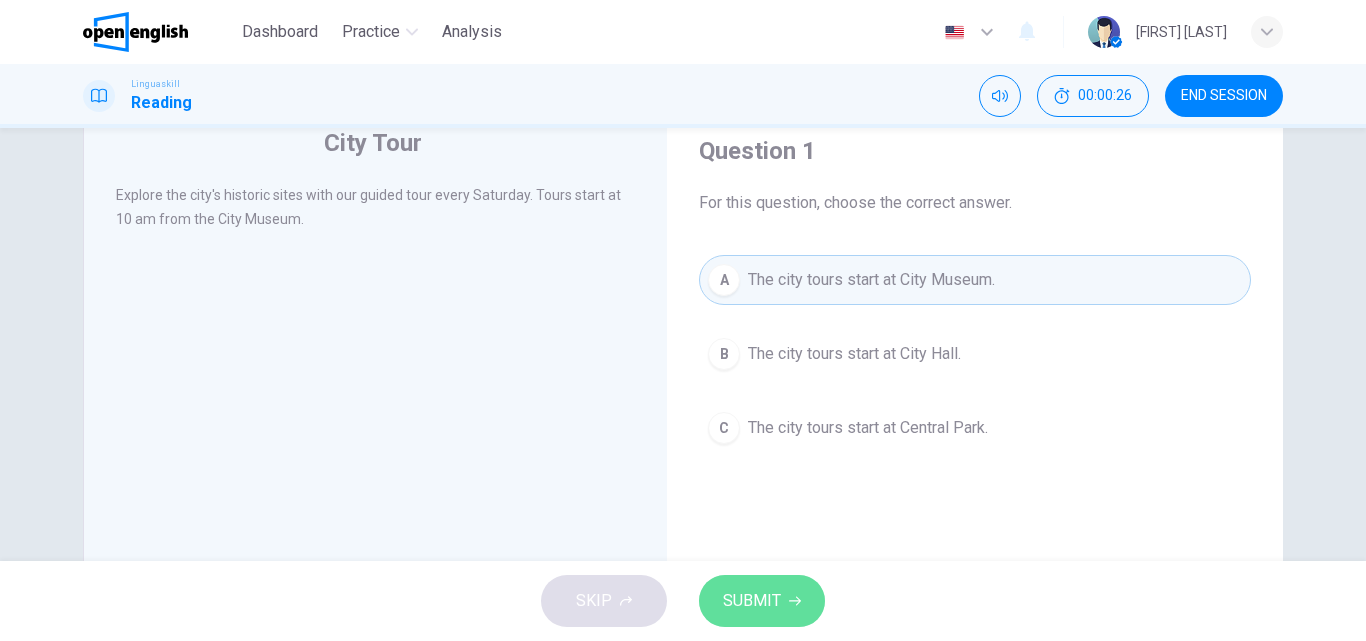 click on "SUBMIT" at bounding box center [752, 601] 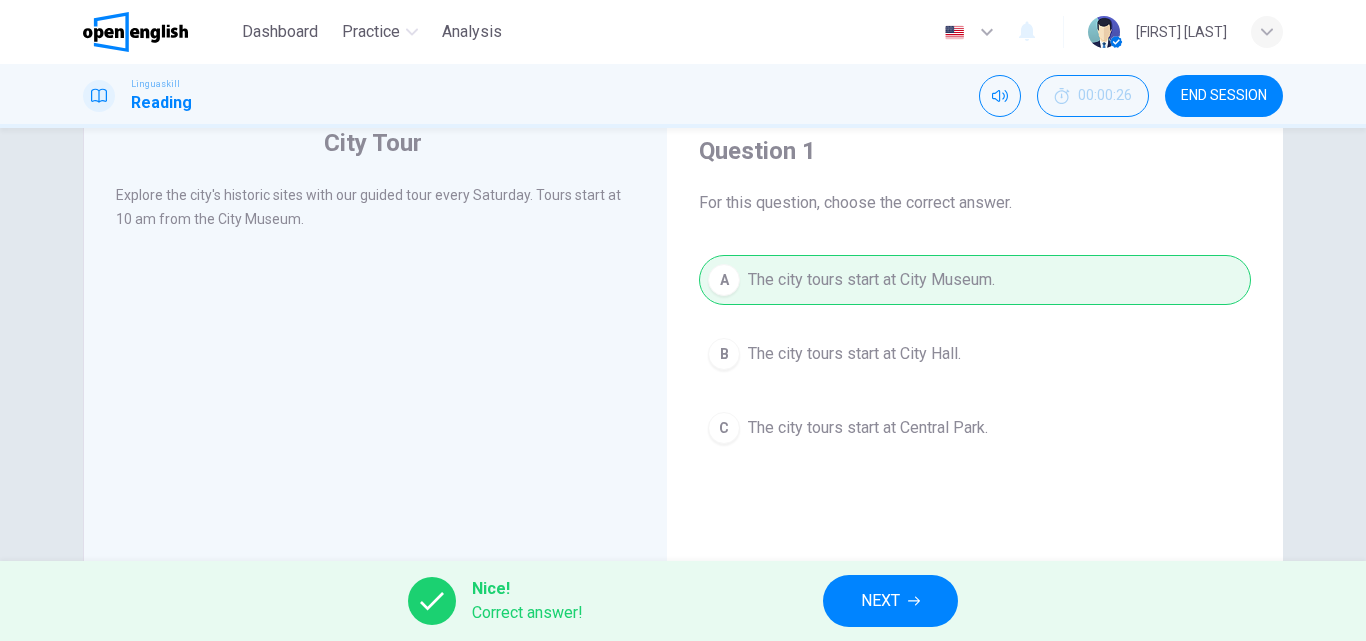click on "Nice! Correct answer! NEXT" at bounding box center [683, 601] 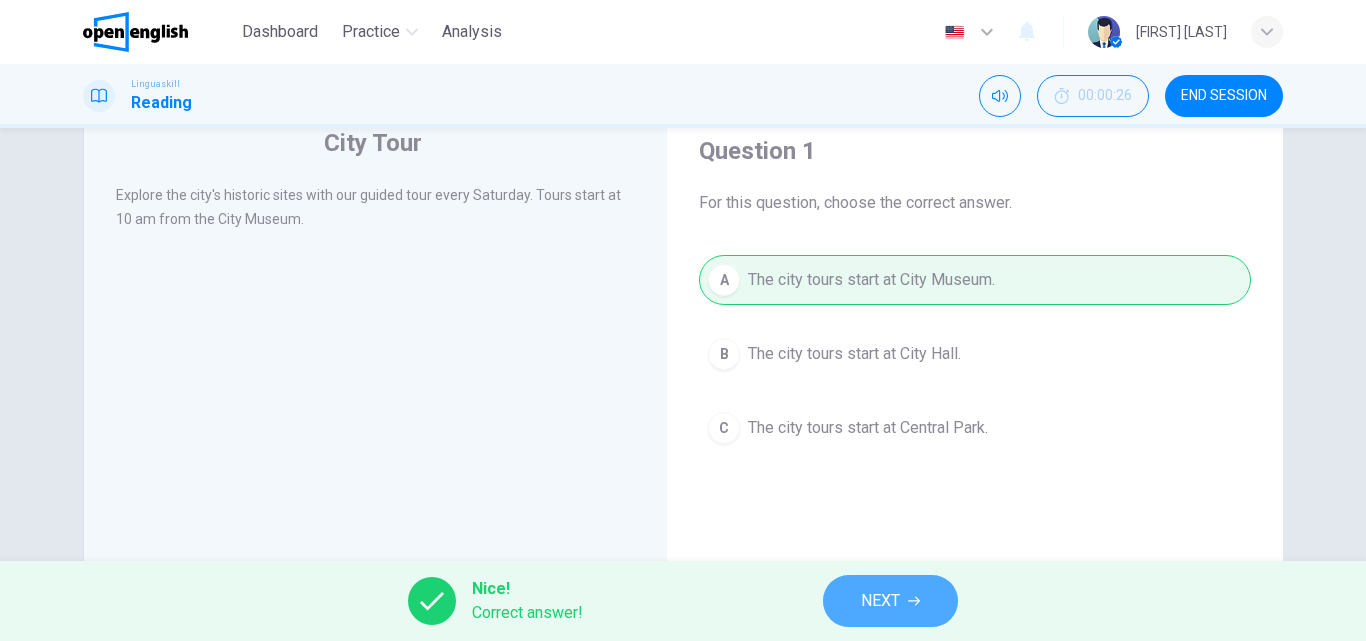 click on "NEXT" at bounding box center (880, 601) 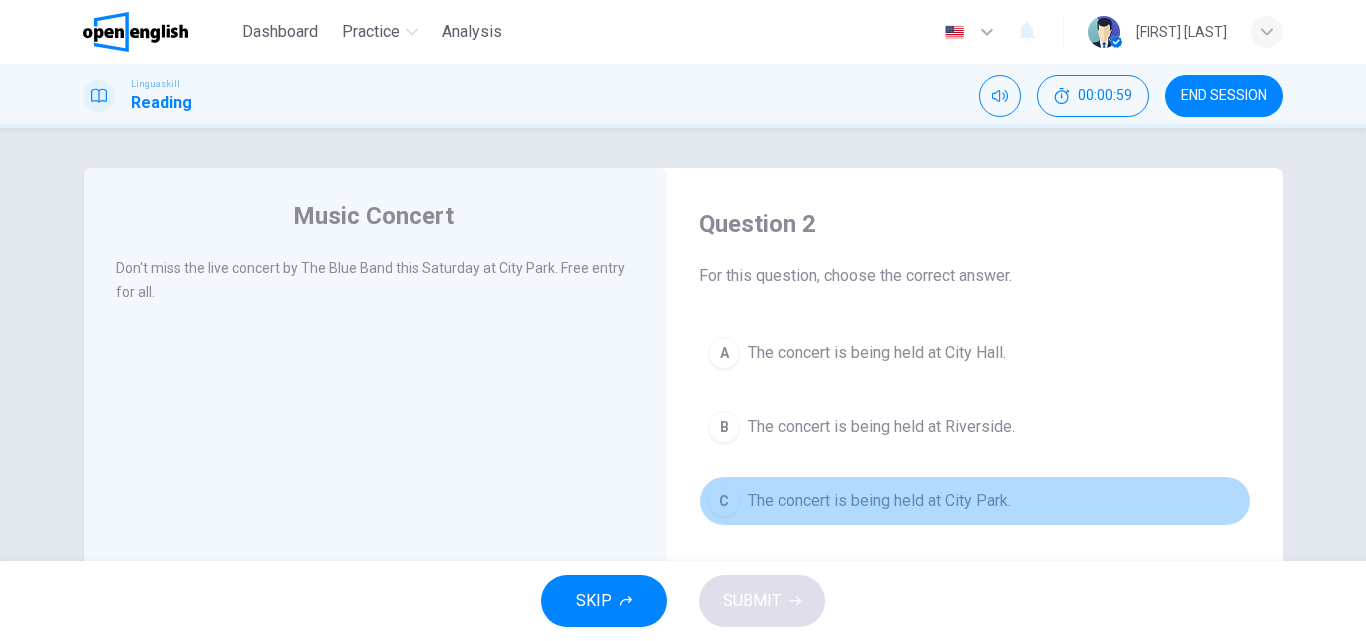 click on "The concert is being held at City Park." at bounding box center (879, 501) 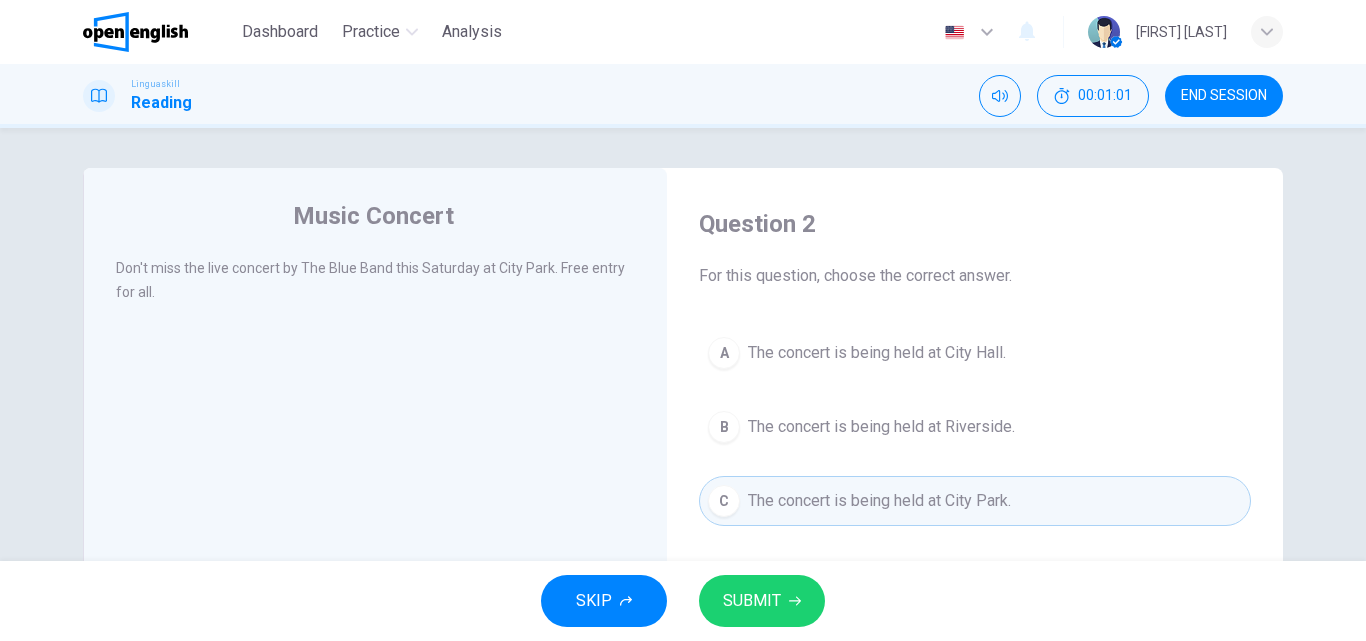 click on "SKIP SUBMIT" at bounding box center [683, 601] 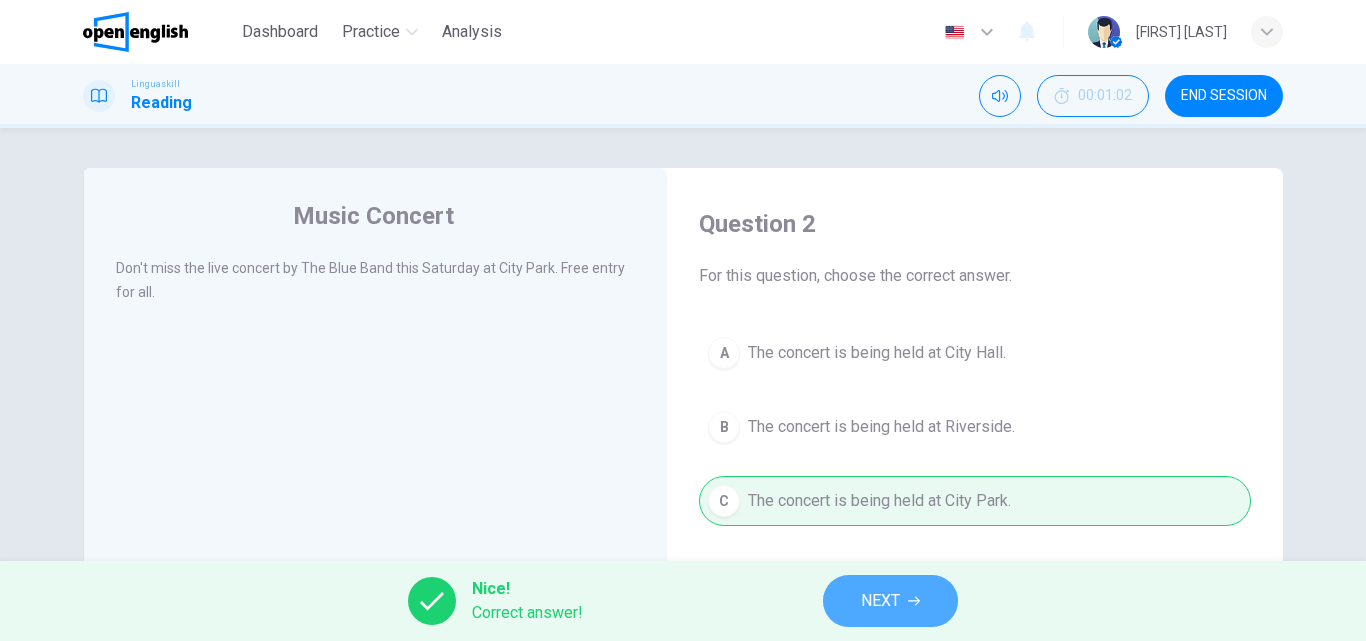 click on "NEXT" at bounding box center (890, 601) 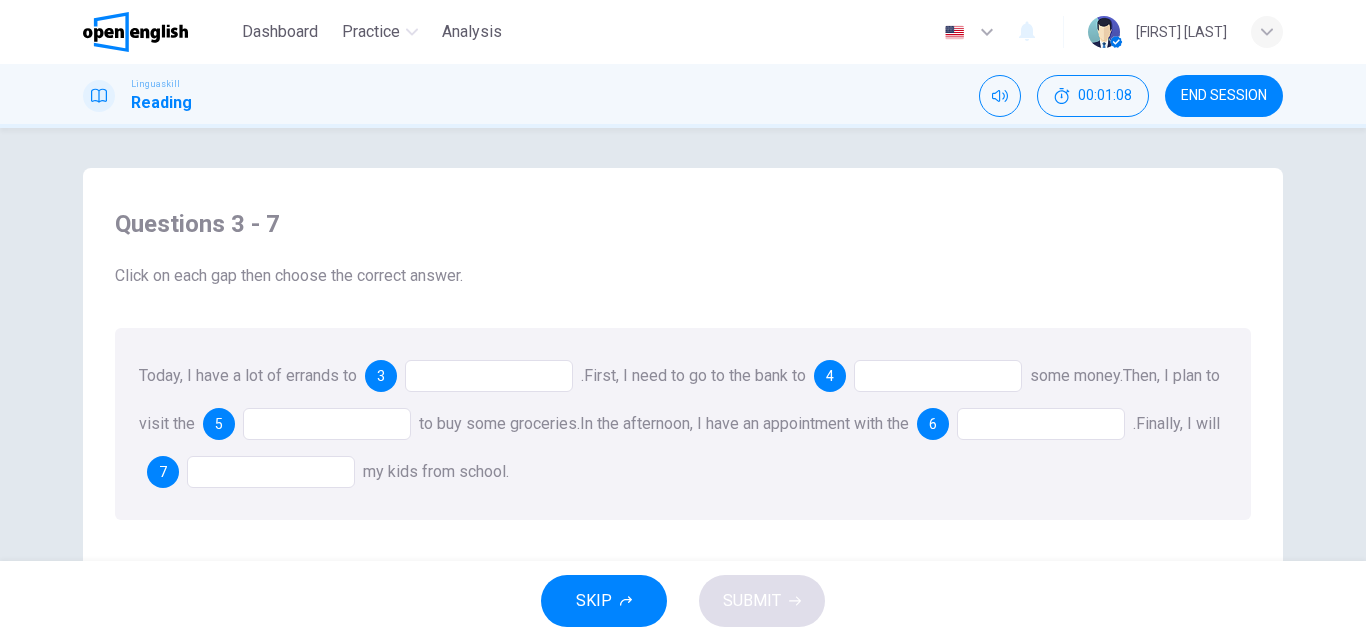 click at bounding box center [489, 376] 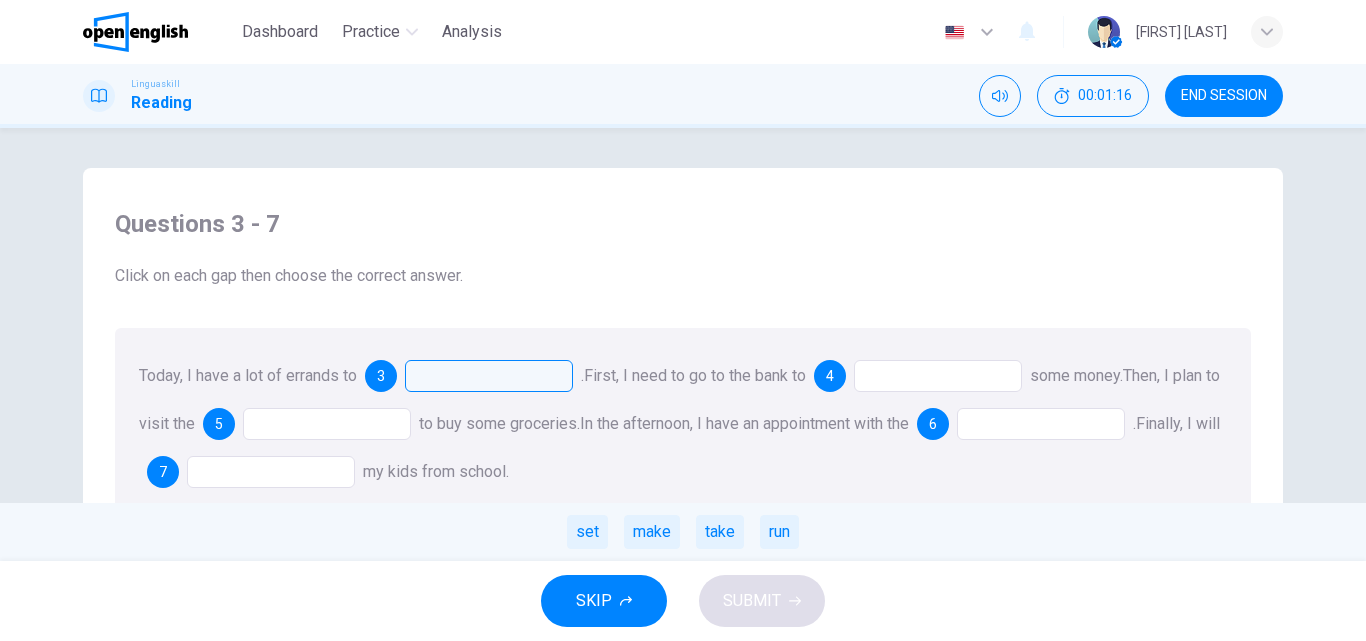 click at bounding box center [938, 376] 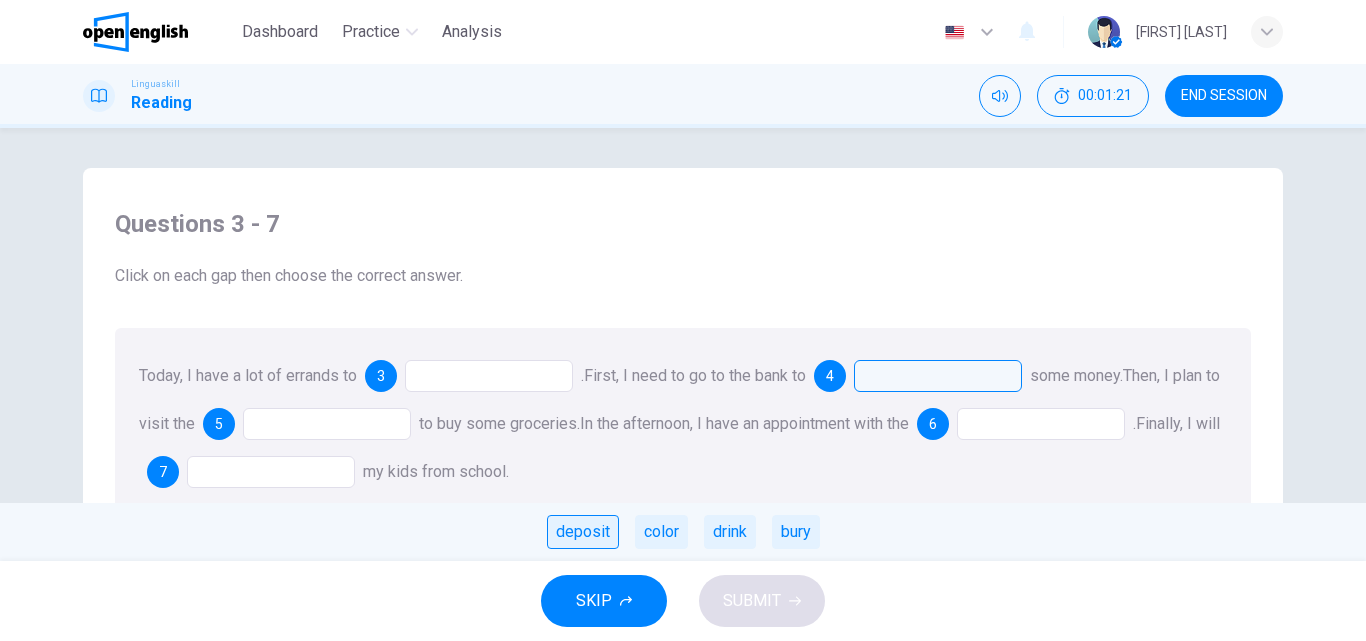 click on "deposit" at bounding box center [583, 532] 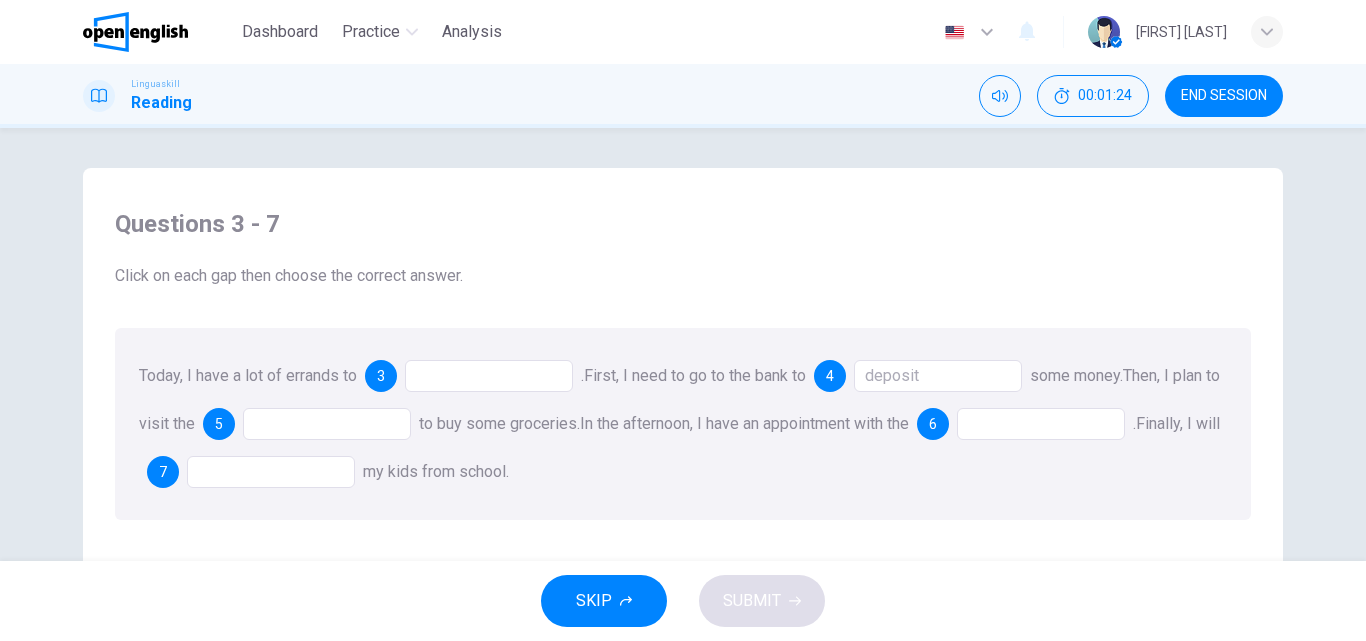 click at bounding box center (327, 424) 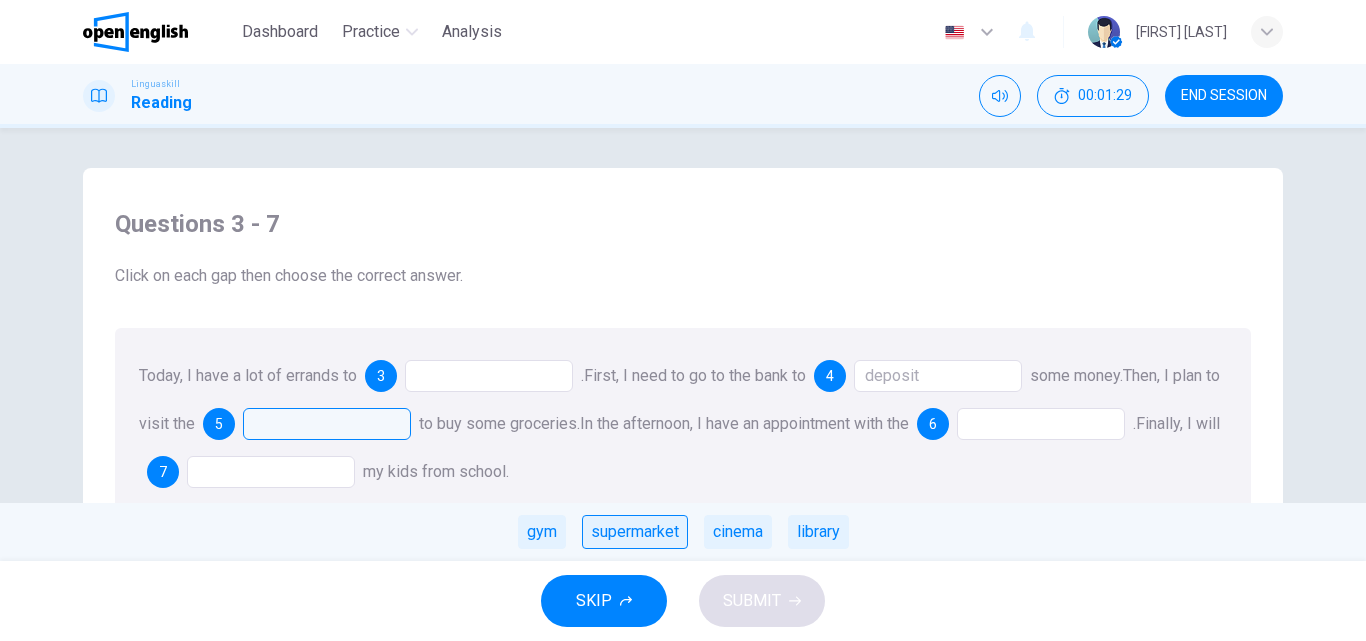 click on "supermarket" at bounding box center (635, 532) 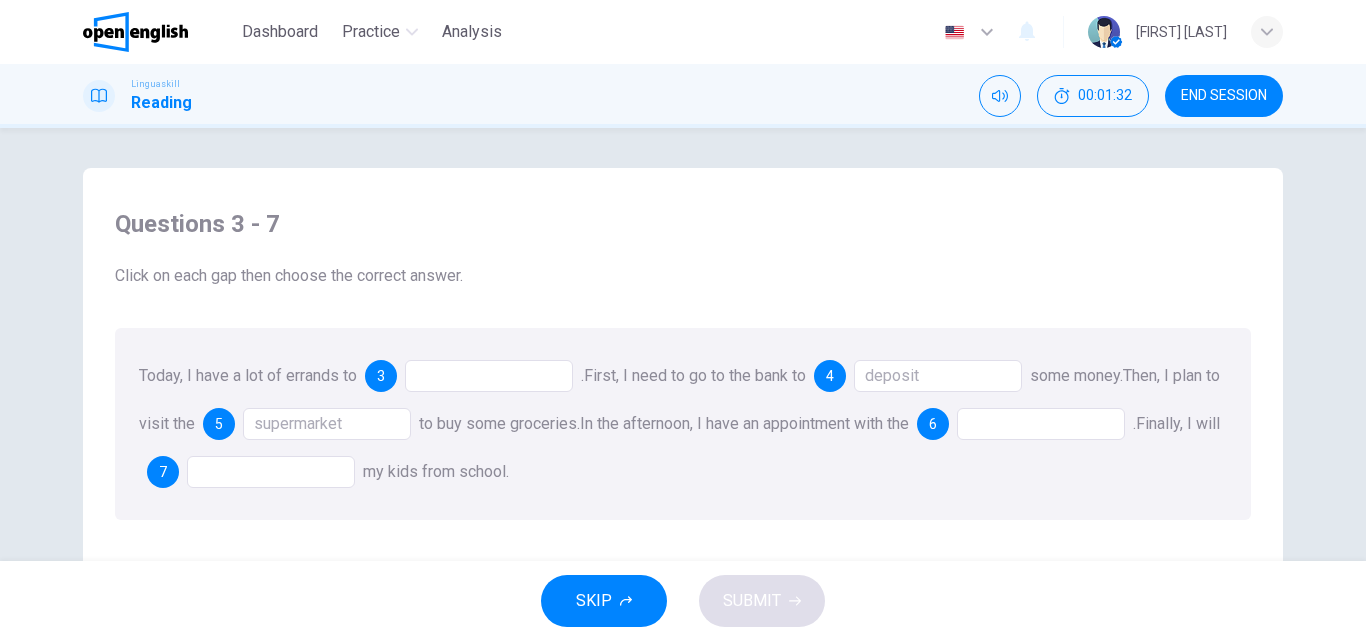 click at bounding box center [1041, 424] 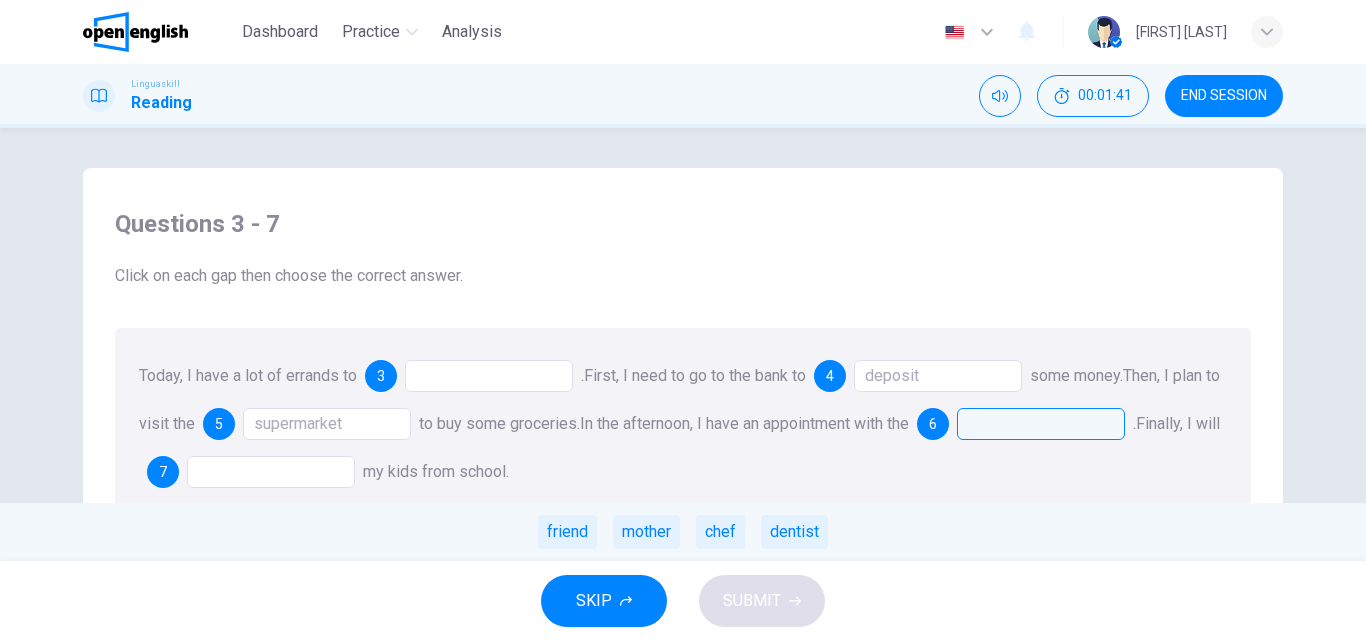click at bounding box center (271, 472) 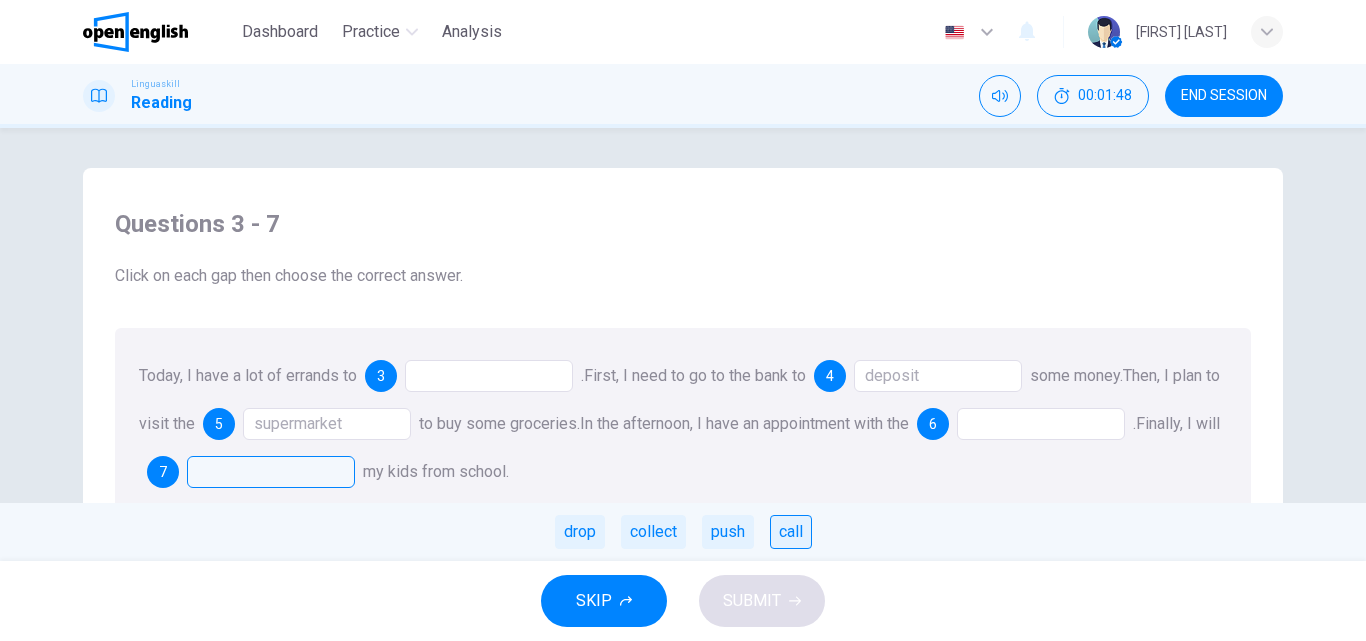 click on "call" at bounding box center [791, 532] 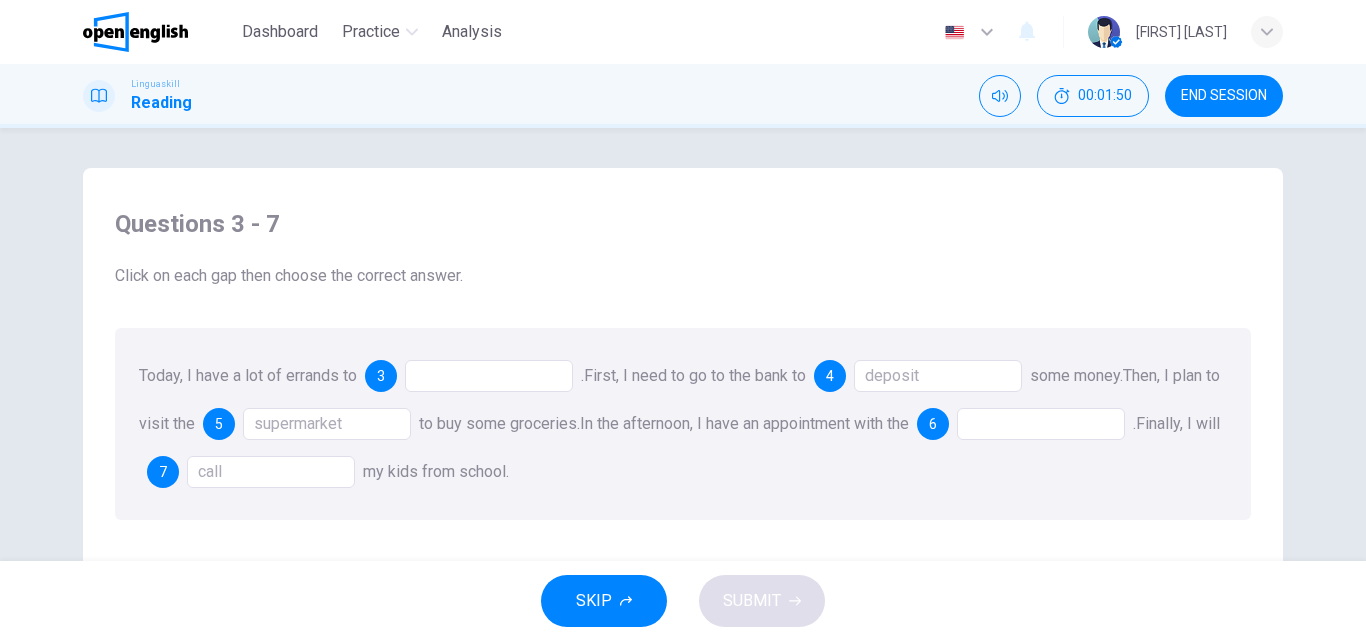 click at bounding box center [1041, 424] 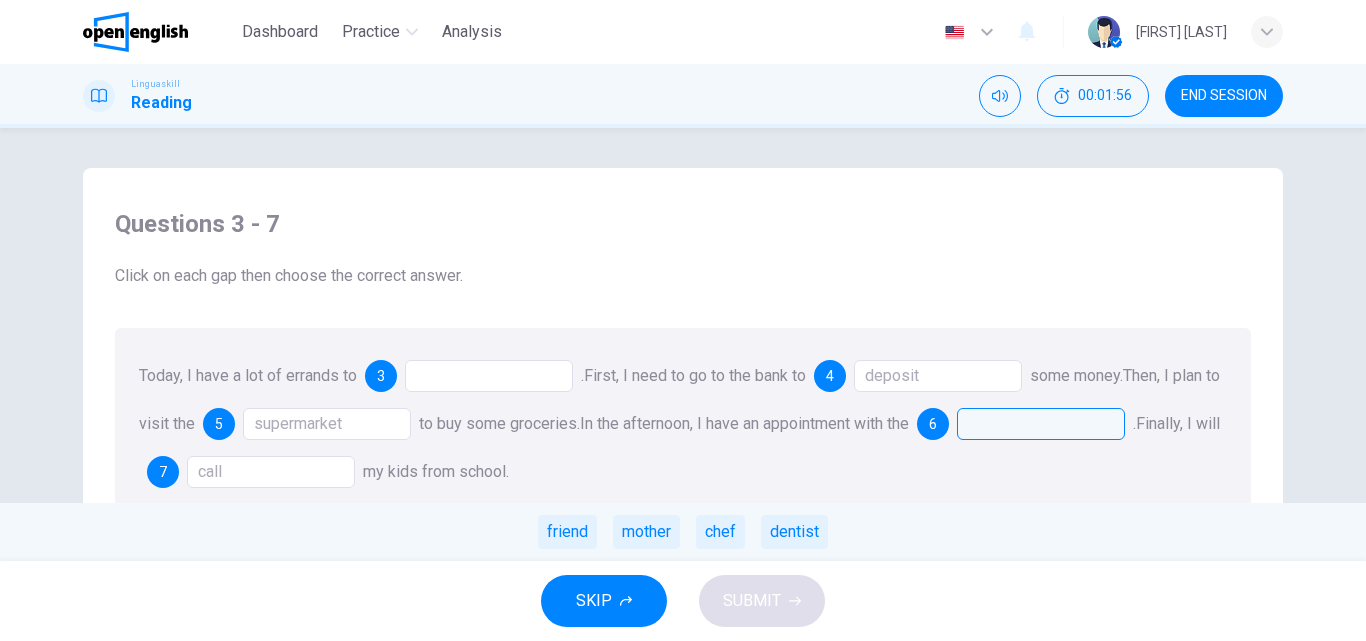 drag, startPoint x: 647, startPoint y: 538, endPoint x: 639, endPoint y: 530, distance: 11.313708 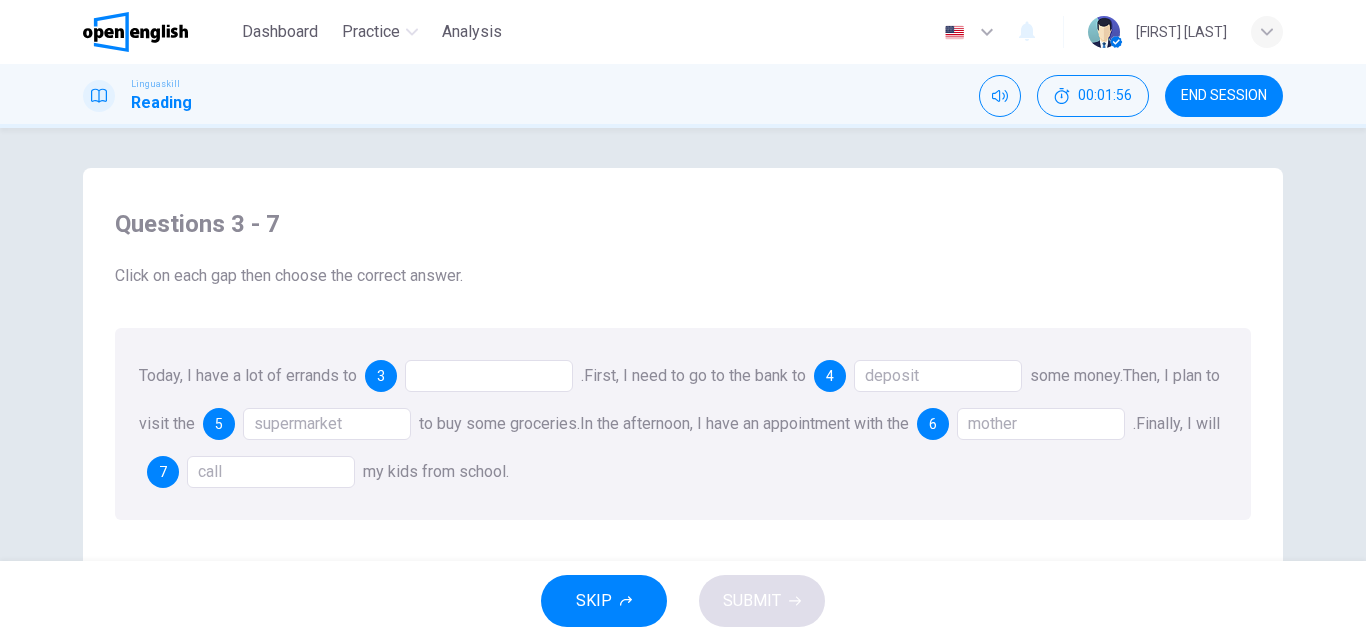 click on "Questions 3 - 7 Click on each gap then choose the correct answer. Today, I have a lot of errands to  3 . First, I need to go to the bank to  4 deposit  some money. Then, I plan to visit the  5 supermarket  to buy some groceries. In the afternoon, I have an appointment with the  6 mother . Finally, I will  7 call  my kids from school." at bounding box center (683, 364) 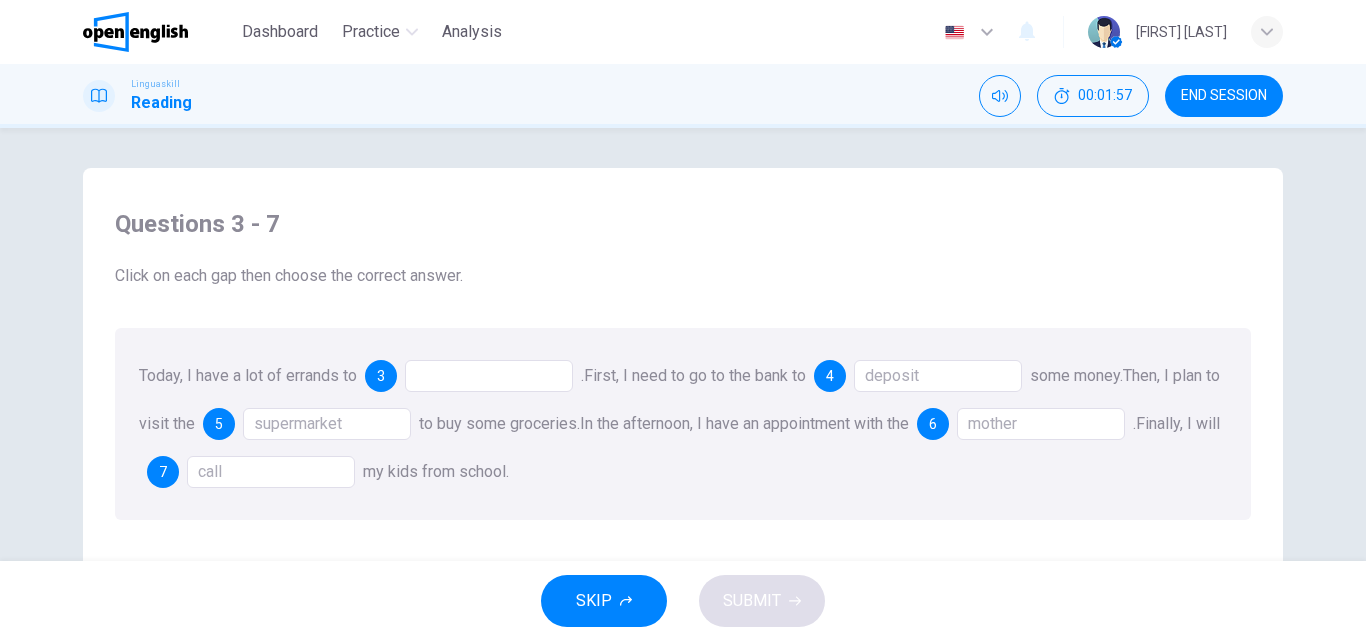 click at bounding box center (489, 376) 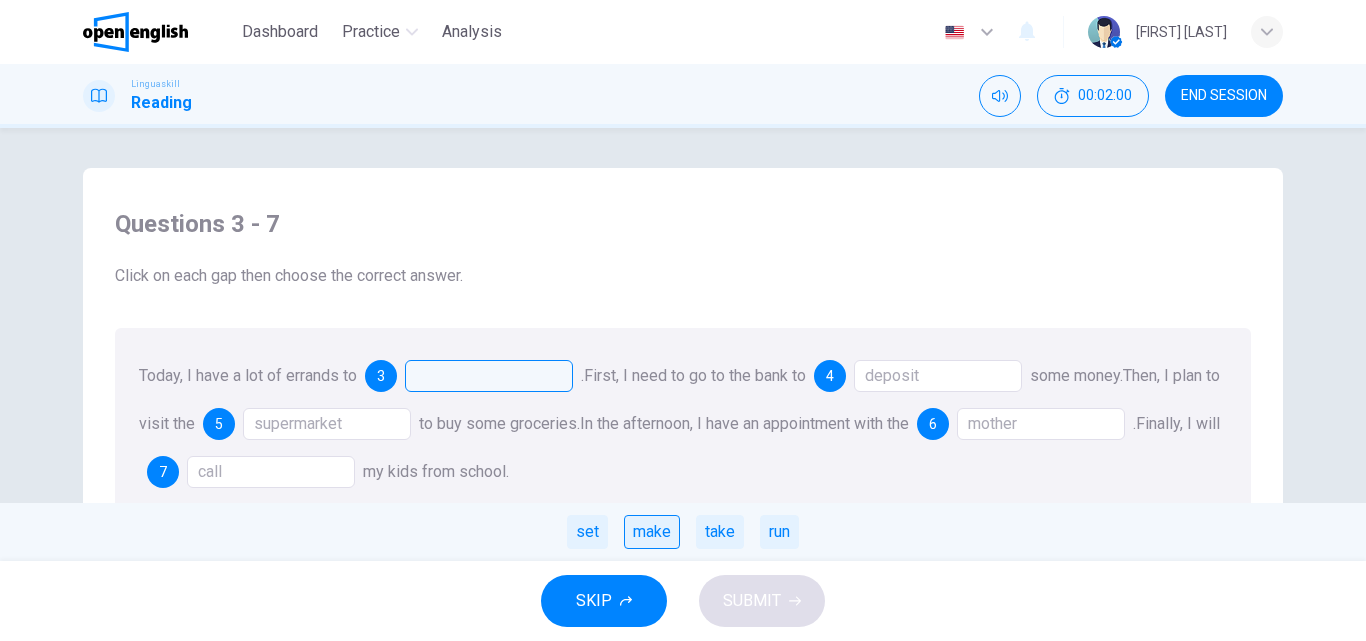 click on "make" at bounding box center (652, 532) 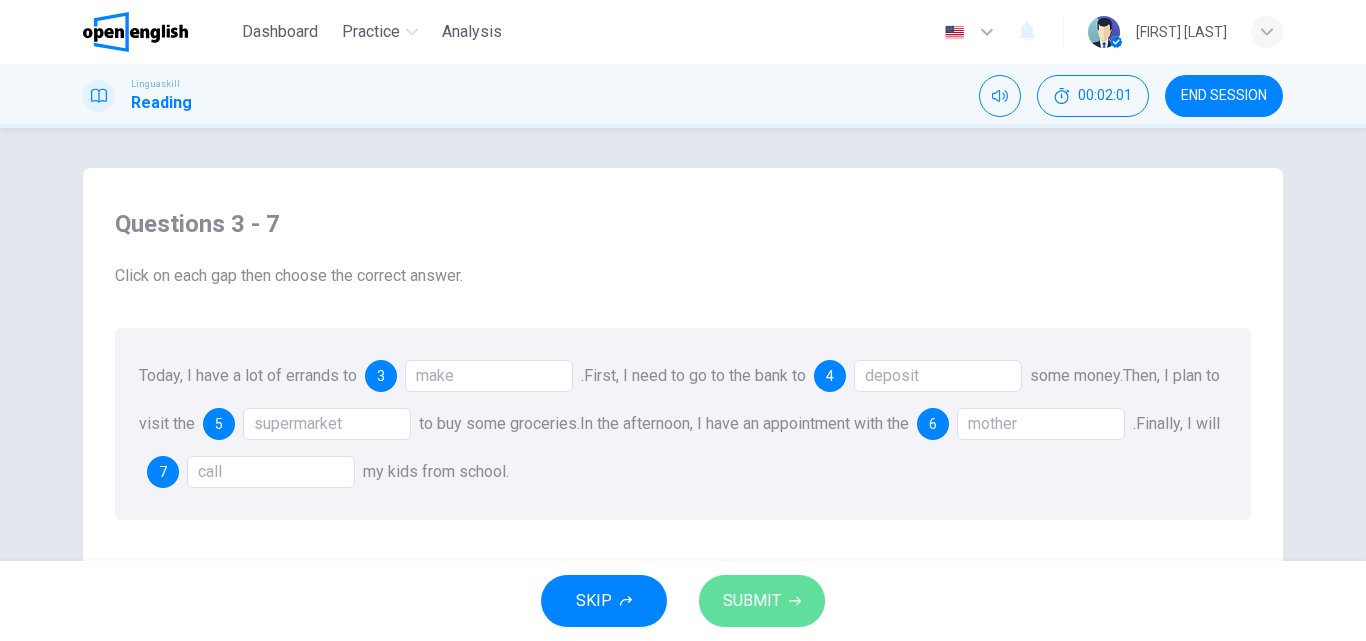 click on "SUBMIT" at bounding box center [752, 601] 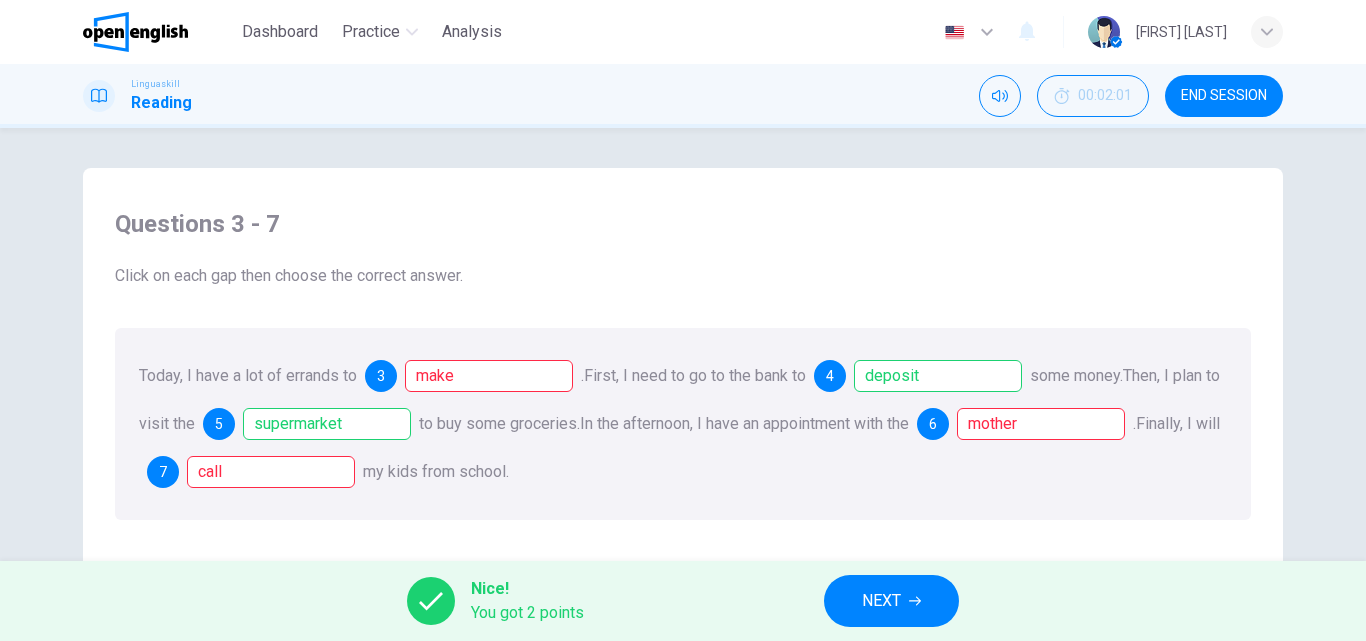 click on "NEXT" at bounding box center [891, 601] 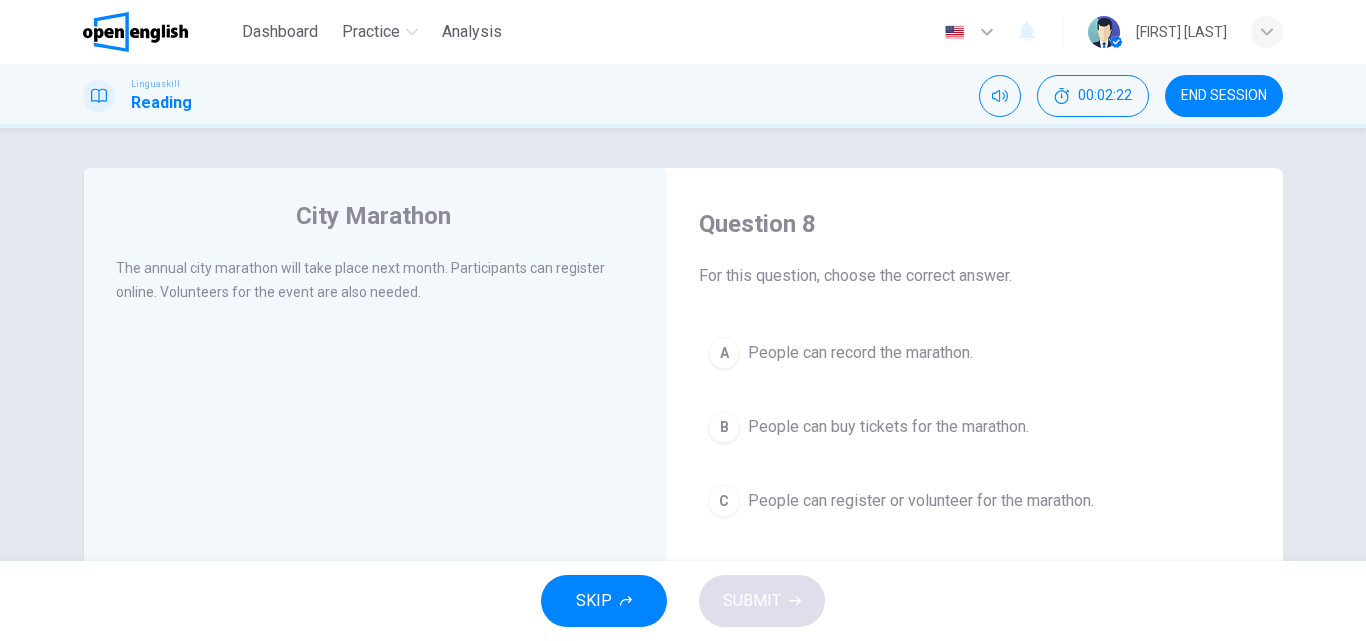 click on "People can register or volunteer for the marathon." at bounding box center (921, 501) 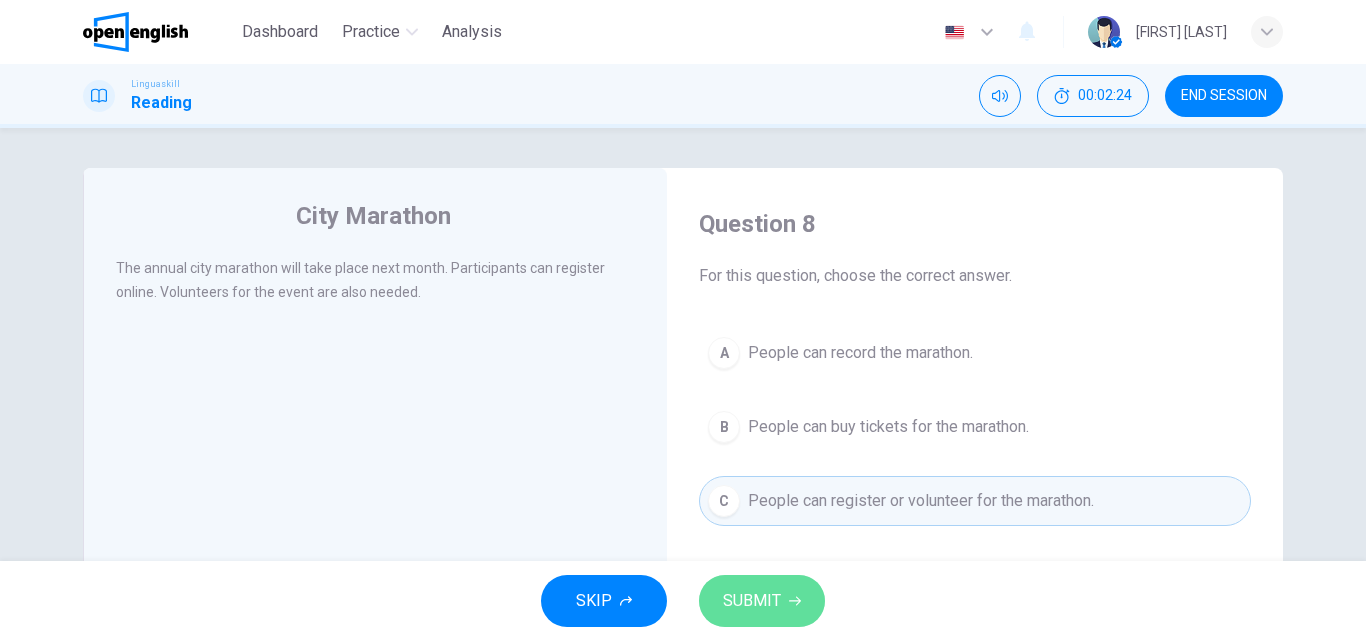click on "SUBMIT" at bounding box center (752, 601) 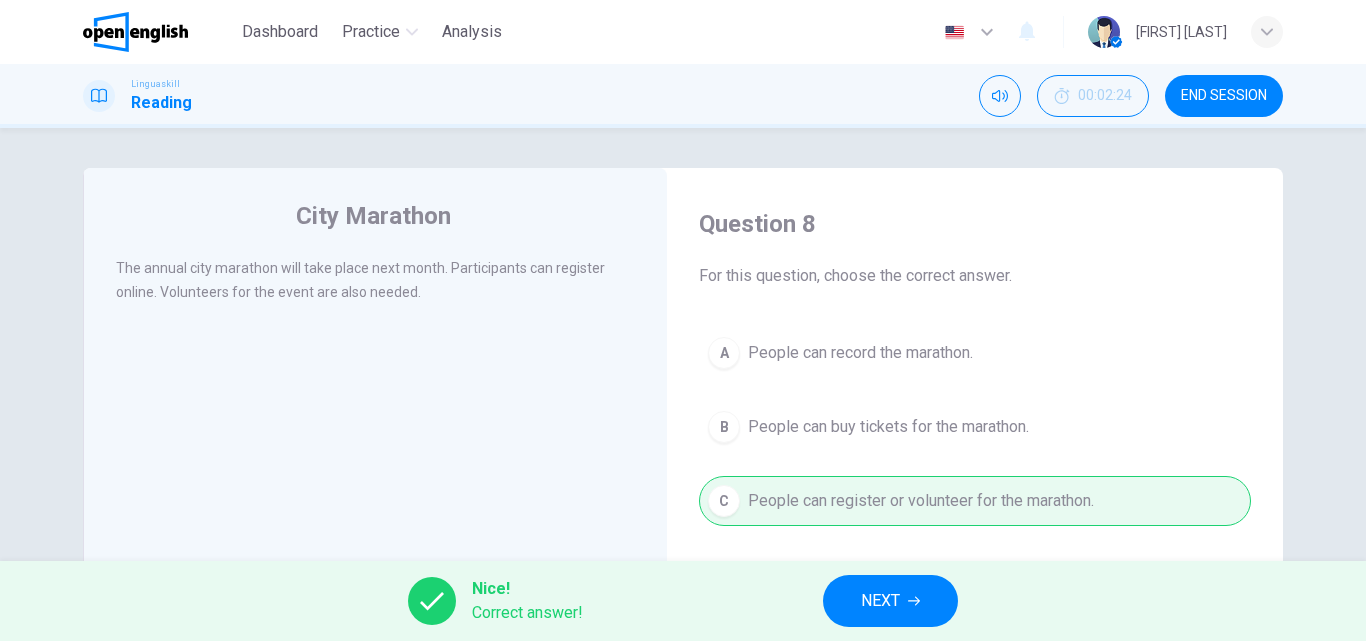 click on "NEXT" at bounding box center [890, 601] 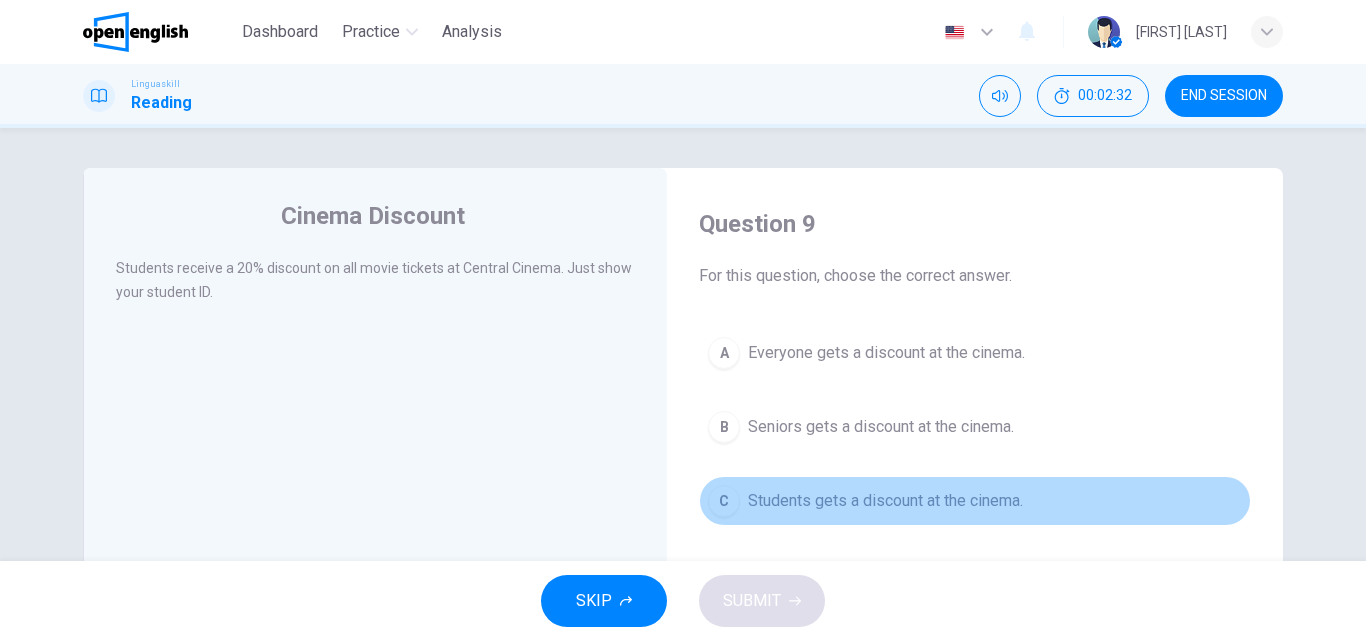 click on "Students gets a discount at the cinema." at bounding box center (885, 501) 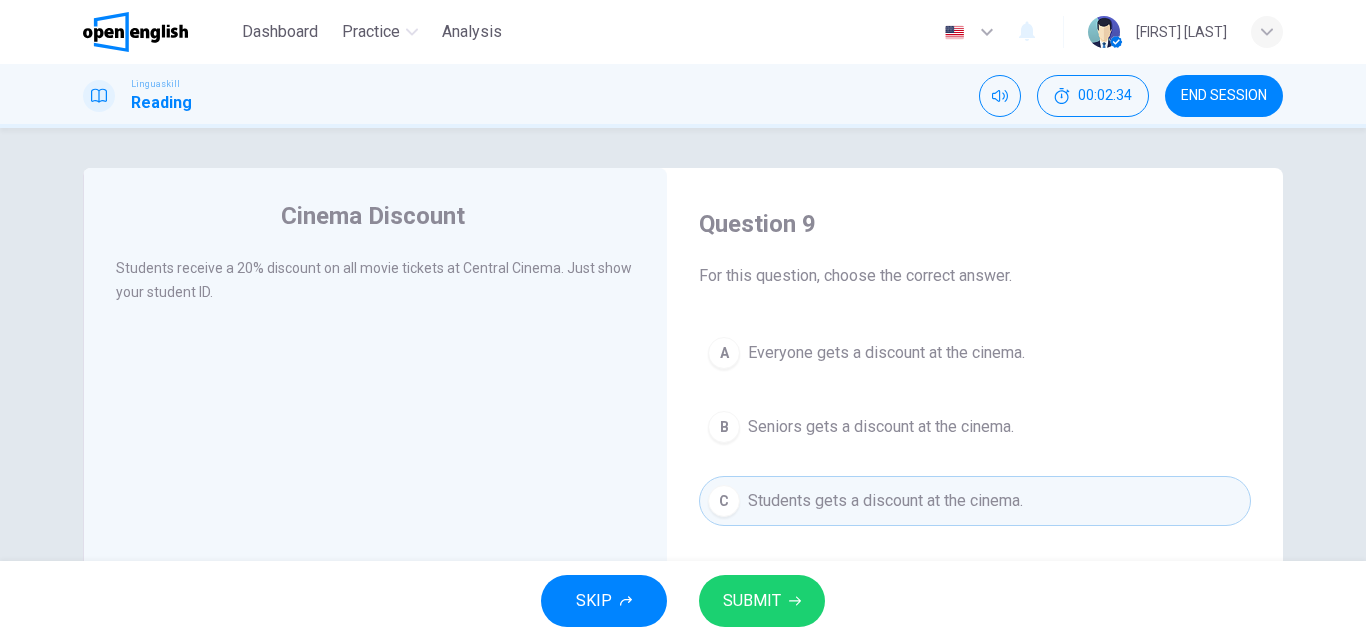 click on "SUBMIT" at bounding box center (762, 601) 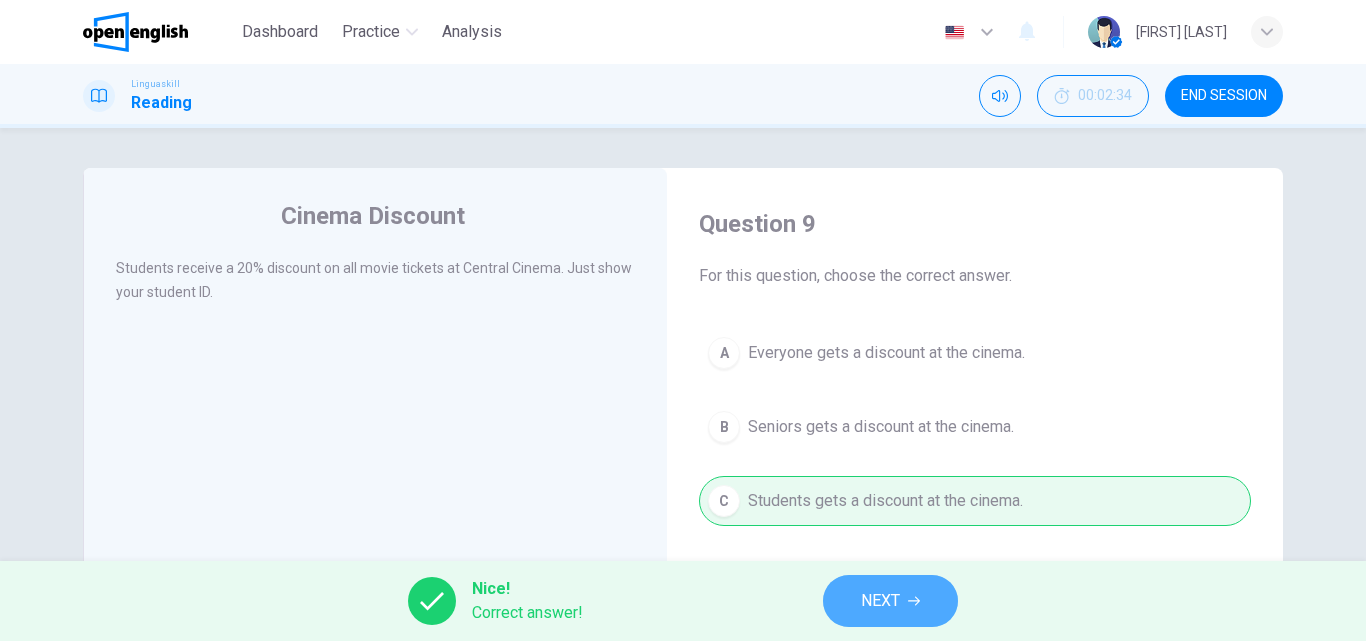 click on "NEXT" at bounding box center (890, 601) 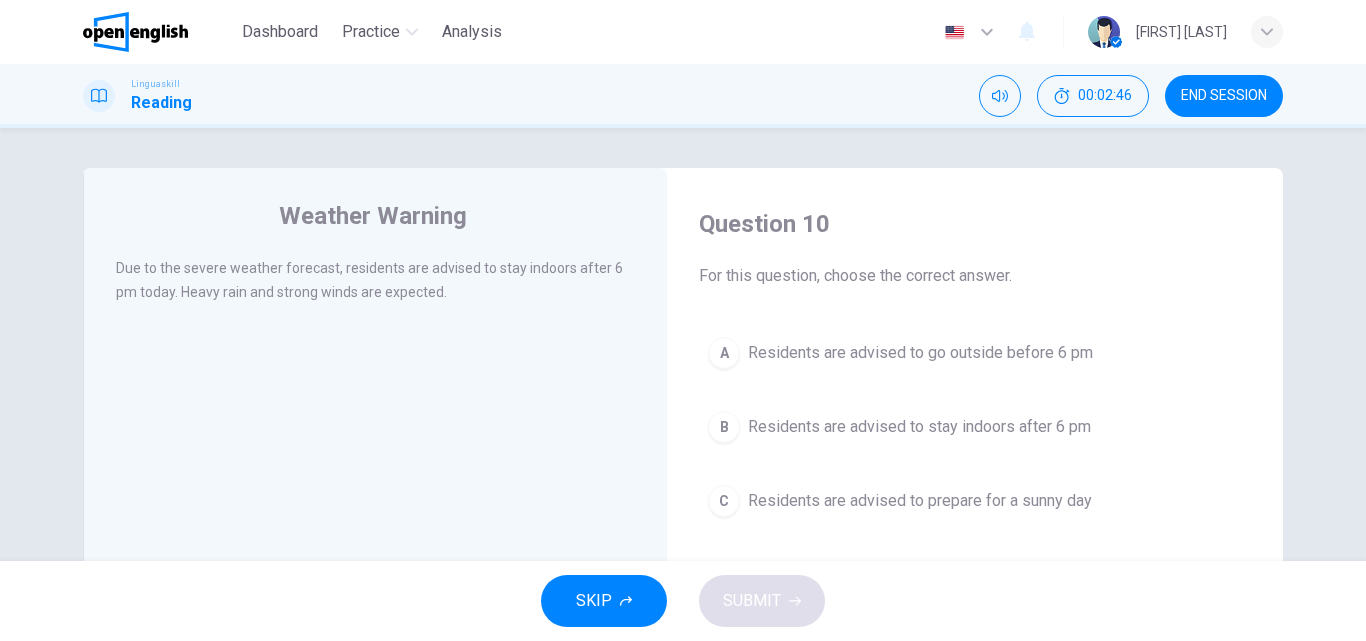 click on "Residents are advised to stay indoors after 6 pm" at bounding box center (919, 427) 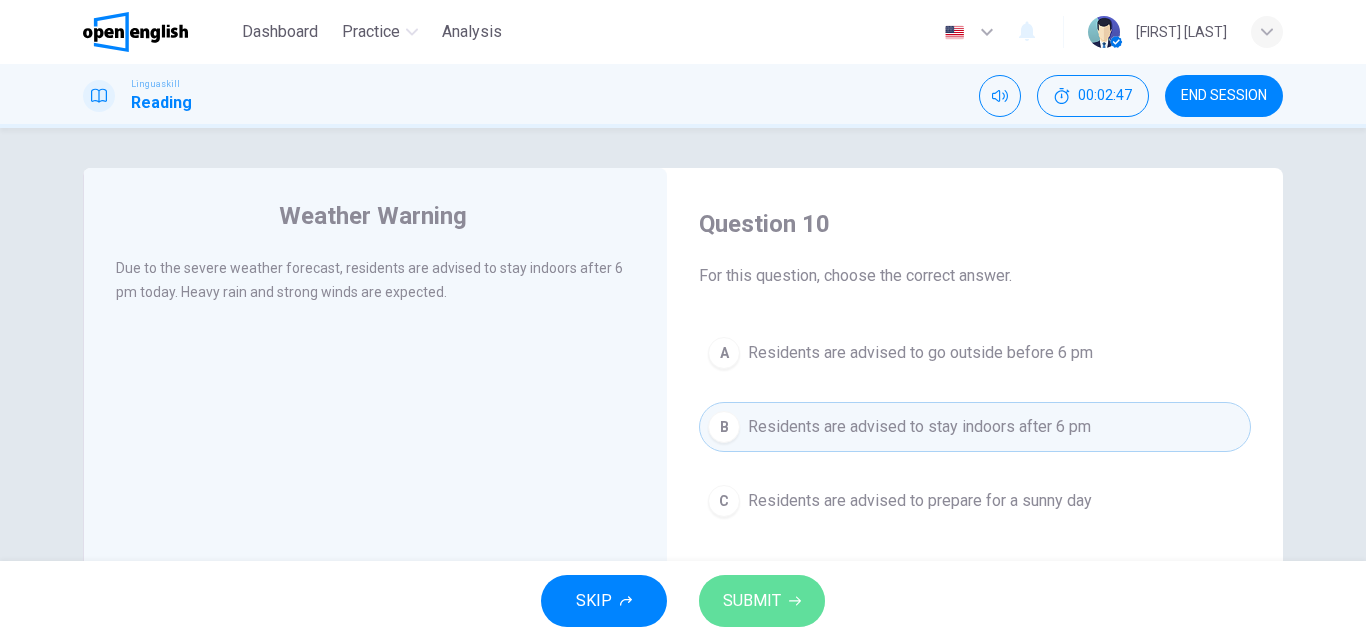 click on "SUBMIT" at bounding box center [752, 601] 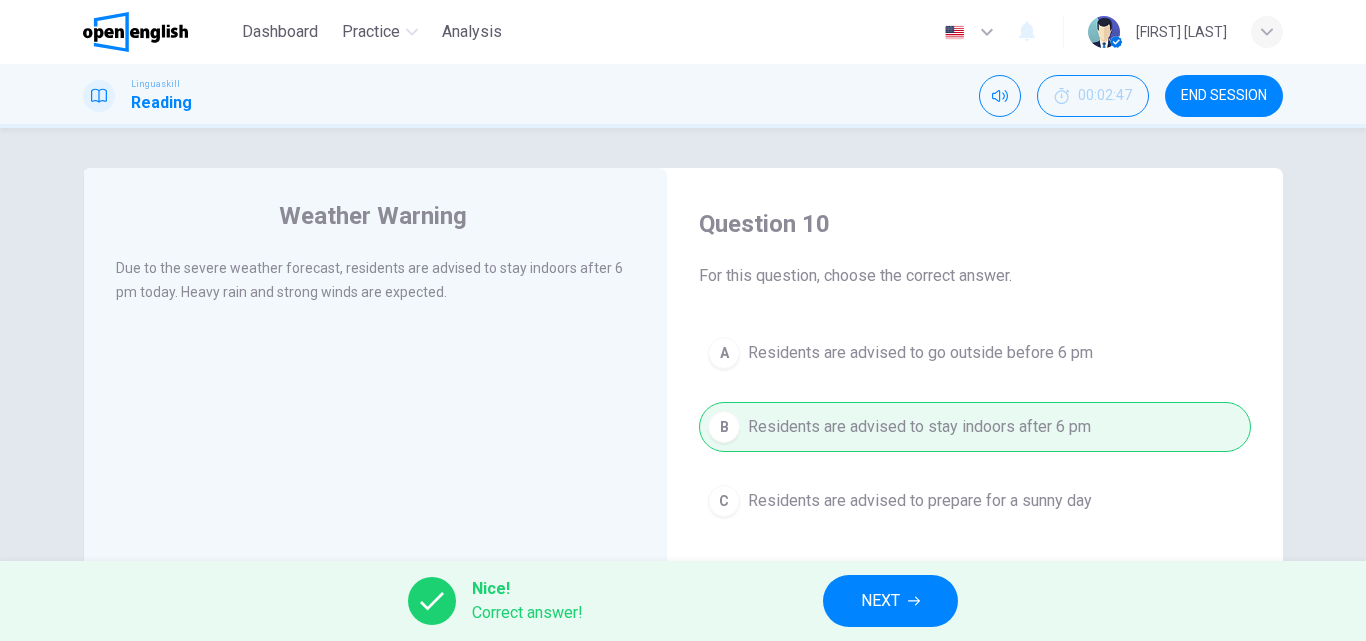 click on "Nice! Correct answer! NEXT" at bounding box center (683, 601) 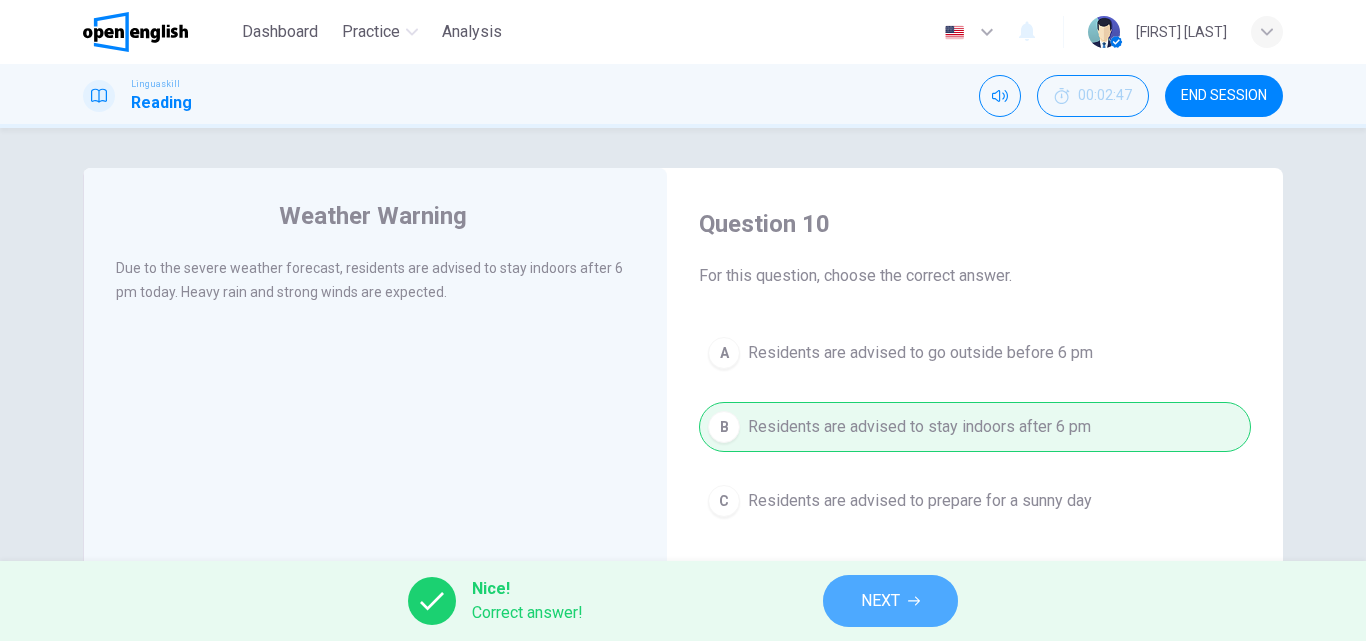 click on "NEXT" at bounding box center (880, 601) 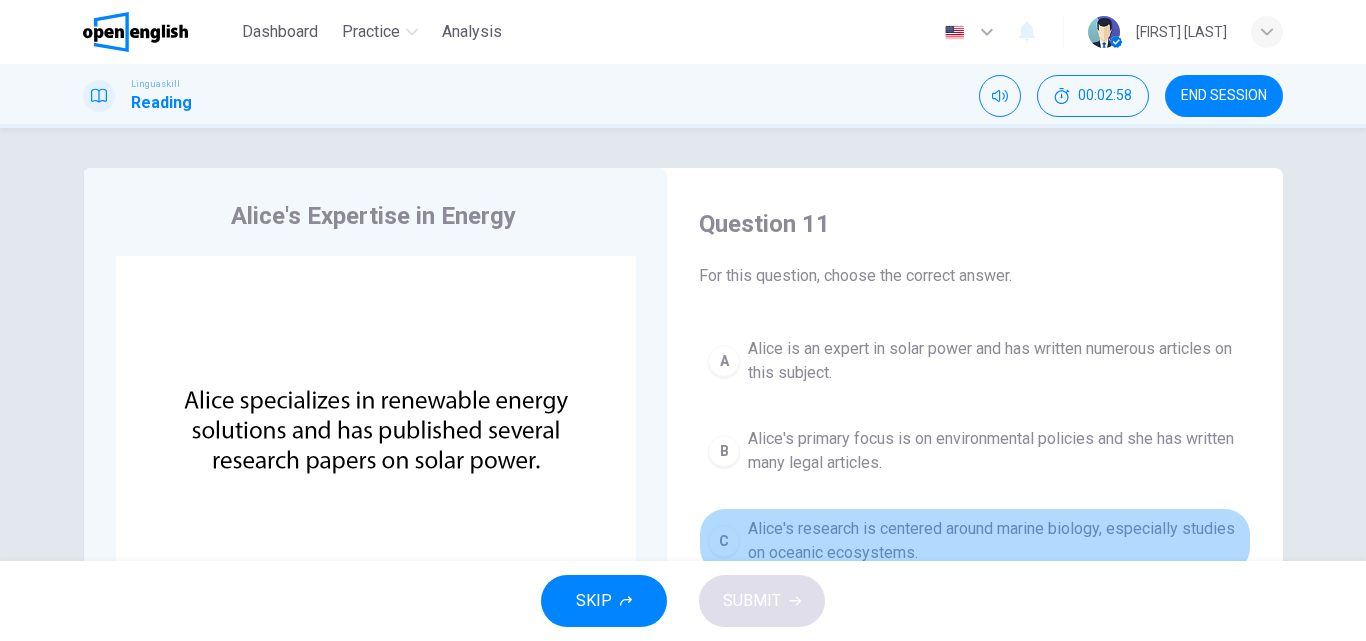 click on "Alice's research is centered around marine biology, especially studies on oceanic ecosystems." at bounding box center [995, 541] 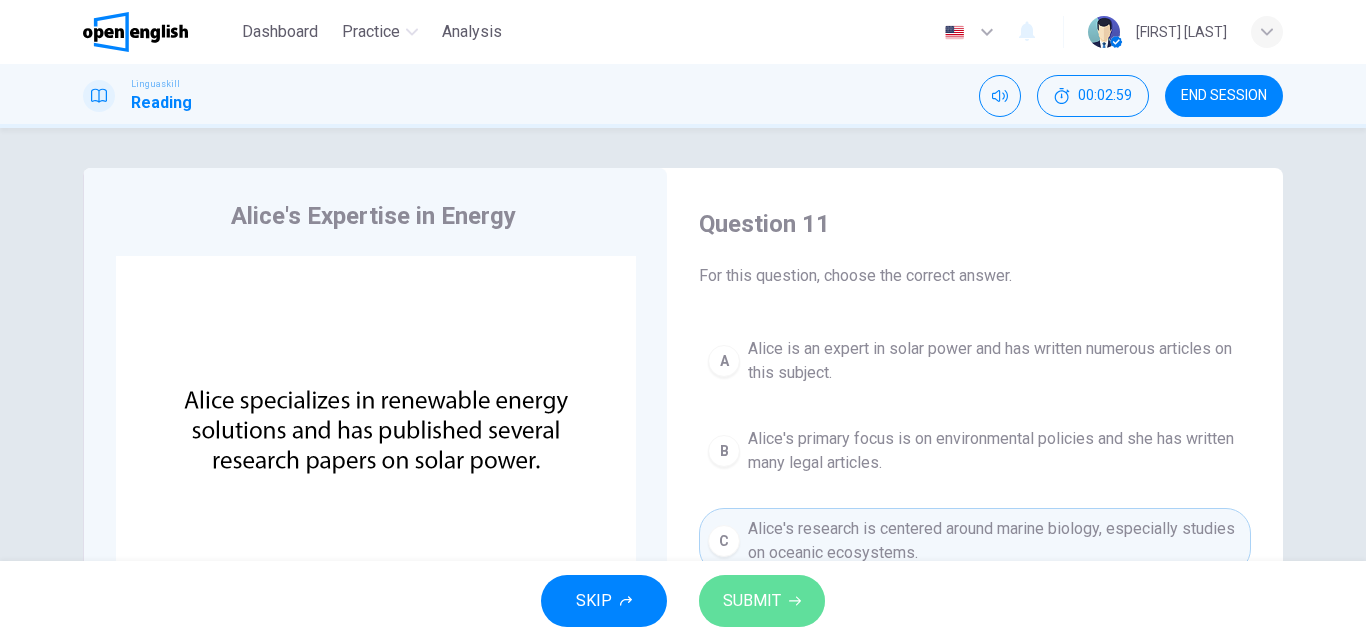 click on "SUBMIT" at bounding box center (762, 601) 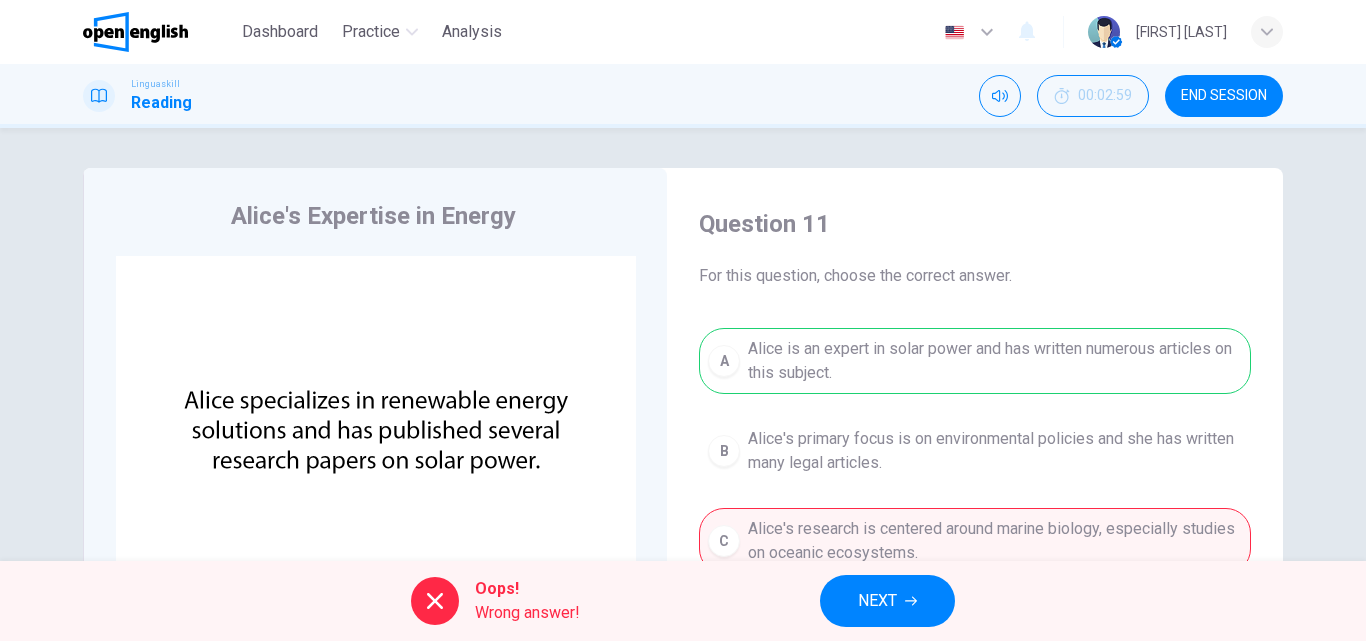 click on "NEXT" at bounding box center (887, 601) 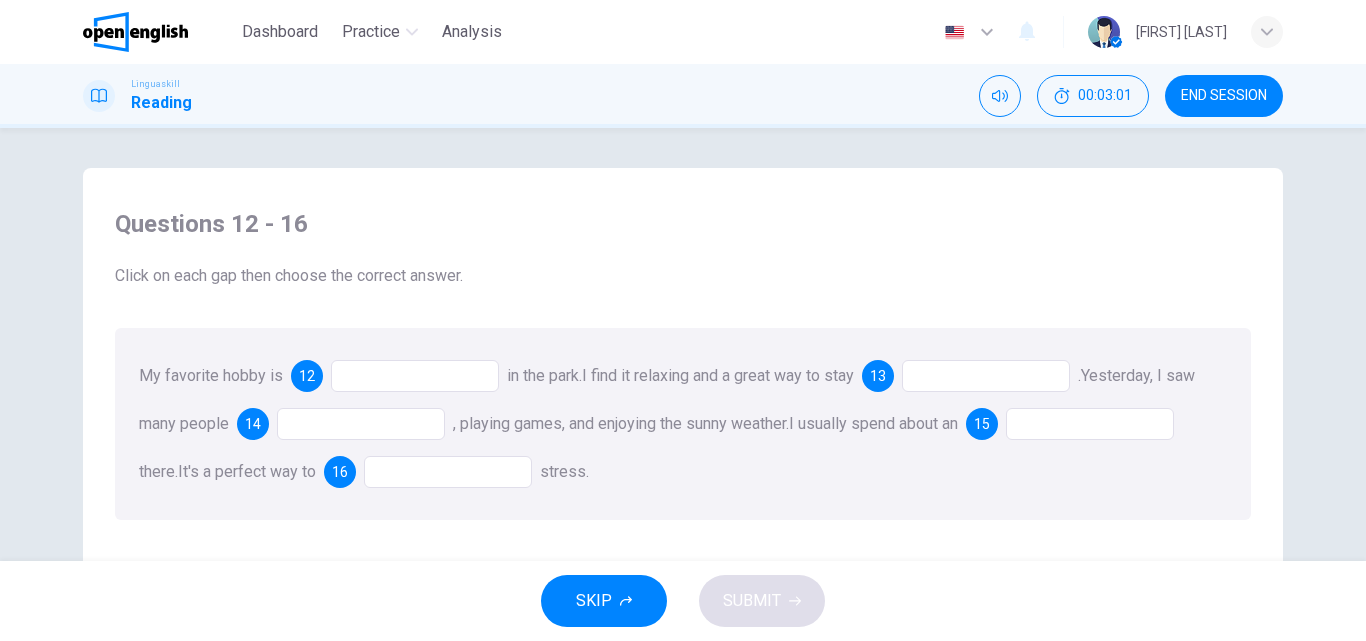 click at bounding box center (415, 376) 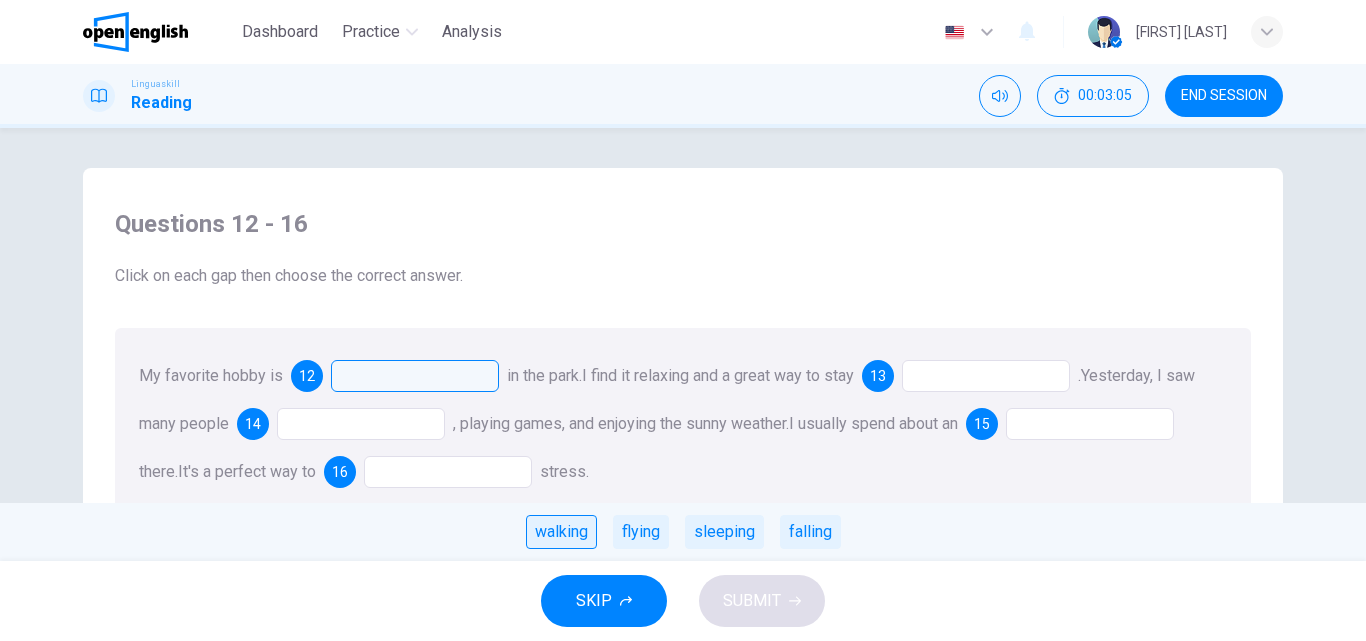 click on "walking" at bounding box center (561, 532) 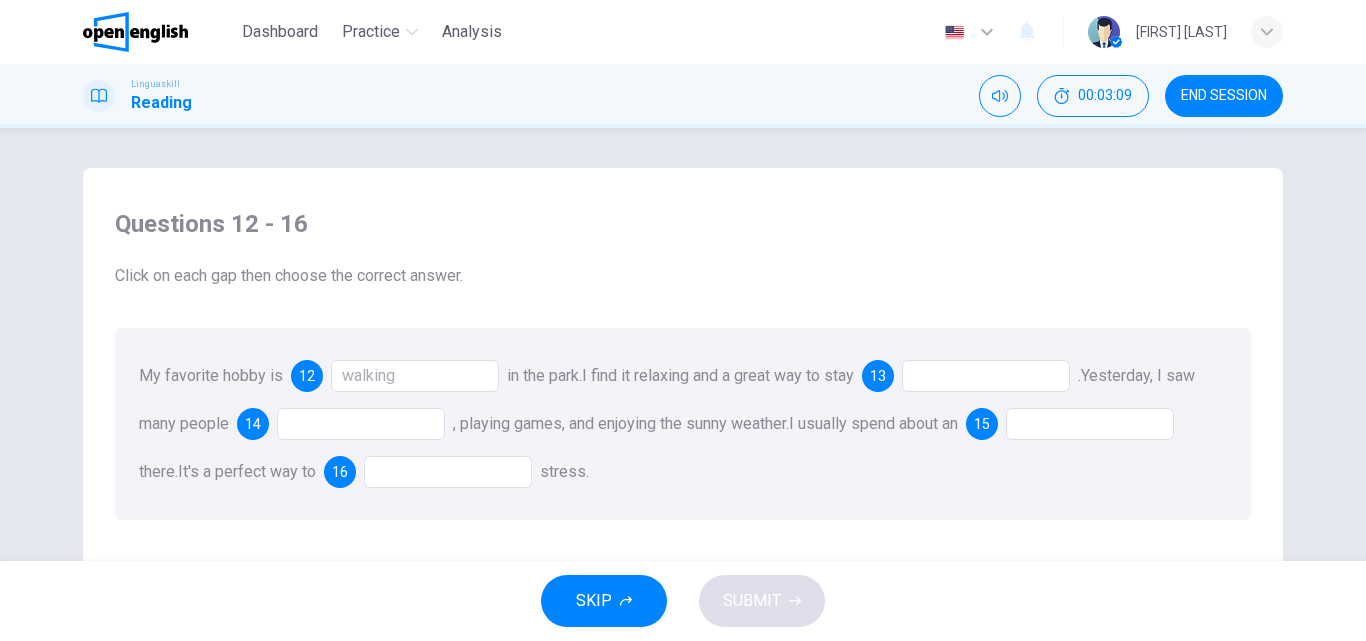 click at bounding box center (986, 376) 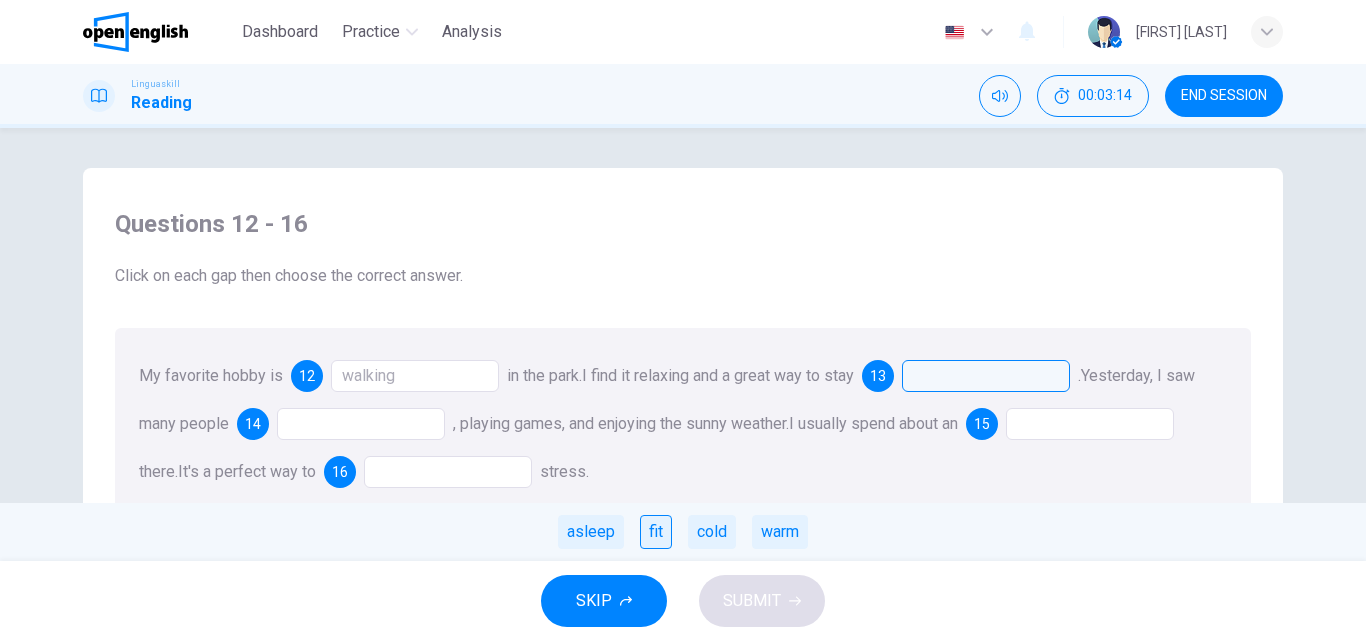 click on "fit" at bounding box center (656, 532) 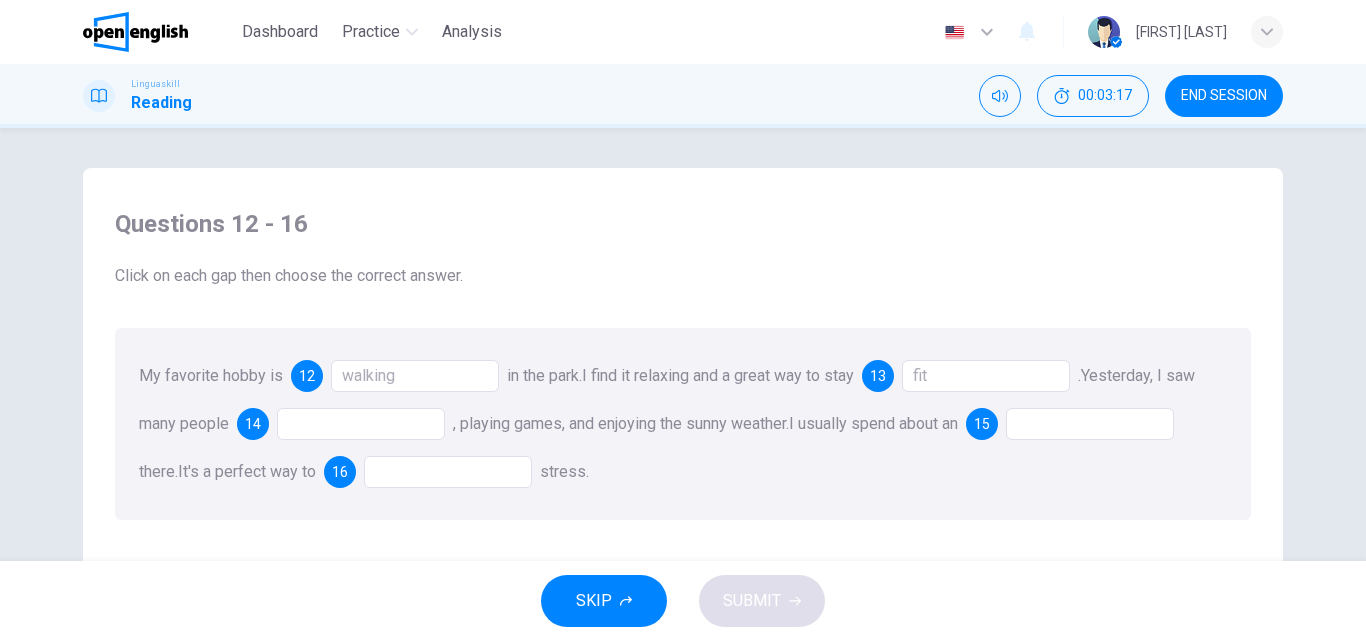 click at bounding box center [361, 424] 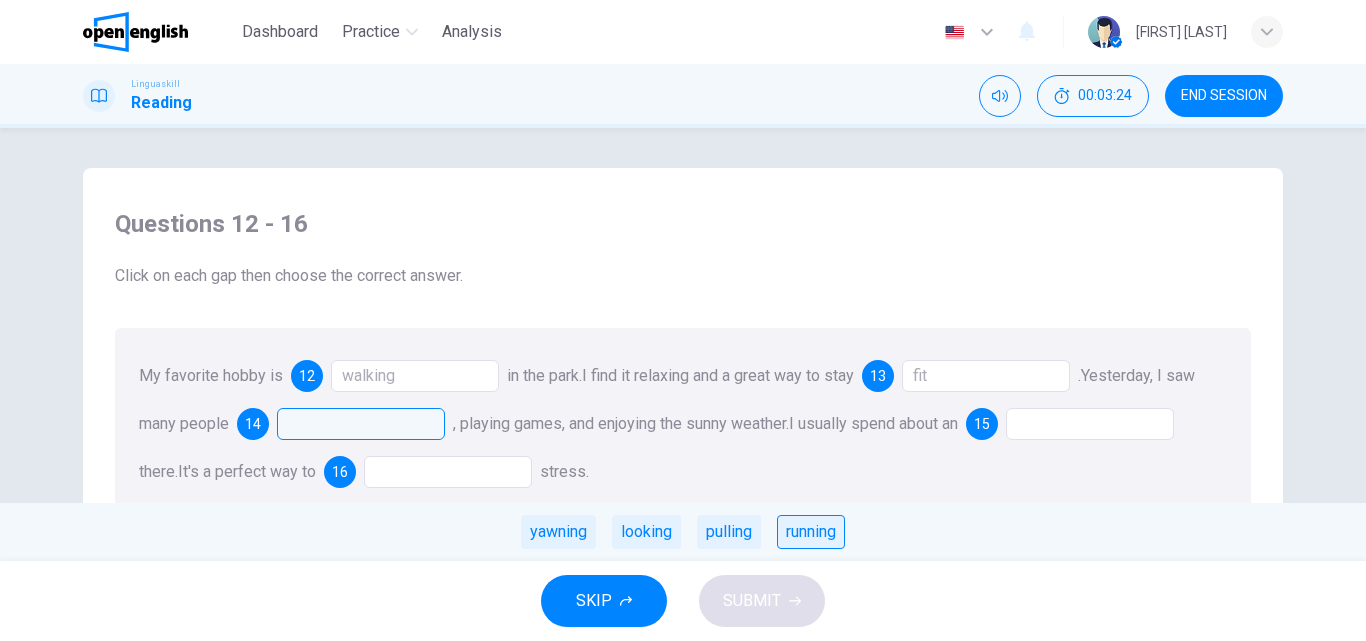 click on "running" at bounding box center [811, 532] 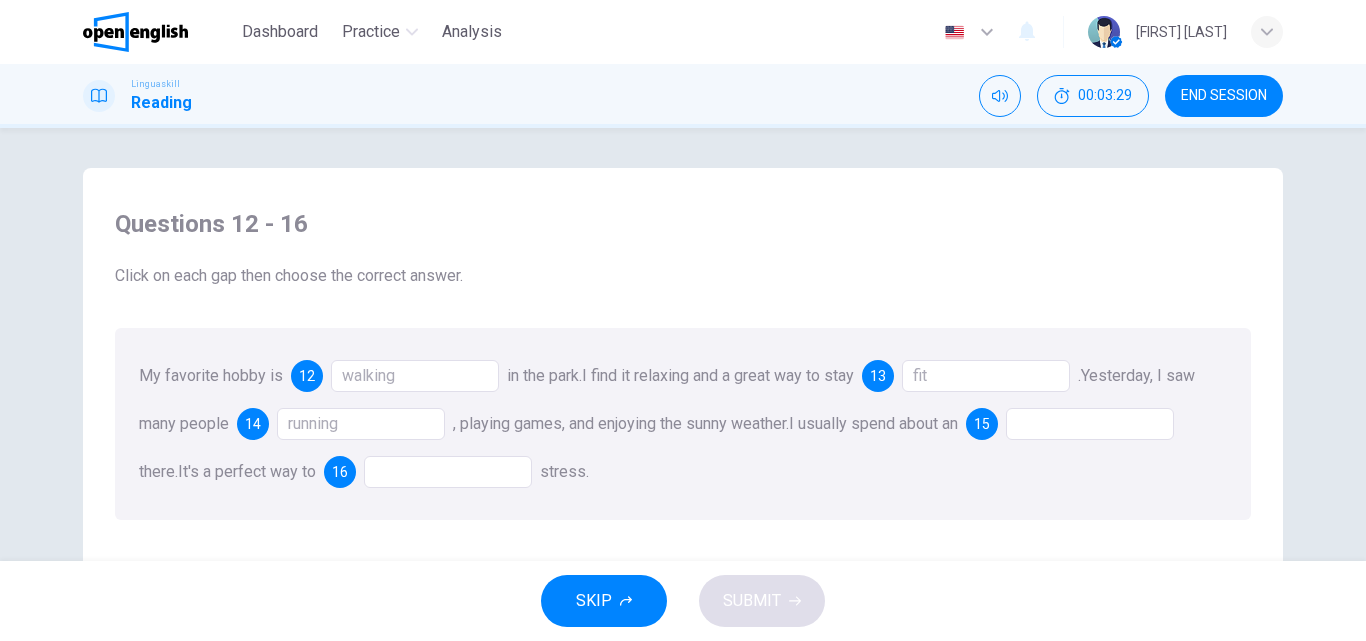 click at bounding box center (1090, 424) 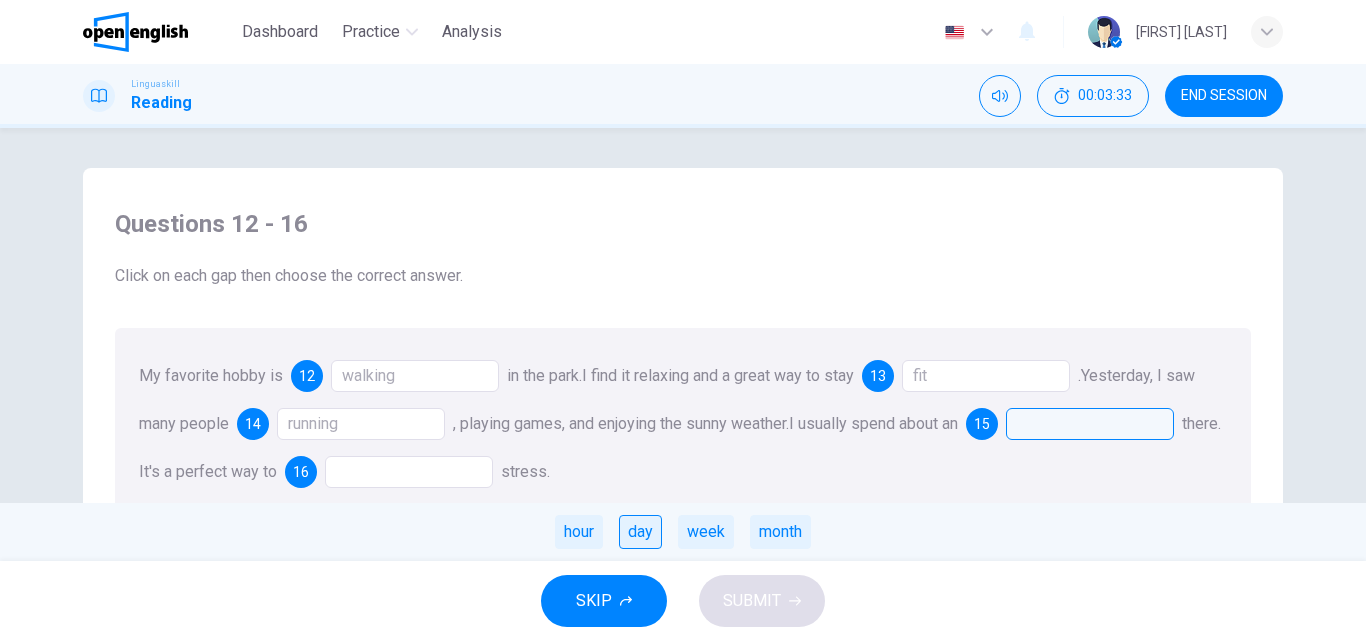 click on "day" at bounding box center [640, 532] 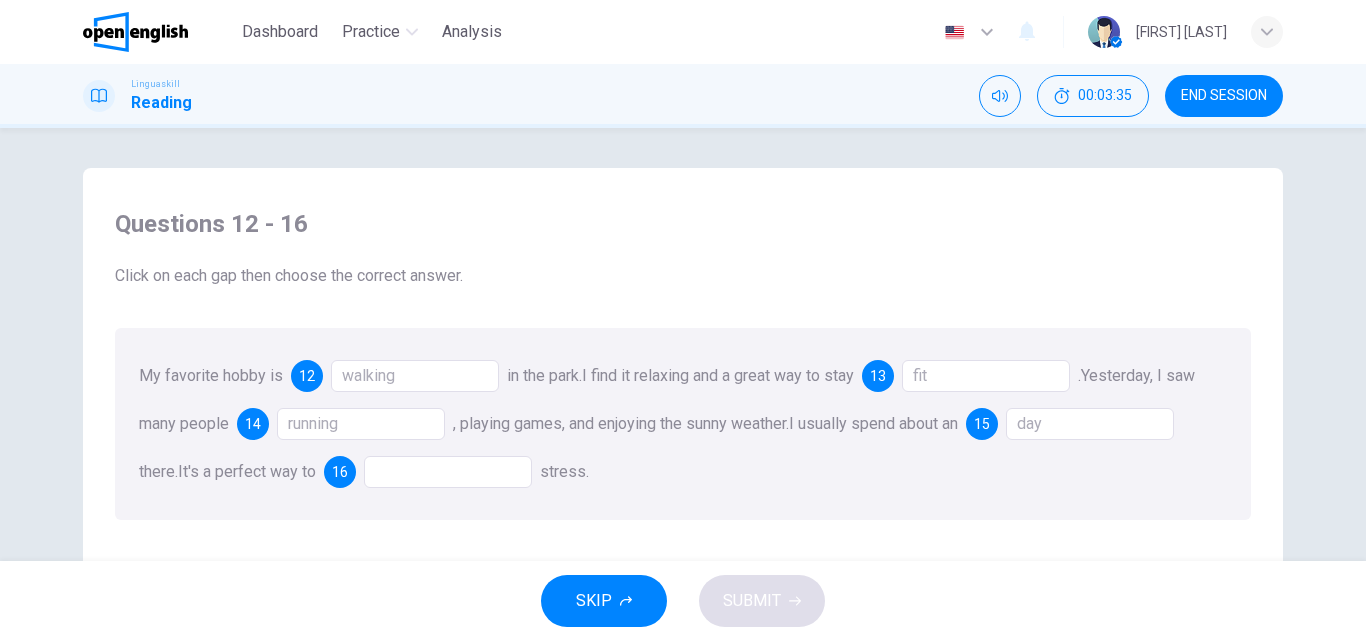 click at bounding box center [448, 472] 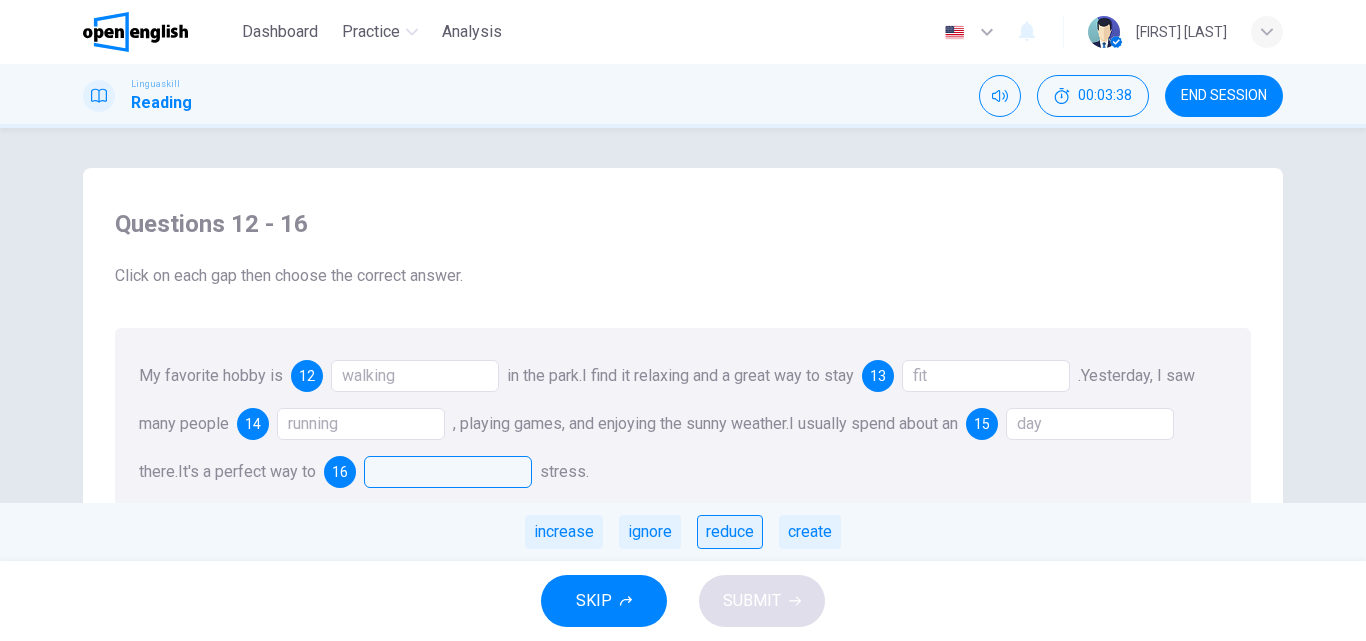 click on "reduce" at bounding box center [730, 532] 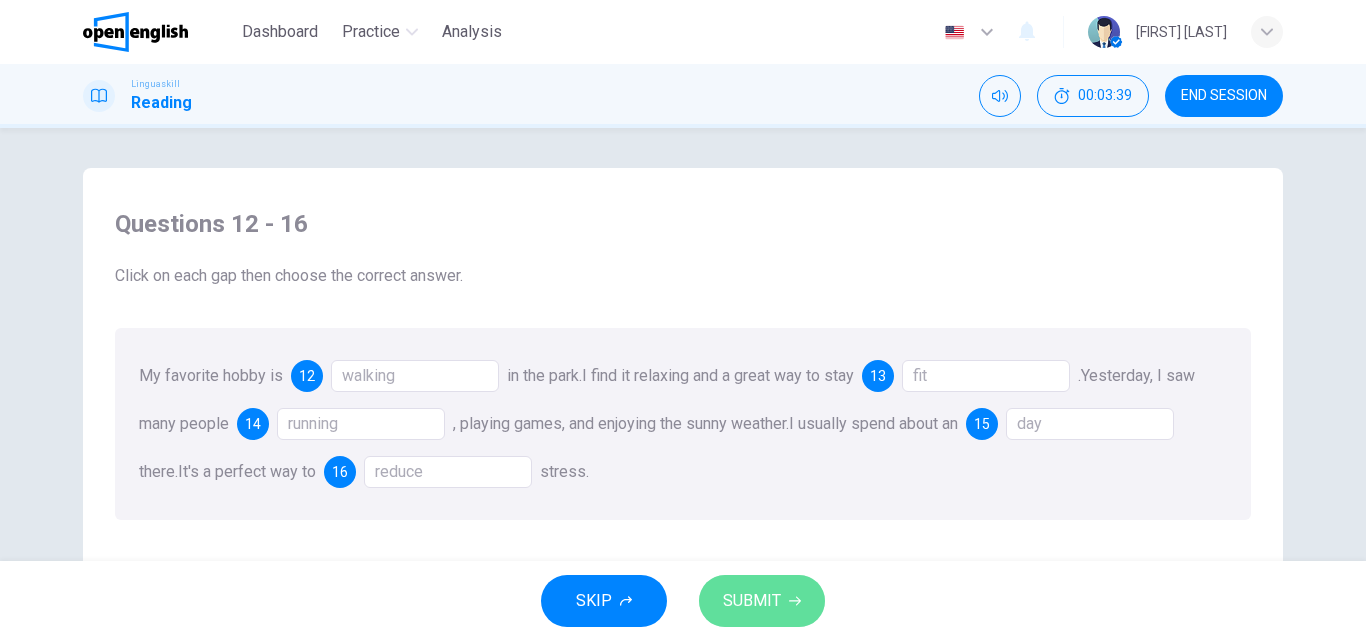 click on "SUBMIT" at bounding box center [752, 601] 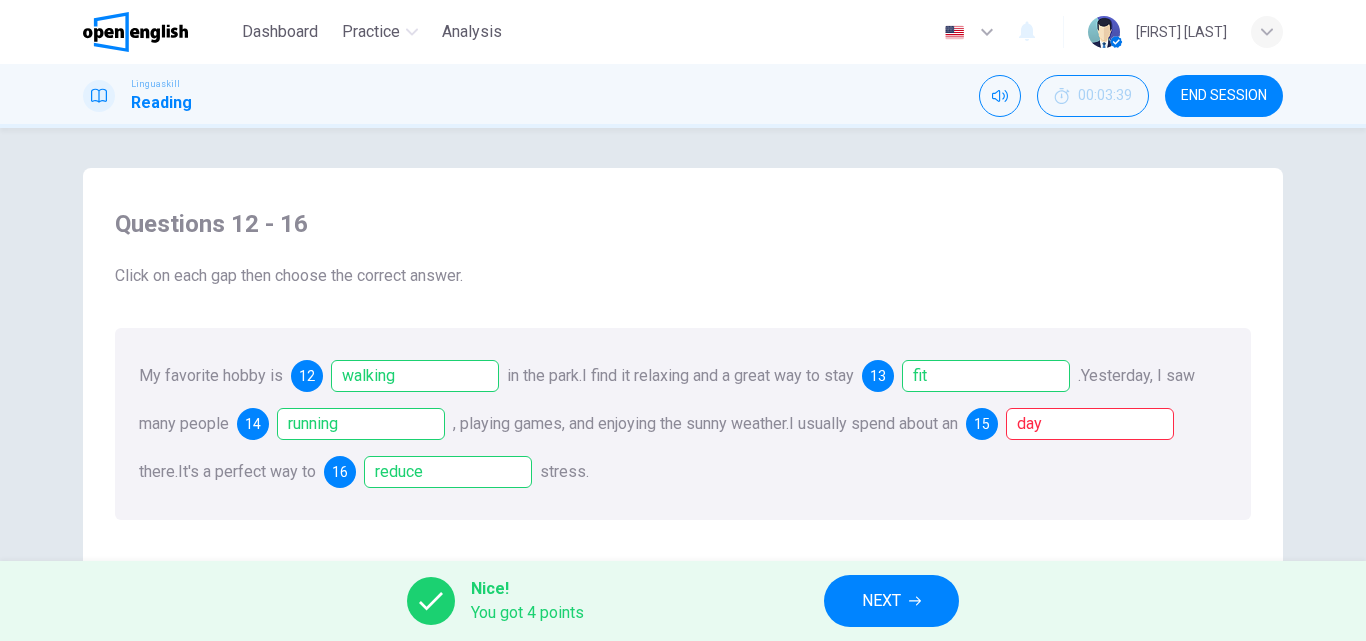 click on "NEXT" at bounding box center (891, 601) 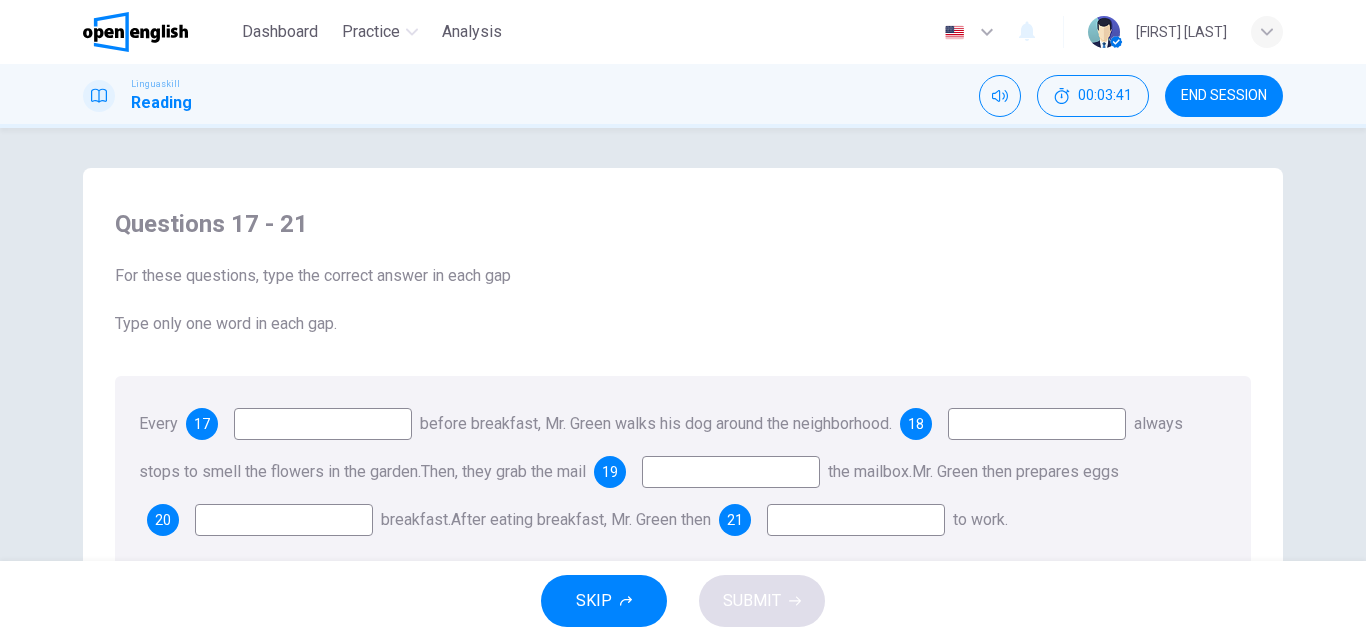 click at bounding box center [323, 424] 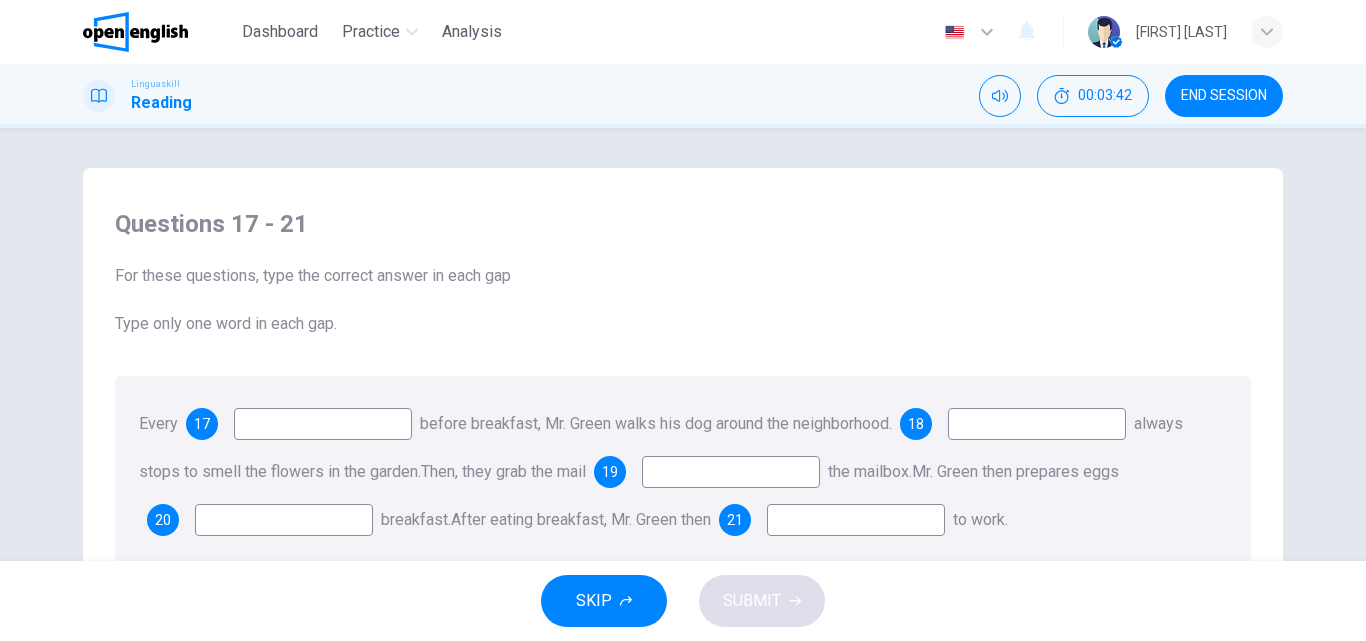 click at bounding box center [323, 424] 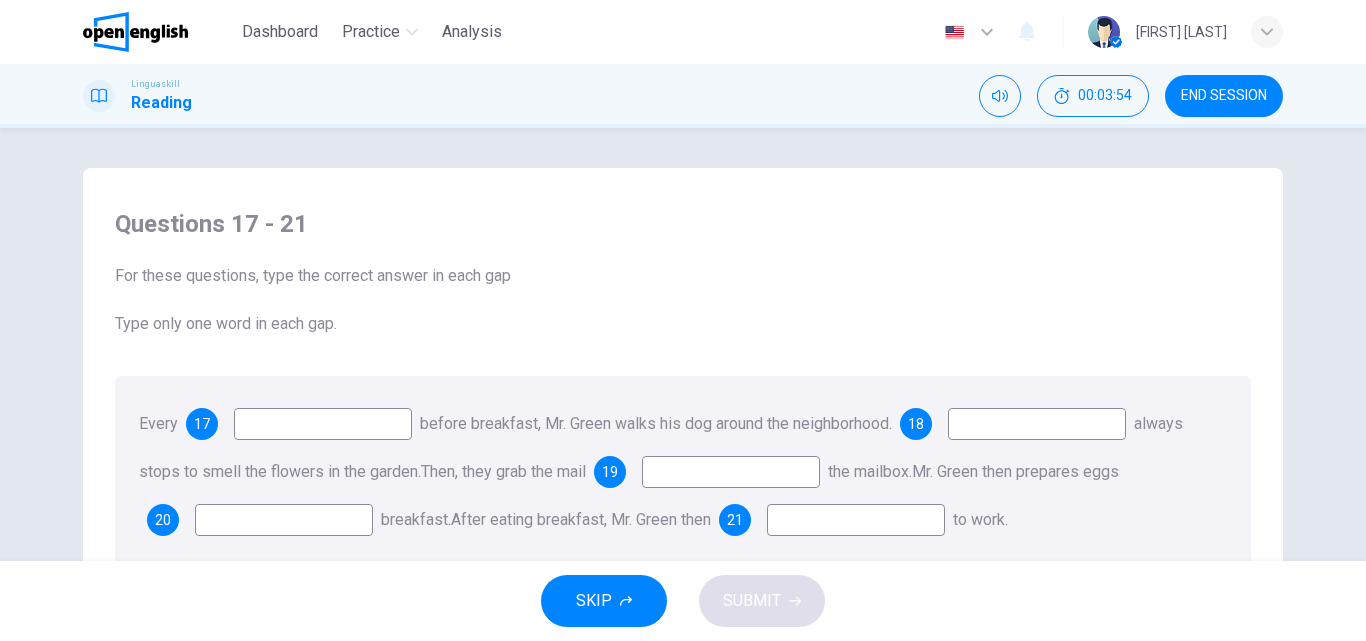 click at bounding box center [731, 472] 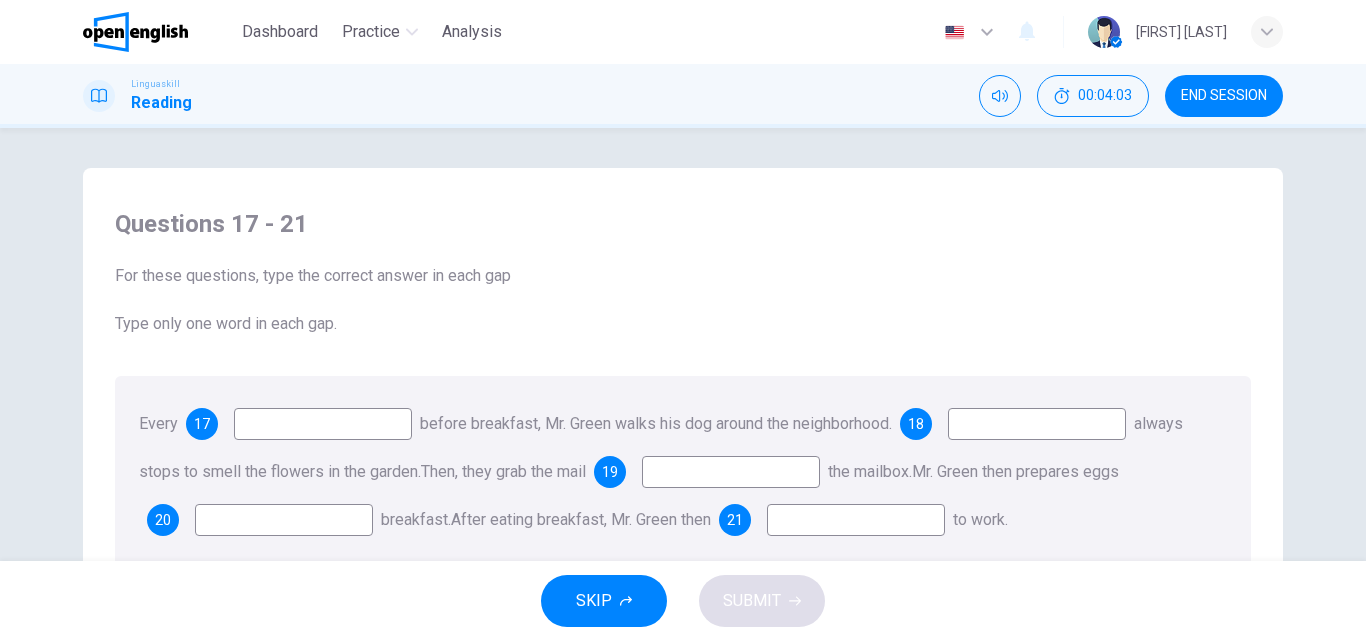 scroll, scrollTop: 17, scrollLeft: 0, axis: vertical 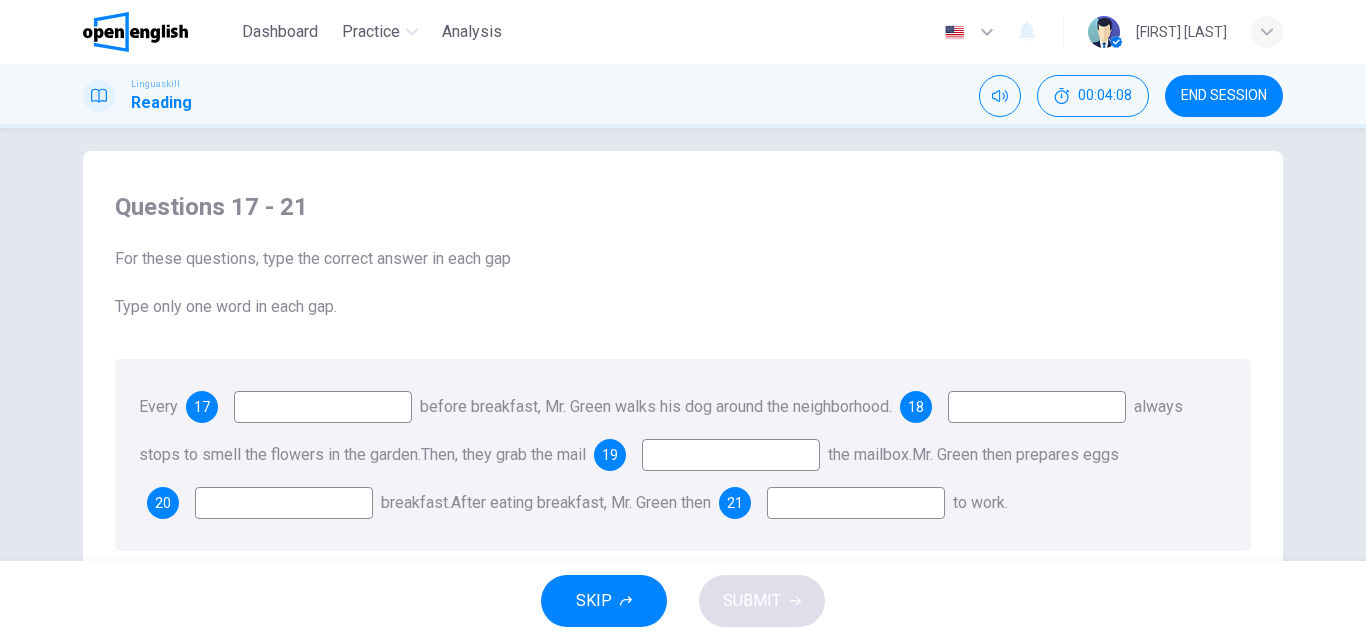click at bounding box center (323, 407) 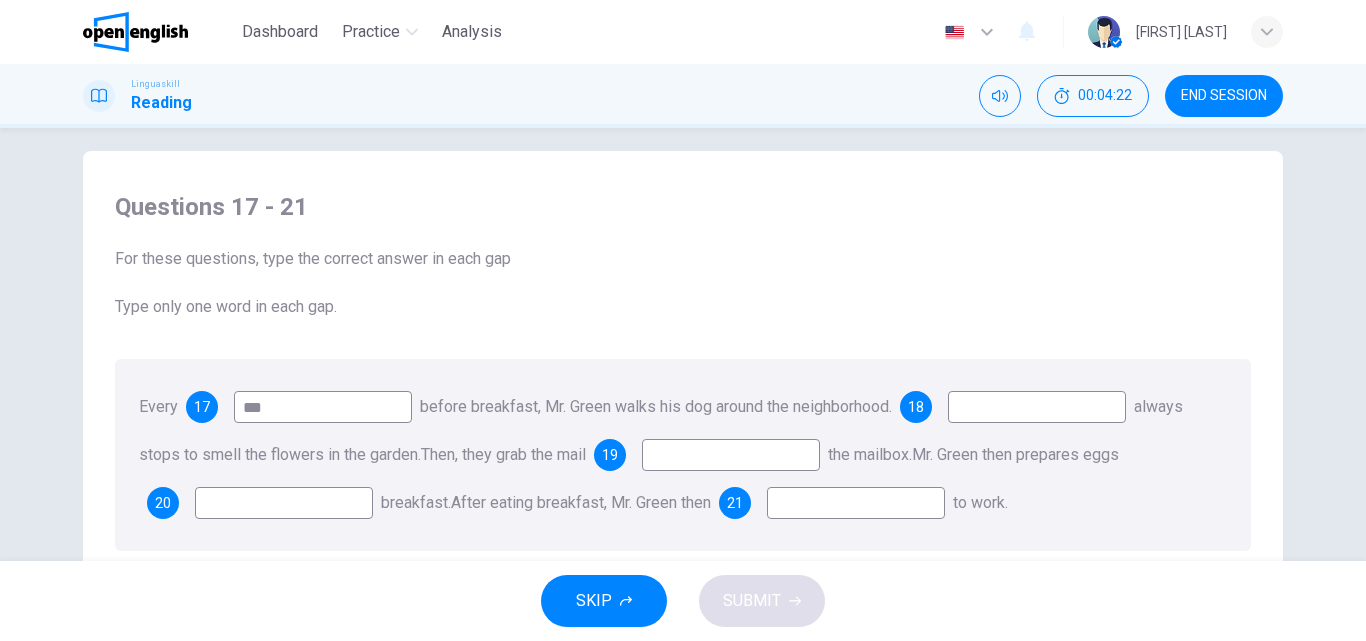 type on "***" 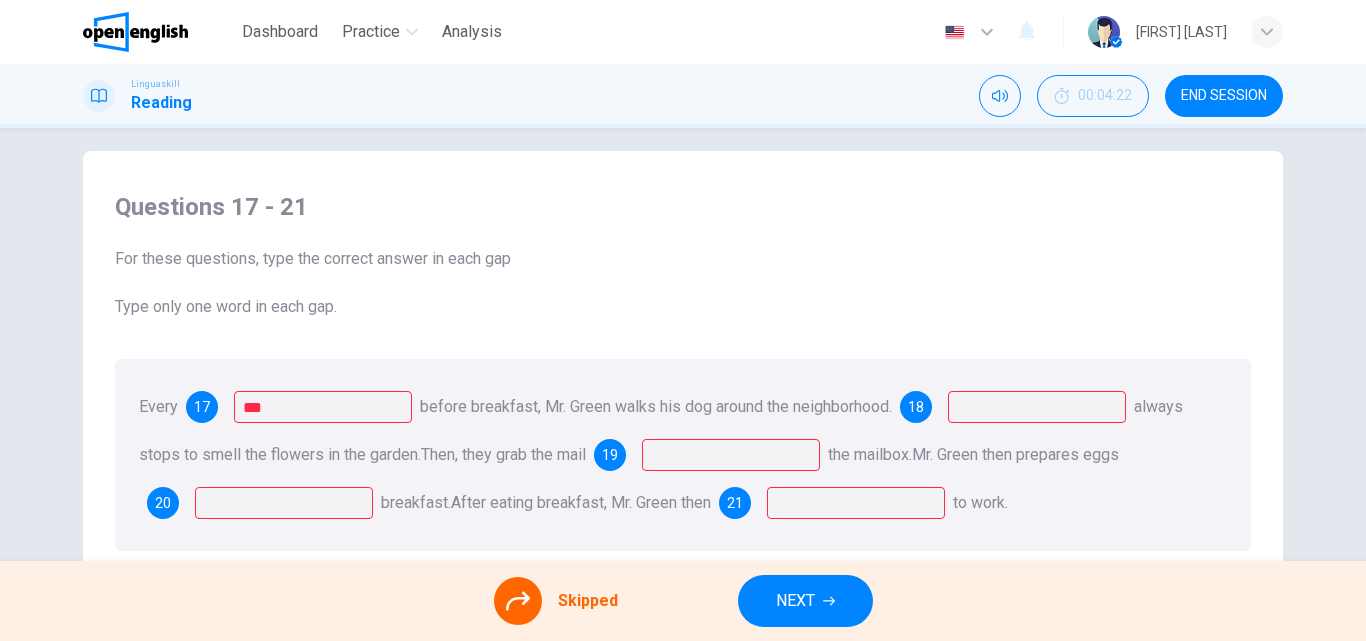 click on "NEXT" at bounding box center [805, 601] 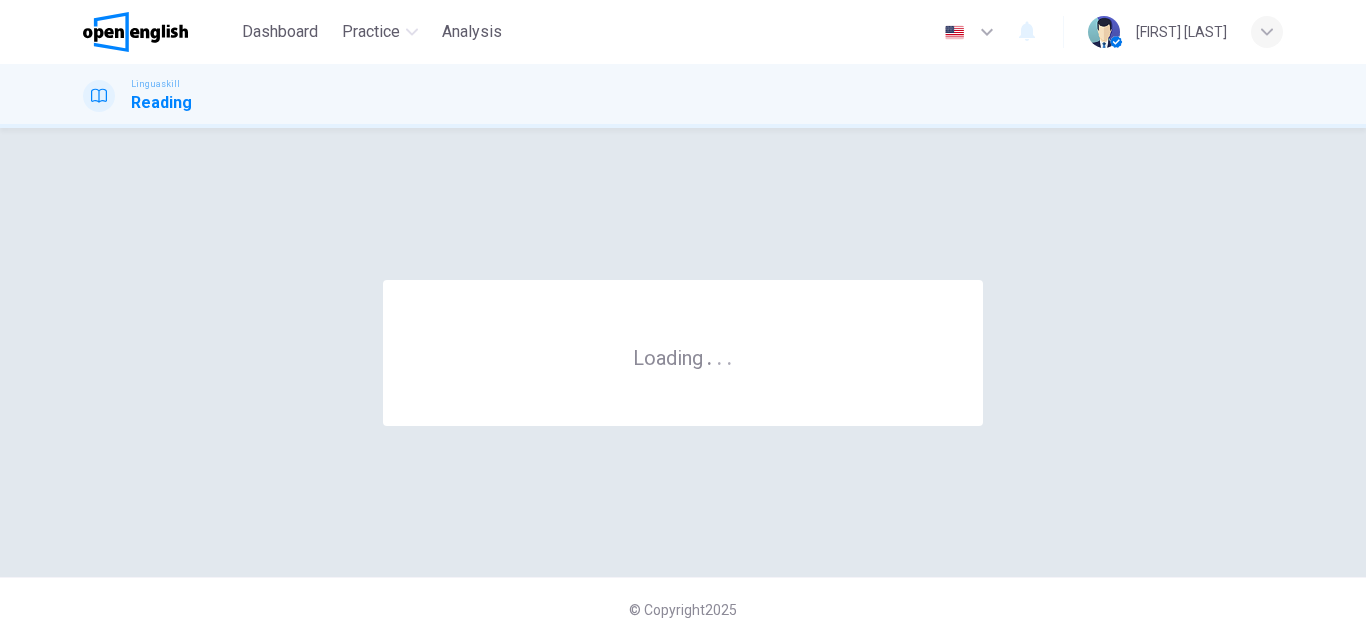 scroll, scrollTop: 0, scrollLeft: 0, axis: both 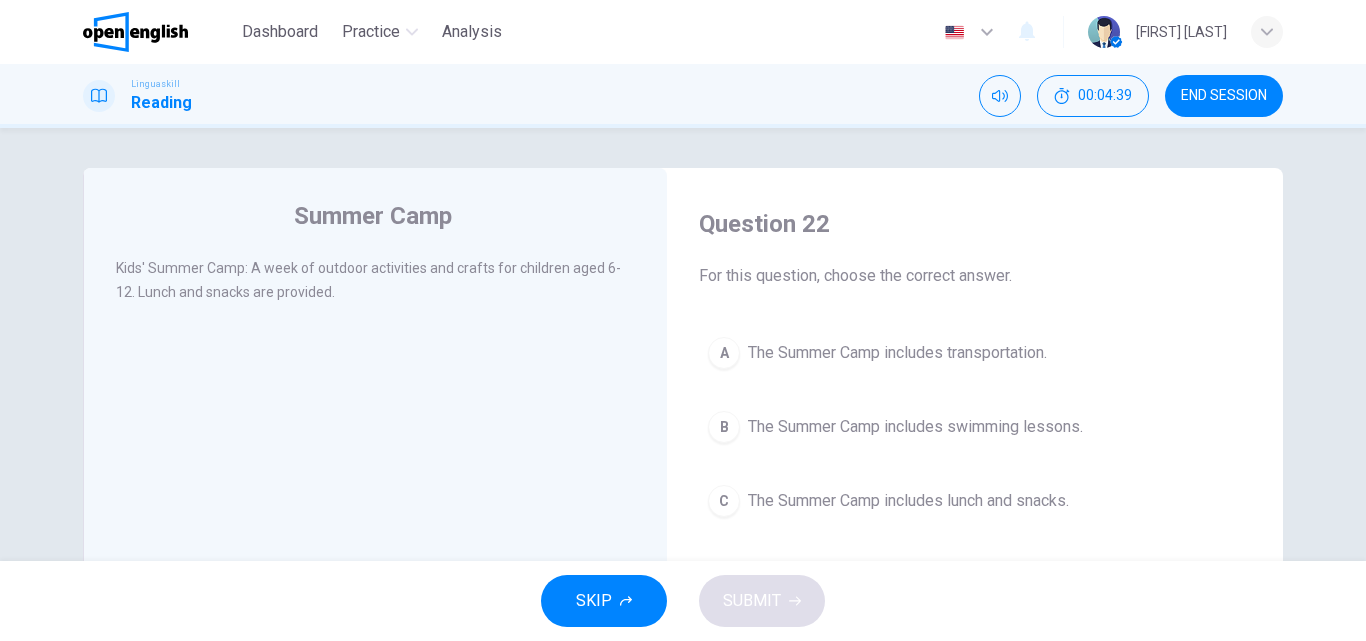 click on "The Summer Camp includes lunch and snacks." at bounding box center [908, 501] 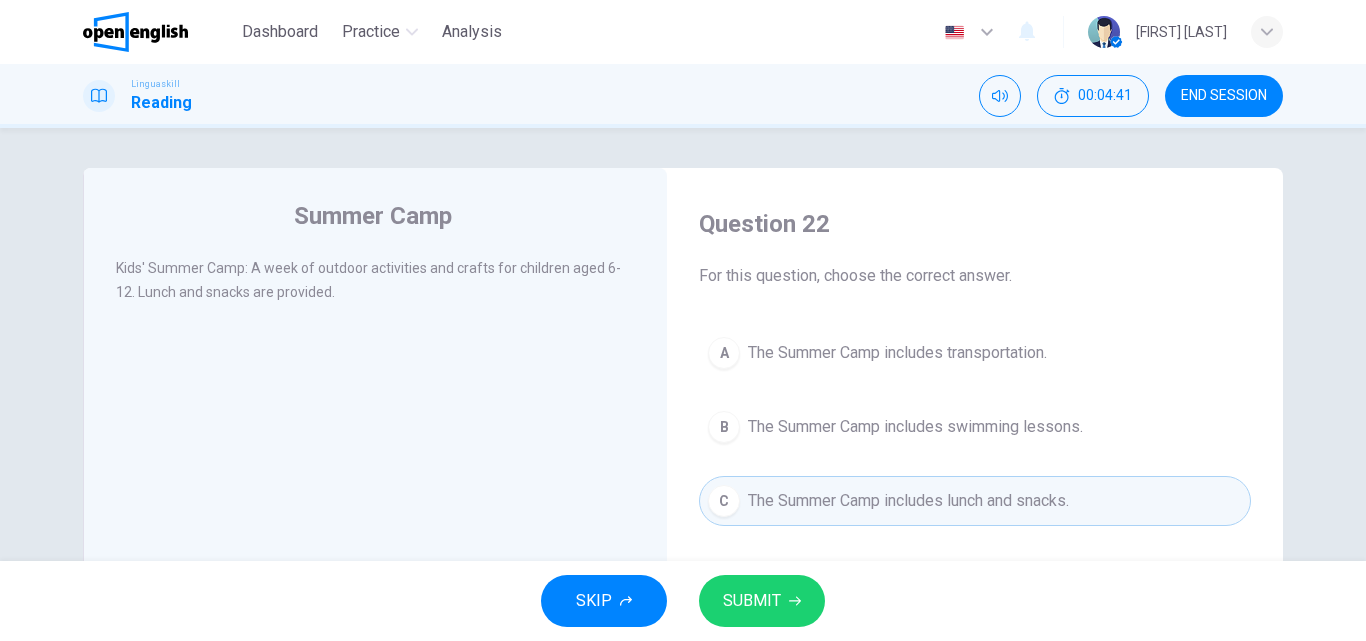 click on "SUBMIT" at bounding box center (762, 601) 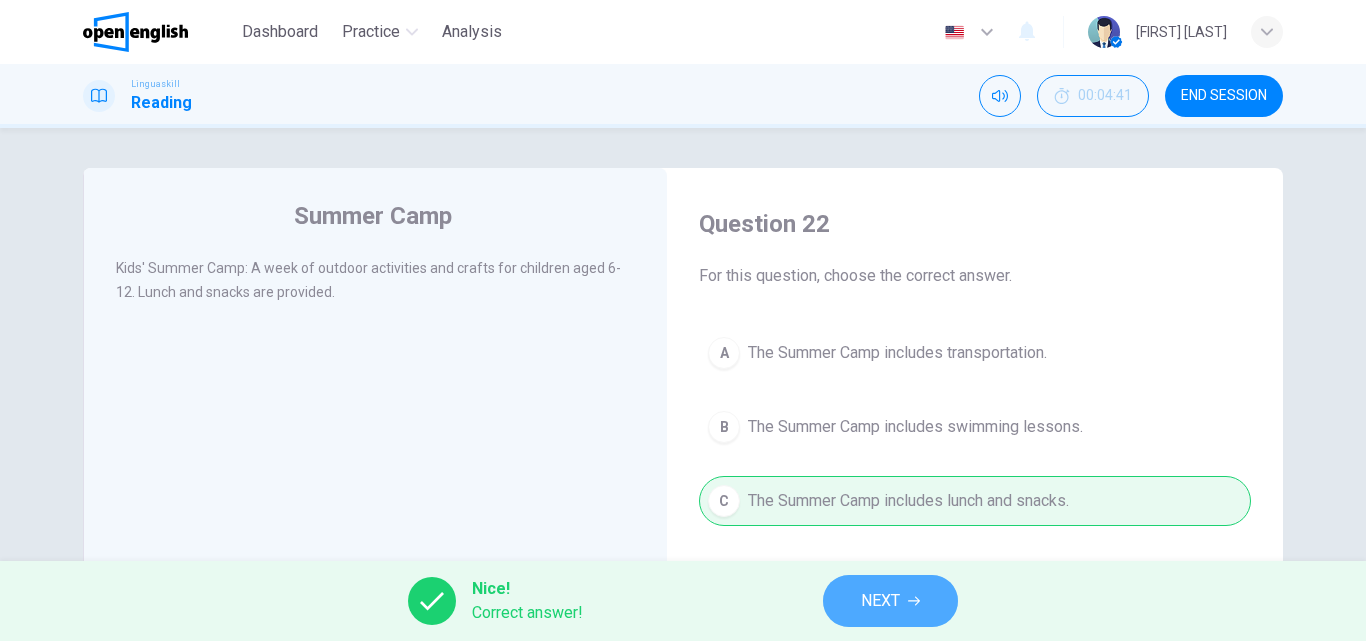 click on "NEXT" at bounding box center [880, 601] 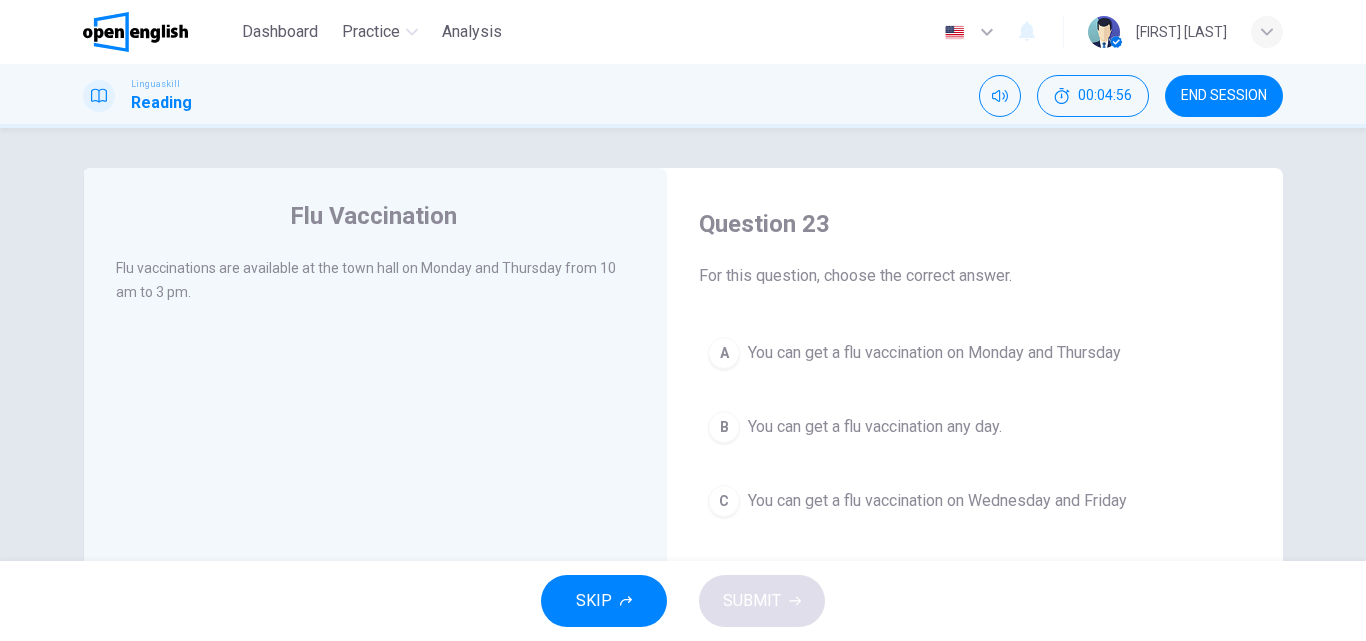 click on "You can get a flu vaccination on Monday and Thursday" at bounding box center [934, 353] 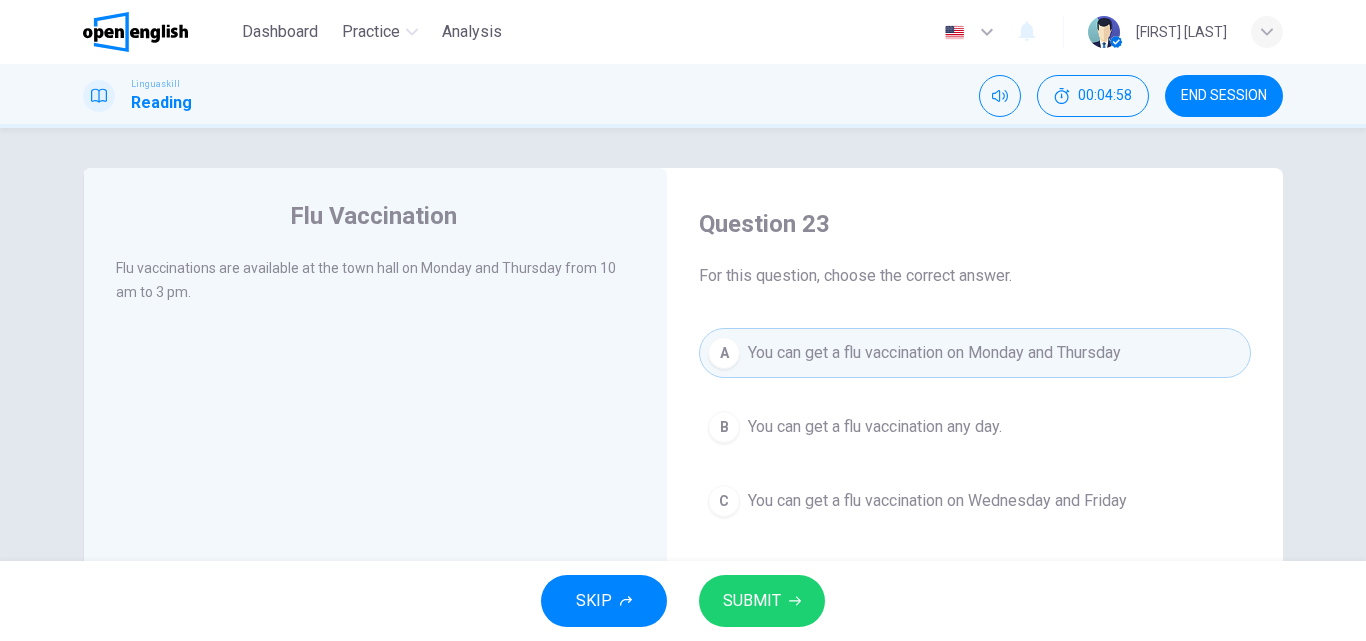 click on "SUBMIT" at bounding box center (752, 601) 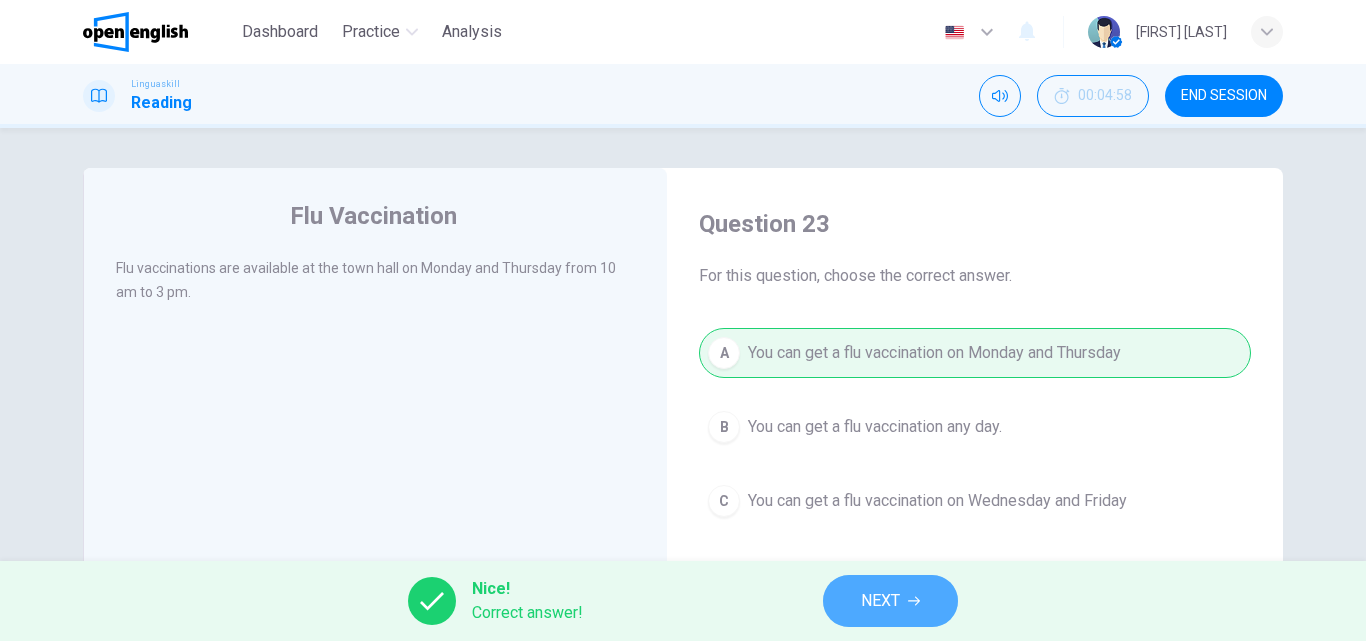 click on "NEXT" at bounding box center [880, 601] 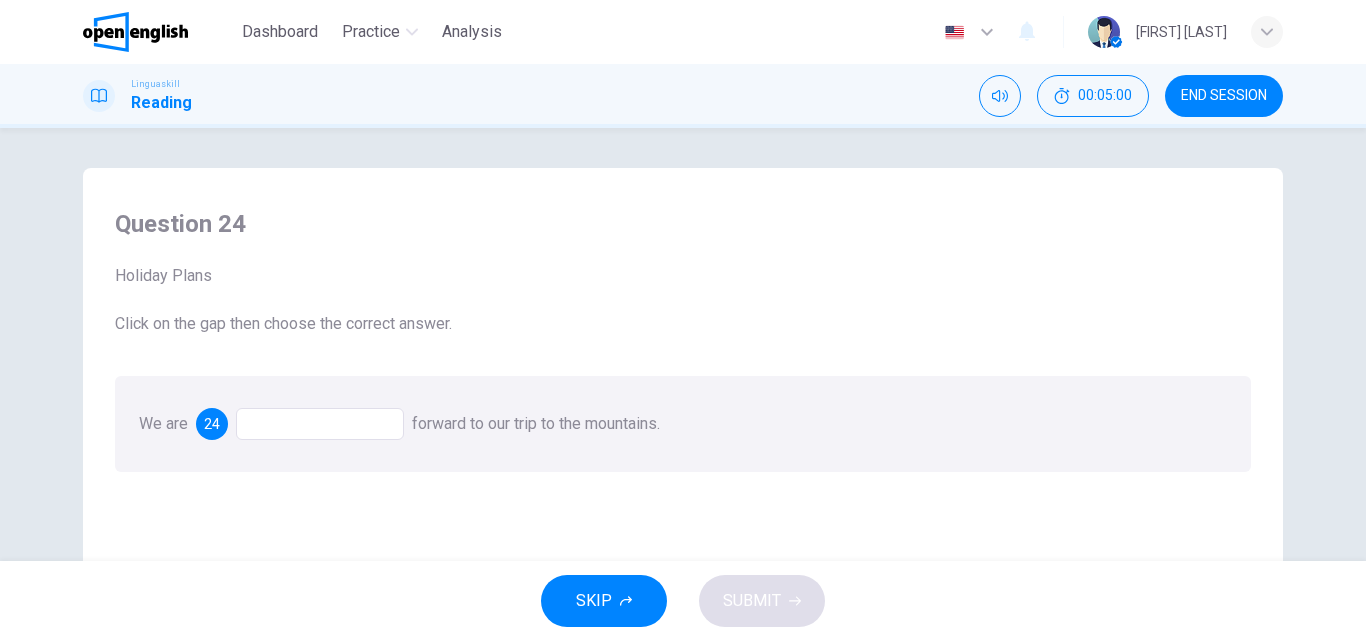 click at bounding box center [320, 424] 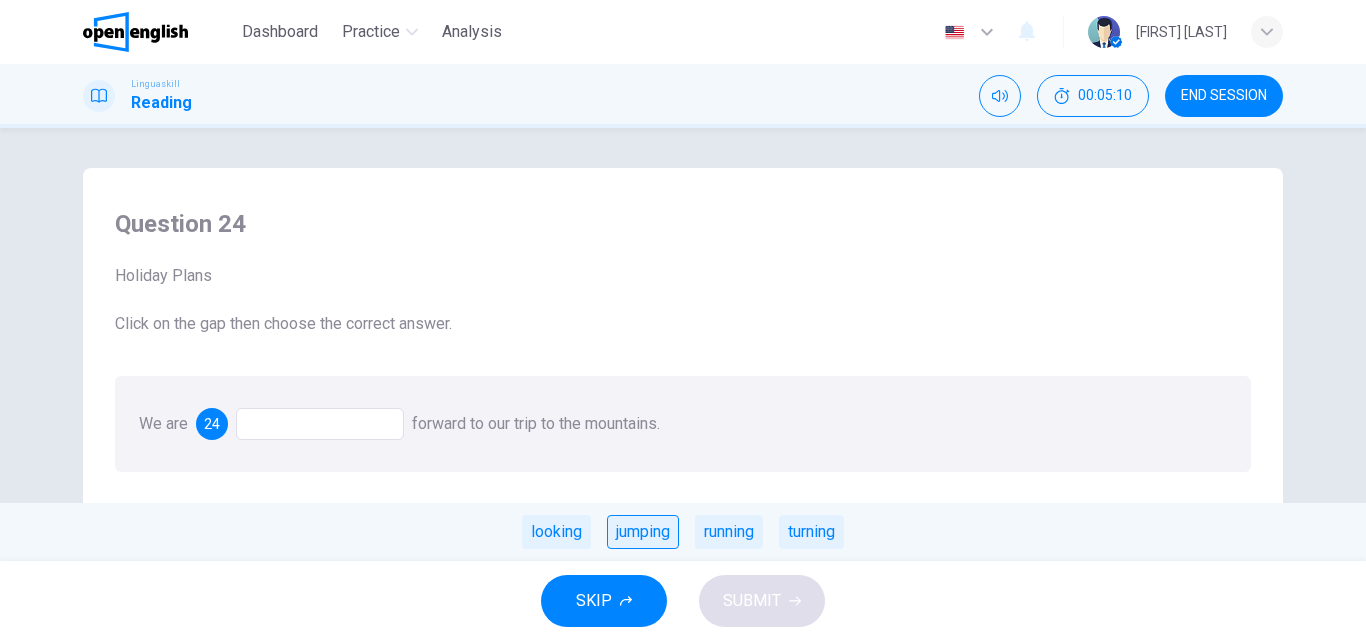 click on "jumping" at bounding box center [643, 532] 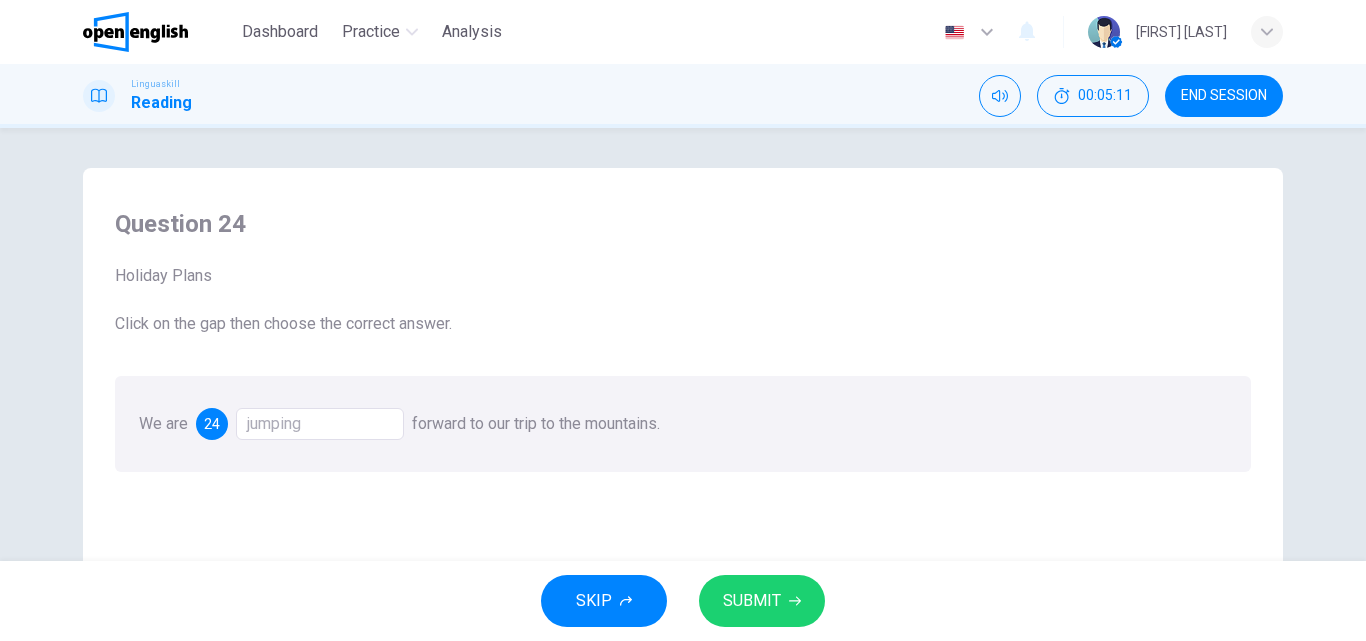 click on "SUBMIT" at bounding box center [752, 601] 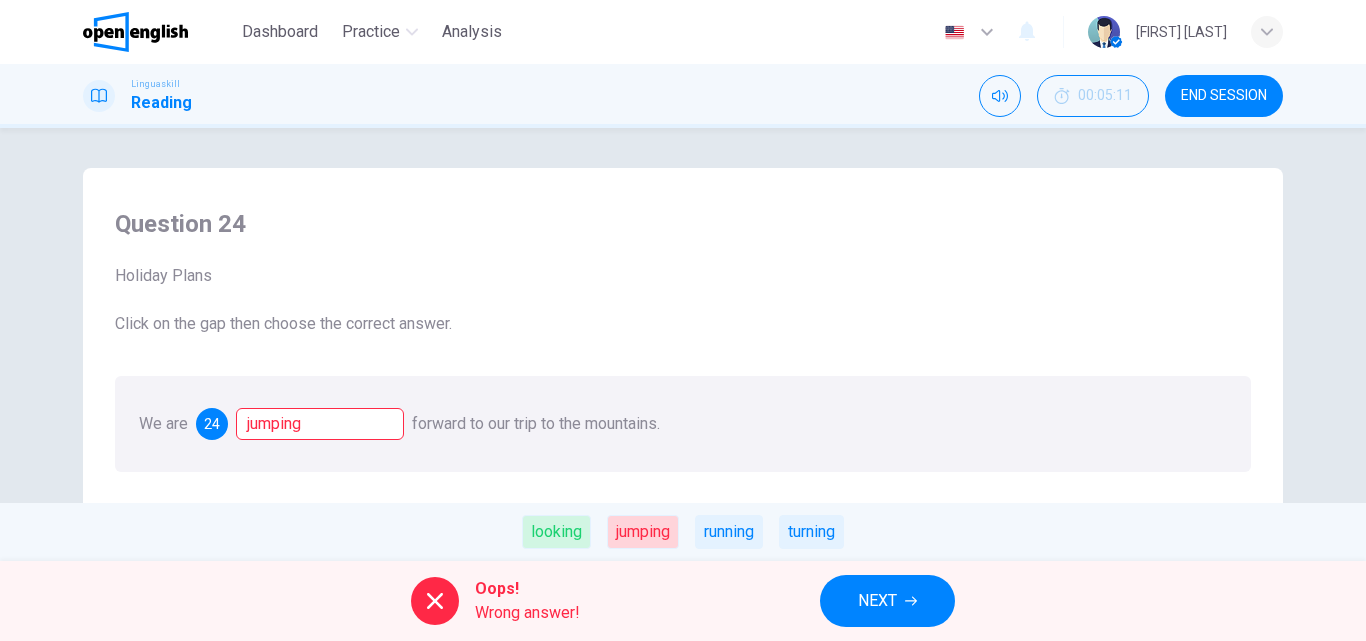 click on "NEXT" at bounding box center (887, 601) 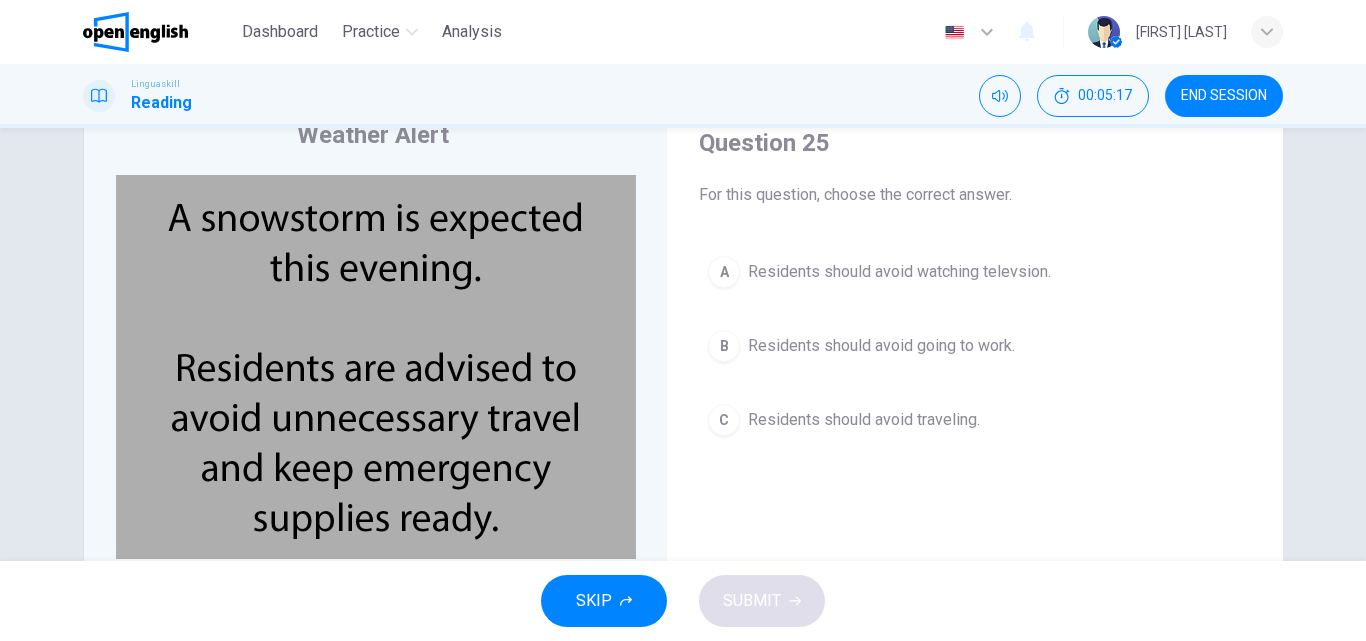 scroll, scrollTop: 70, scrollLeft: 0, axis: vertical 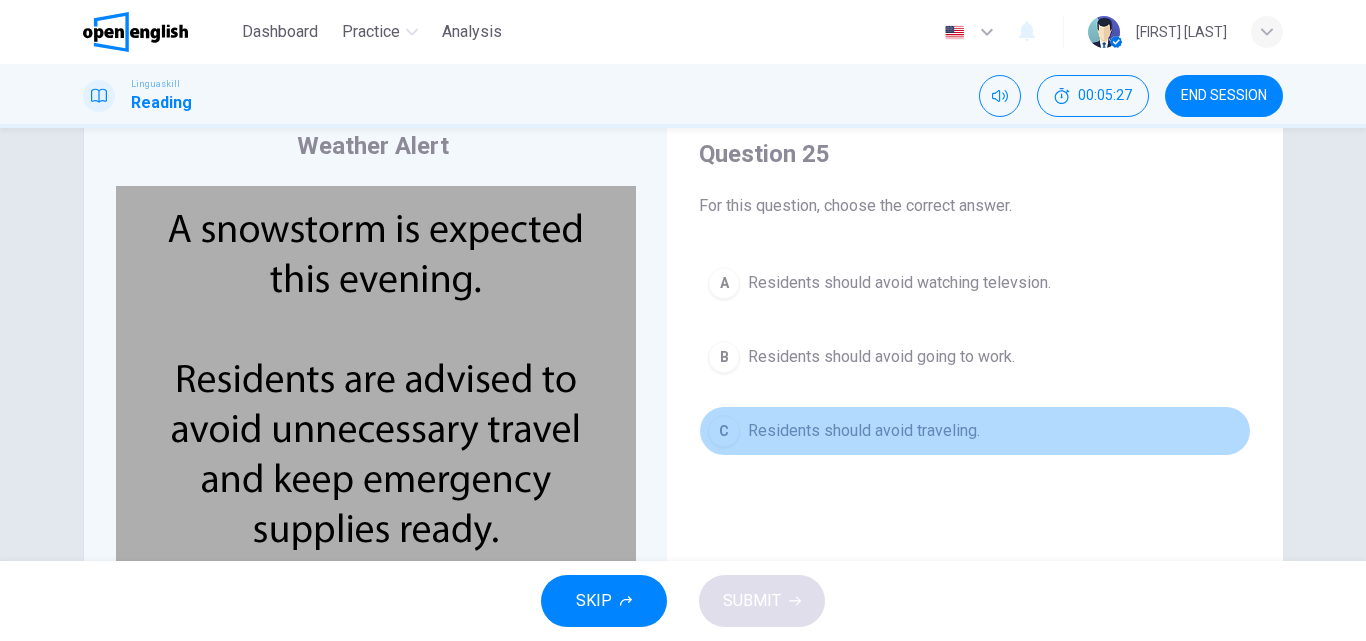 click on "Residents should avoid traveling." at bounding box center (864, 431) 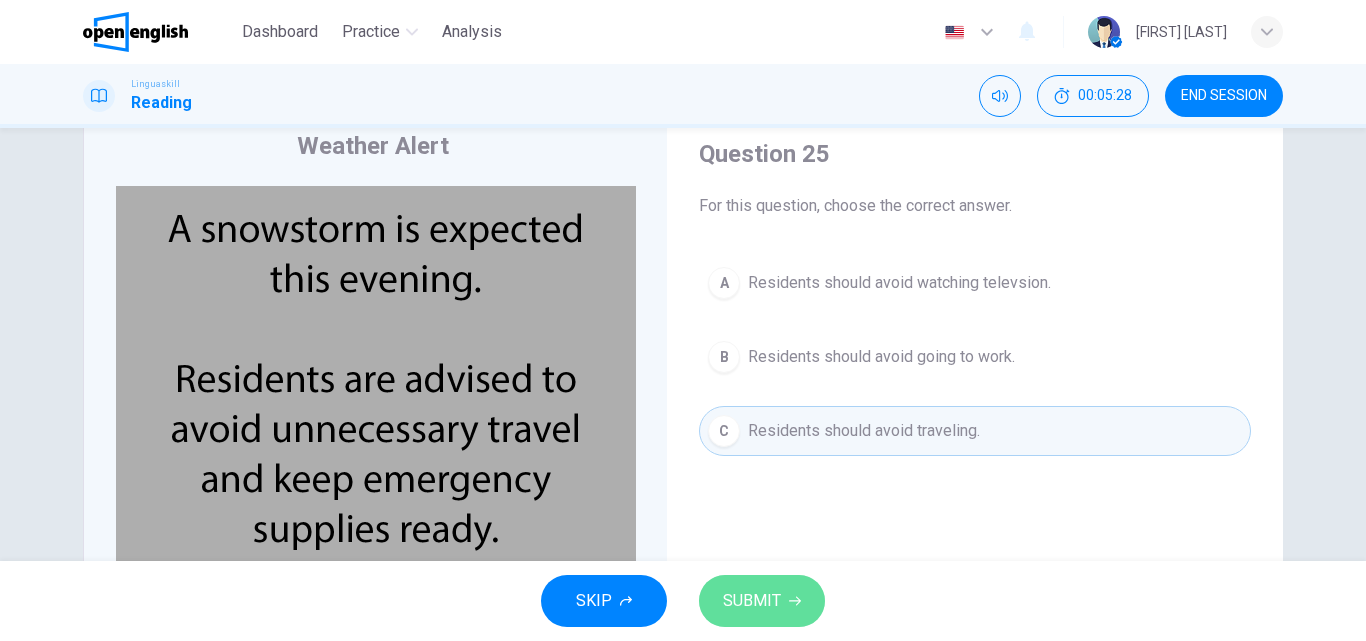 click on "SUBMIT" at bounding box center (762, 601) 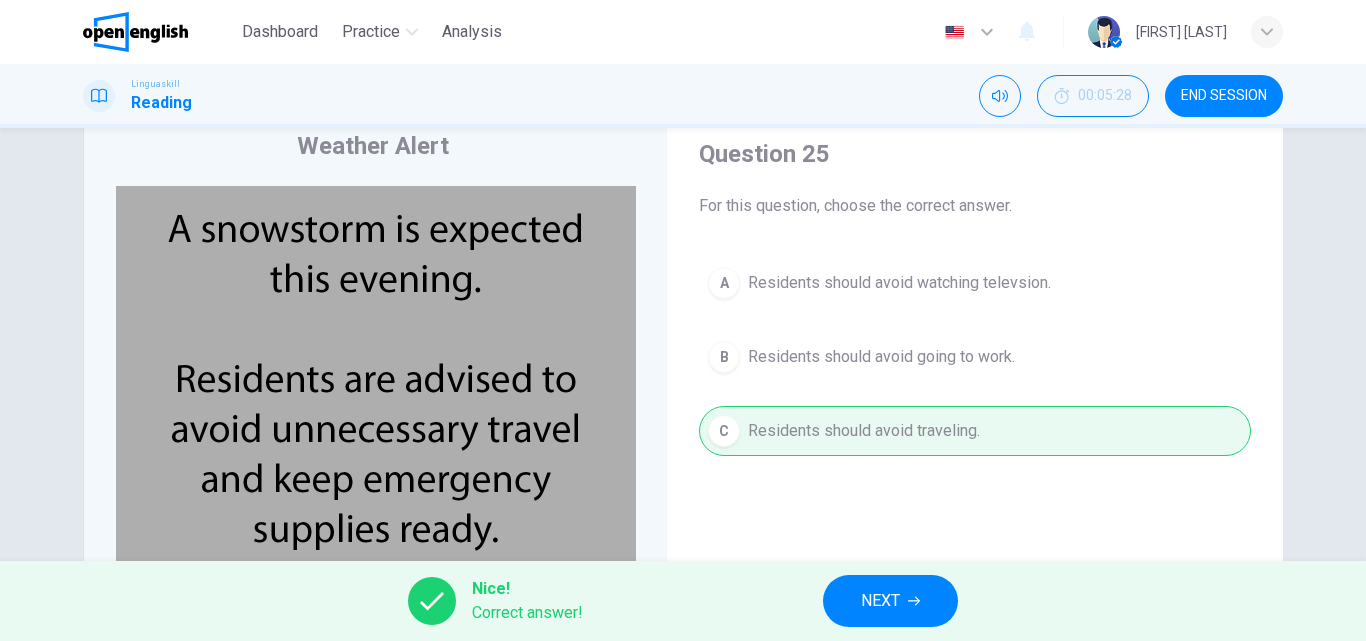 click on "NEXT" at bounding box center [880, 601] 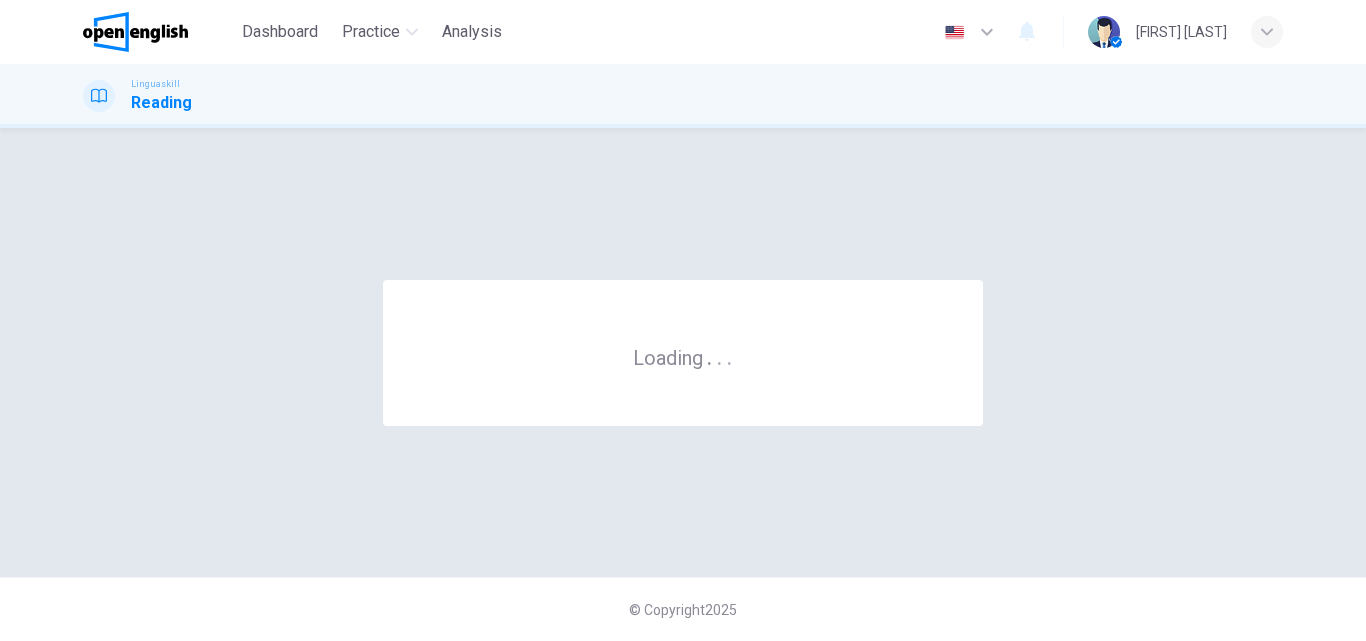 scroll, scrollTop: 0, scrollLeft: 0, axis: both 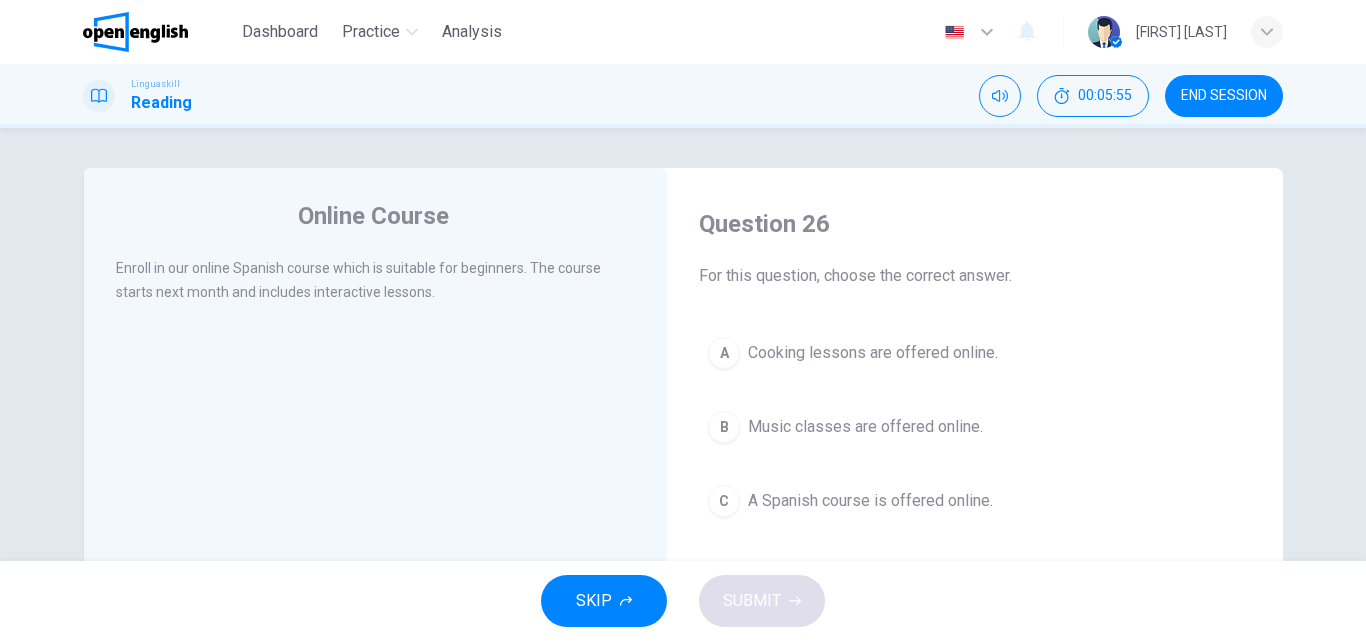 click on "A Spanish course is offered online." at bounding box center [870, 501] 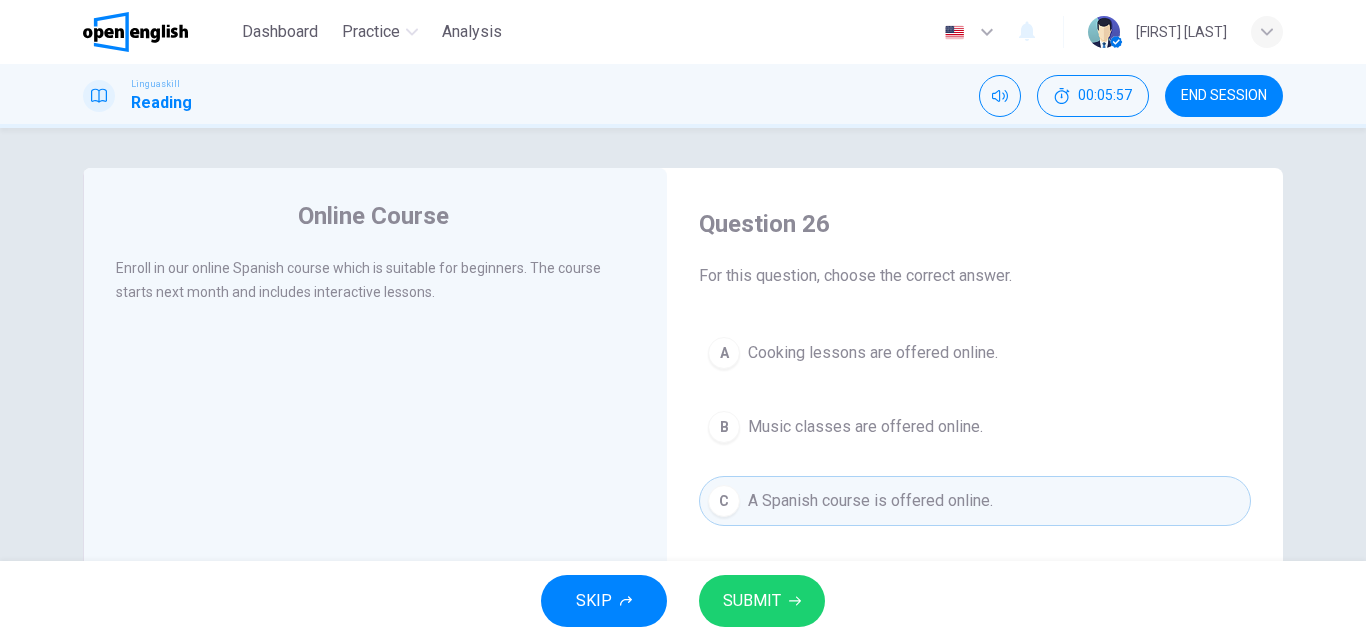 click on "SUBMIT" at bounding box center [752, 601] 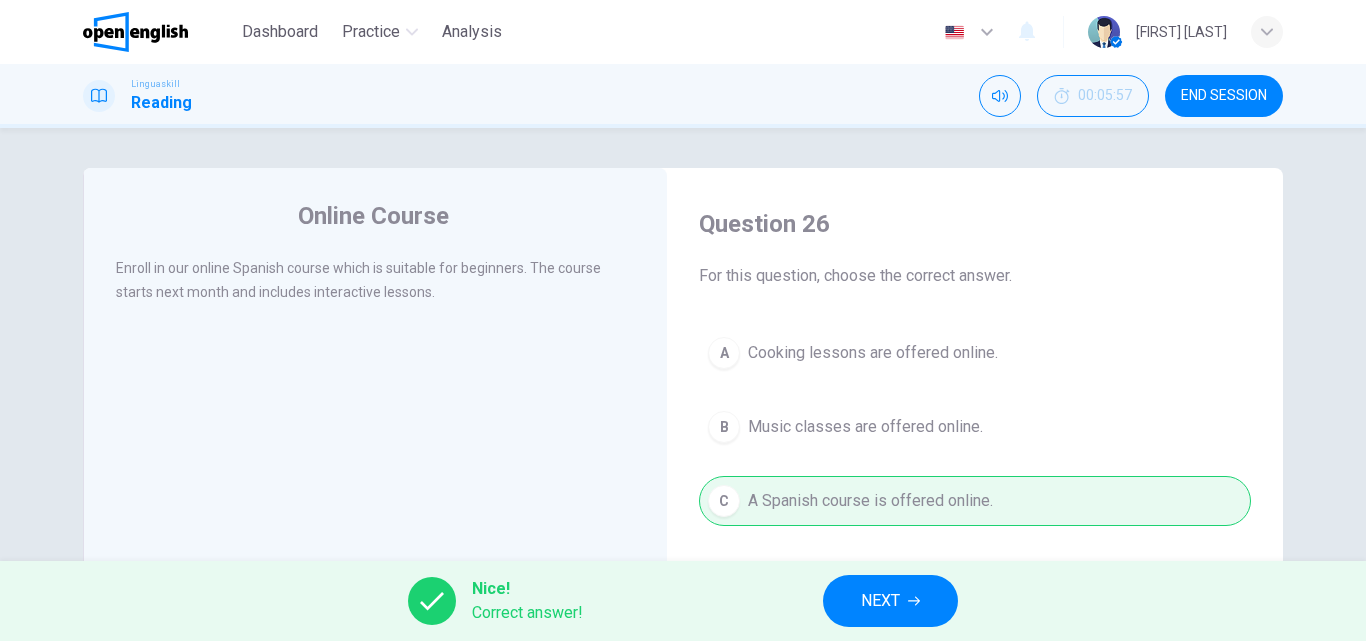 click on "NEXT" at bounding box center (890, 601) 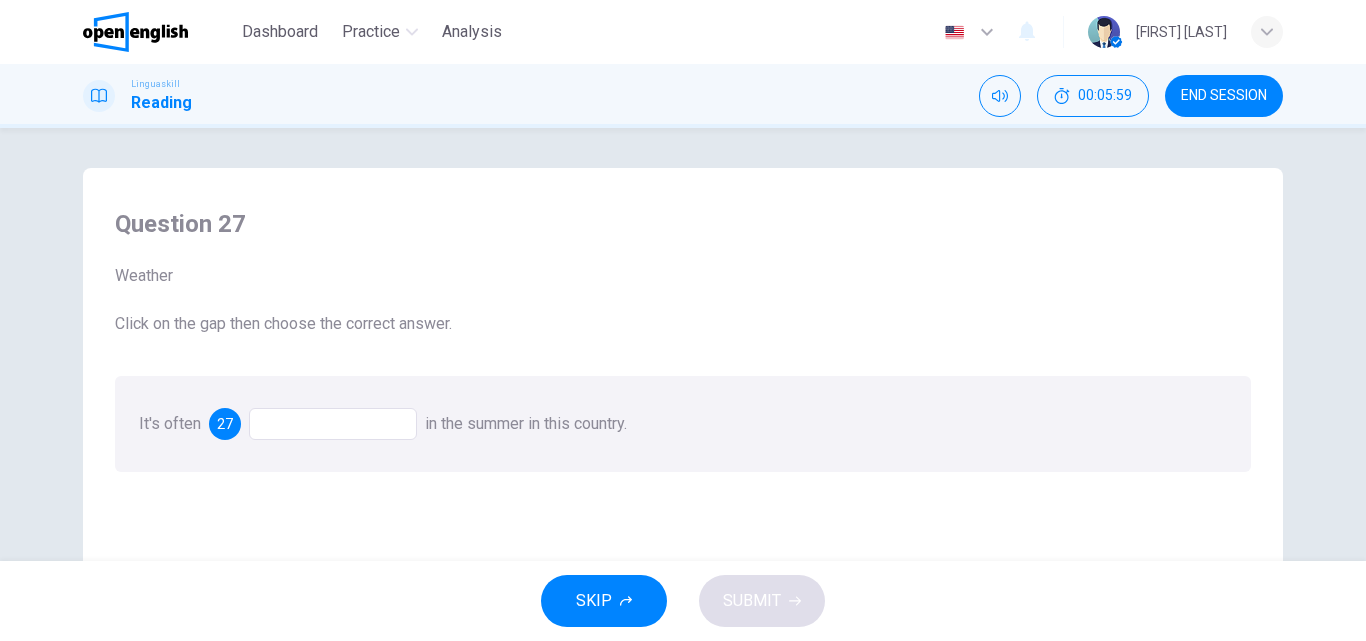 click at bounding box center (333, 424) 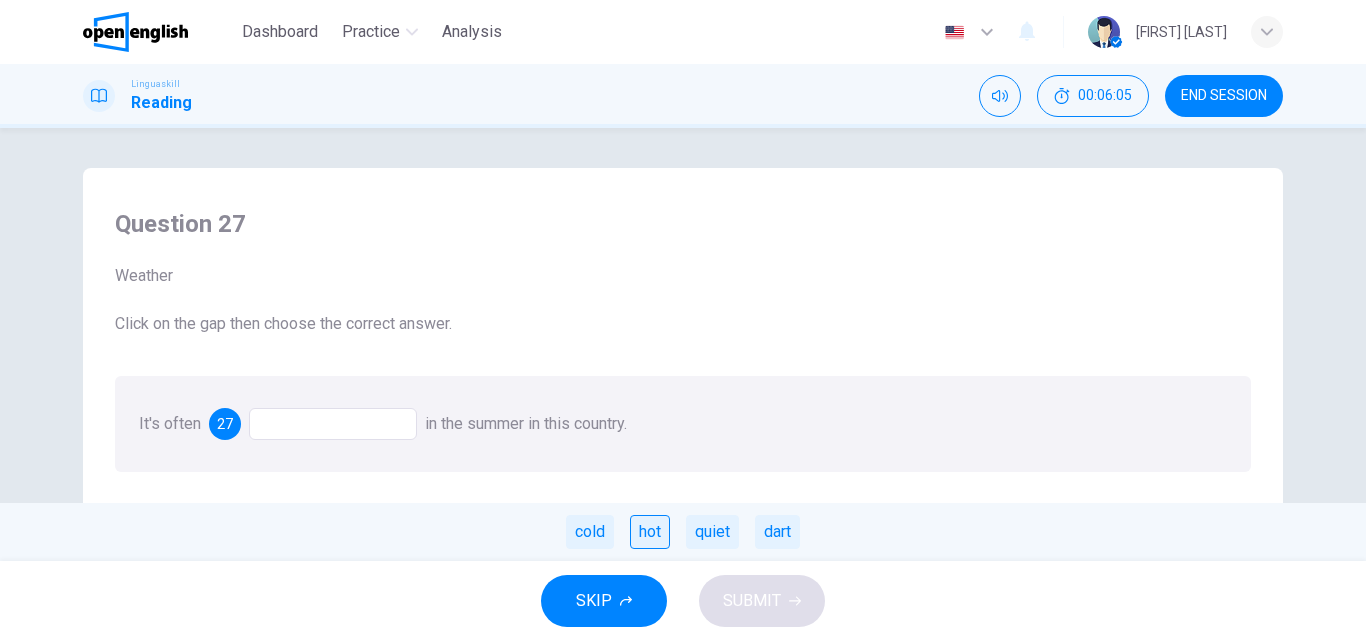 click on "hot" at bounding box center (650, 532) 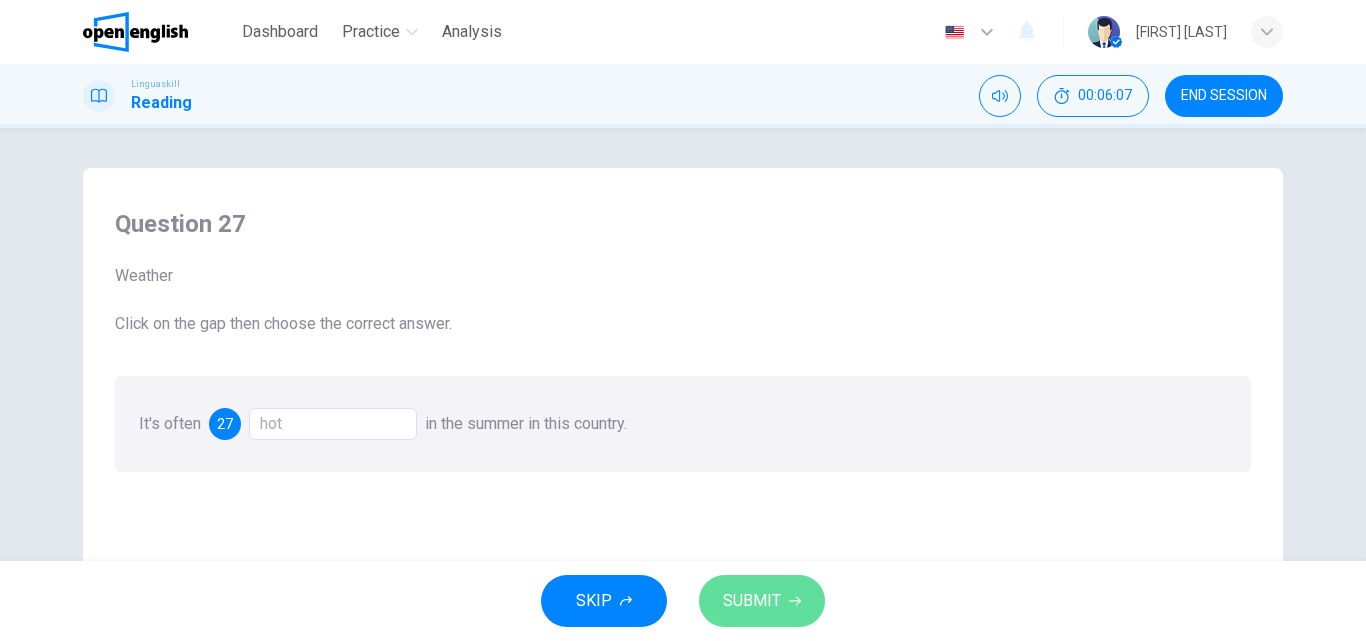 click on "SUBMIT" at bounding box center (752, 601) 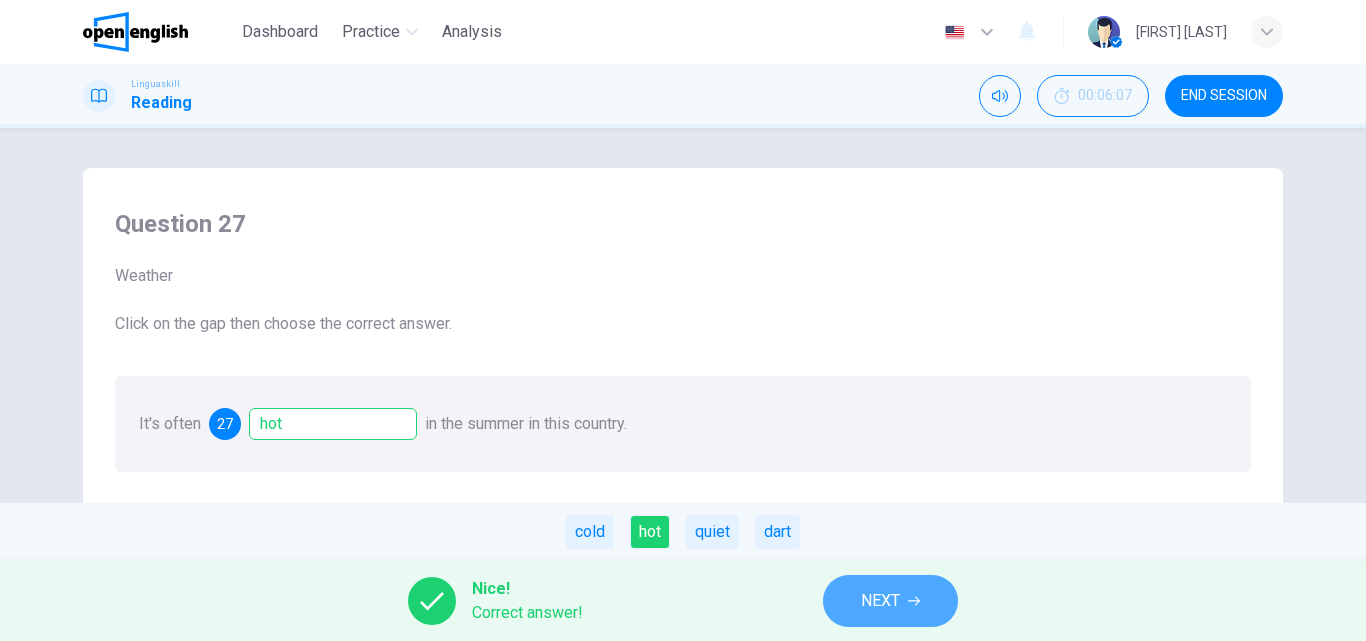 click on "NEXT" at bounding box center [890, 601] 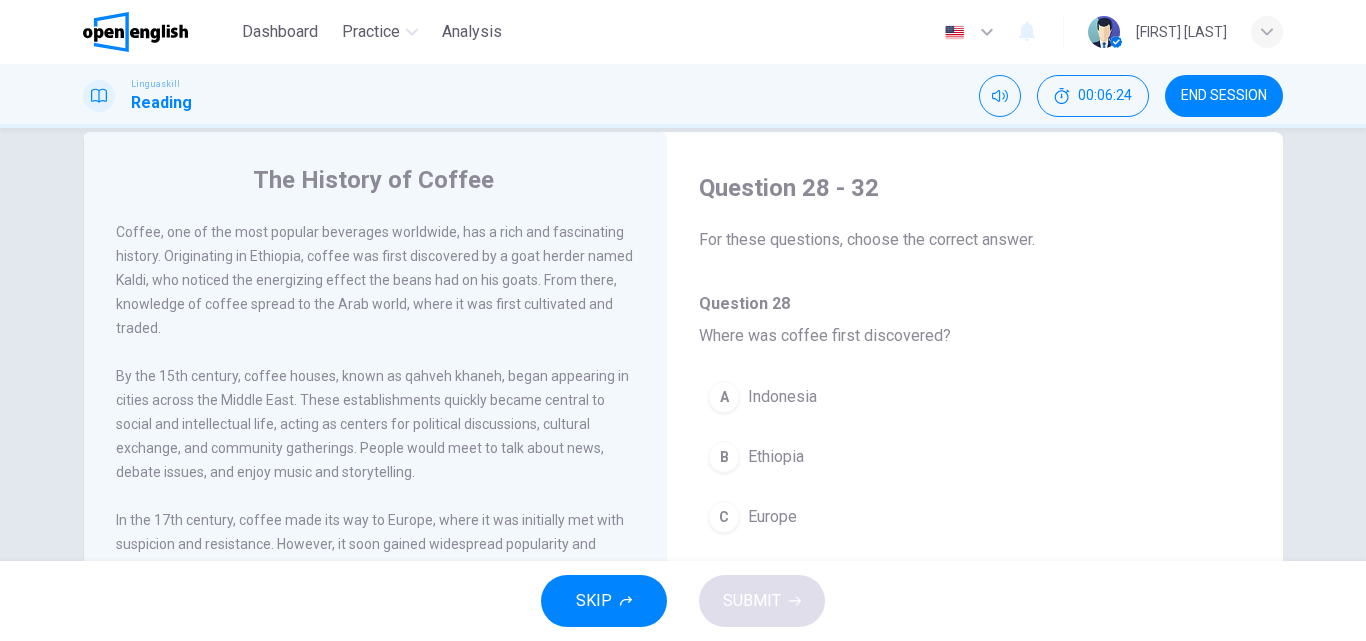 scroll, scrollTop: 47, scrollLeft: 0, axis: vertical 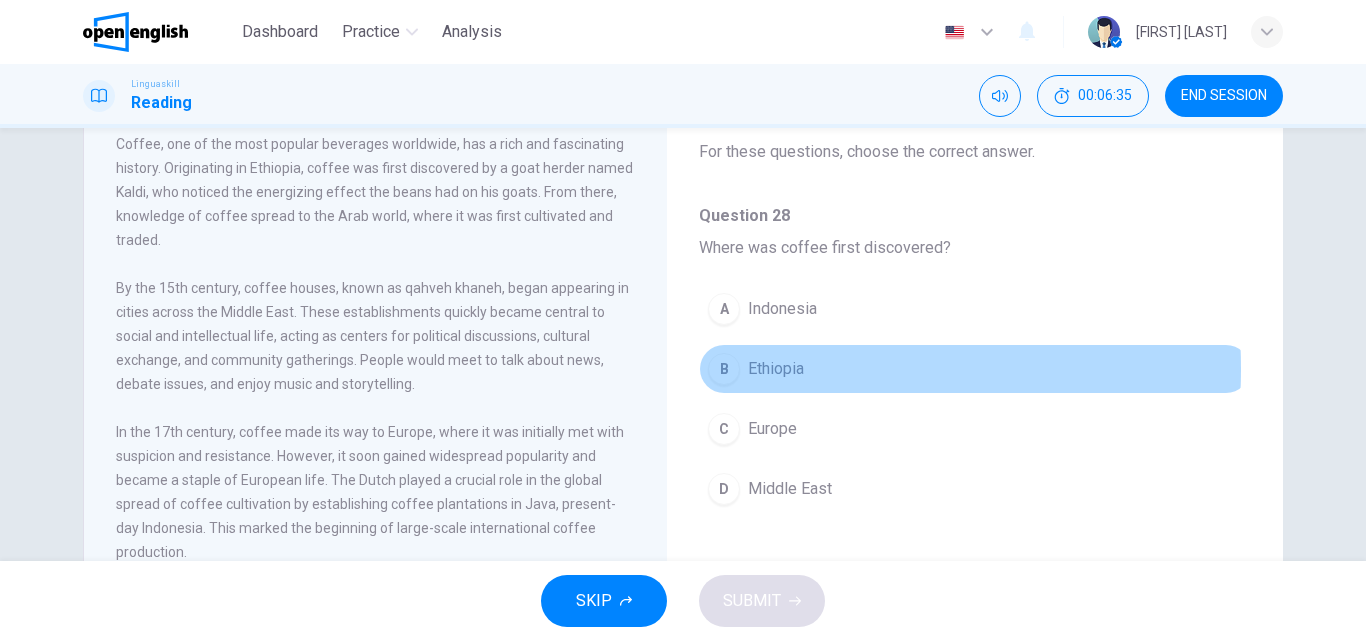 click on "B" at bounding box center [724, 369] 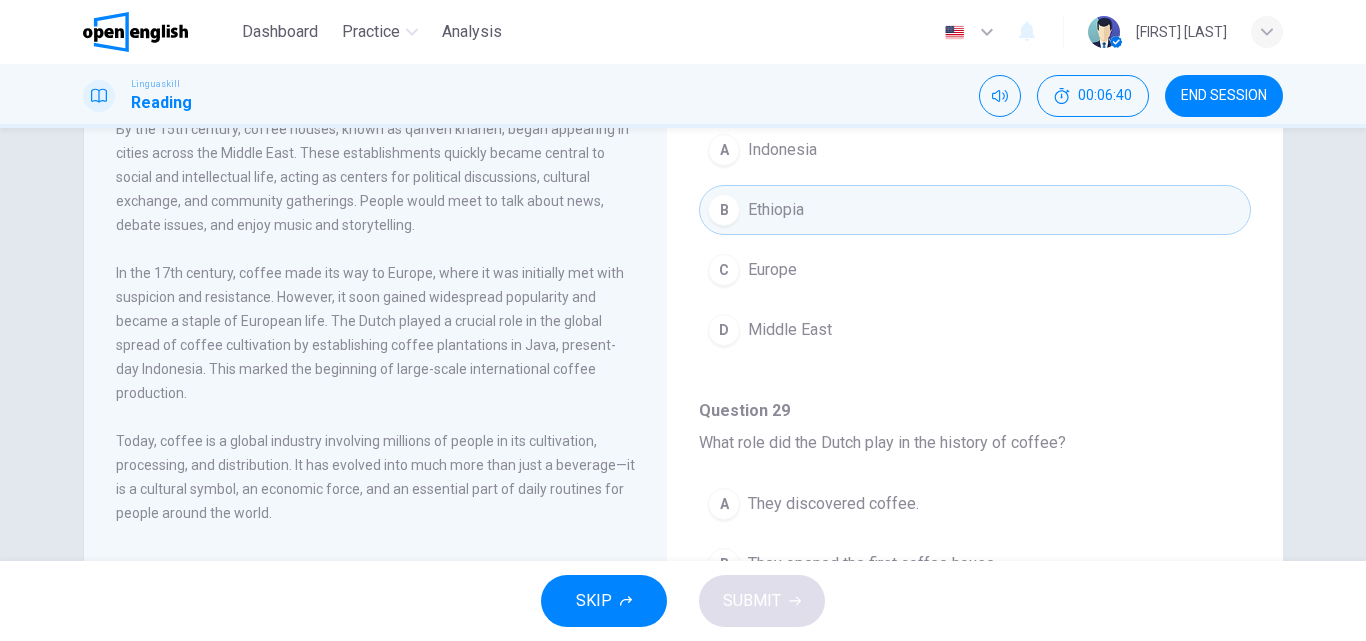 scroll, scrollTop: 291, scrollLeft: 0, axis: vertical 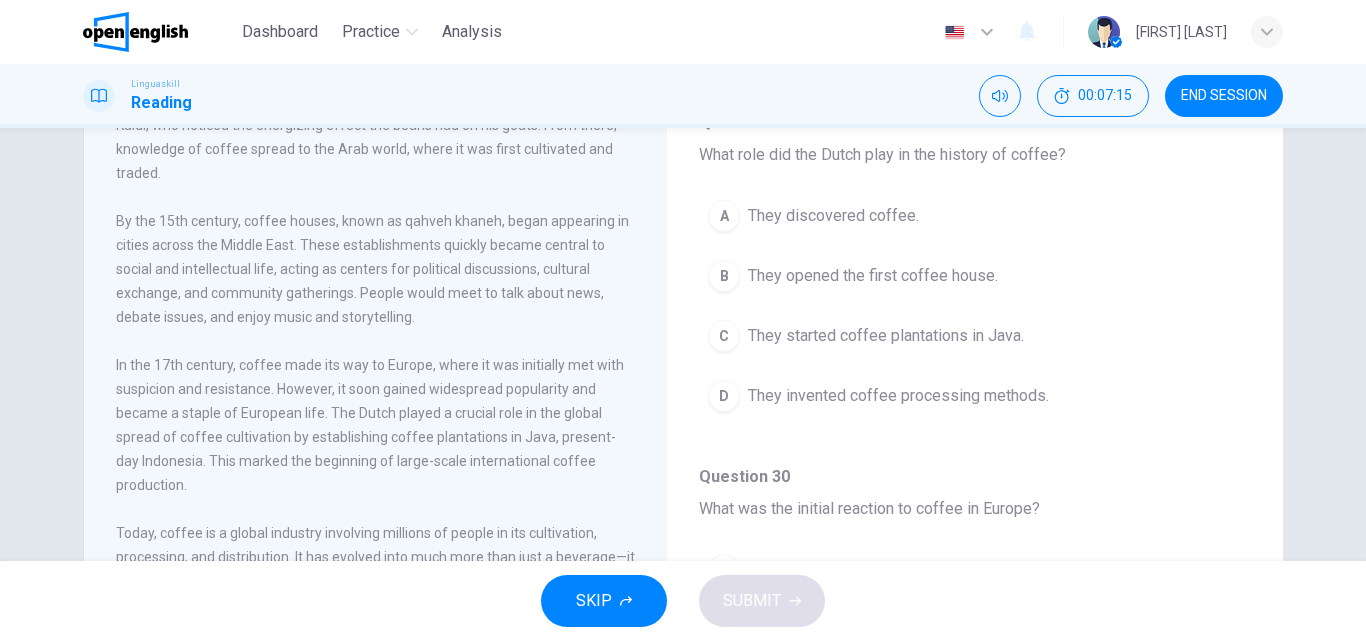 drag, startPoint x: 1267, startPoint y: 329, endPoint x: 1265, endPoint y: 299, distance: 30.066593 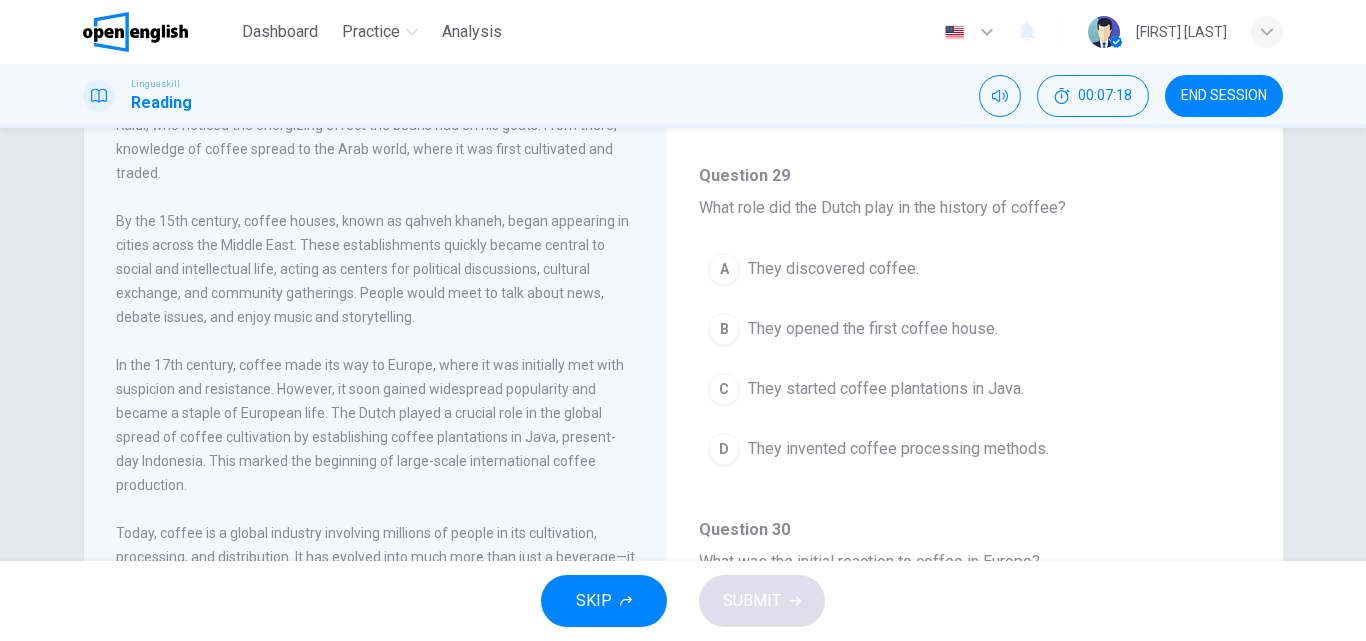 scroll, scrollTop: 336, scrollLeft: 0, axis: vertical 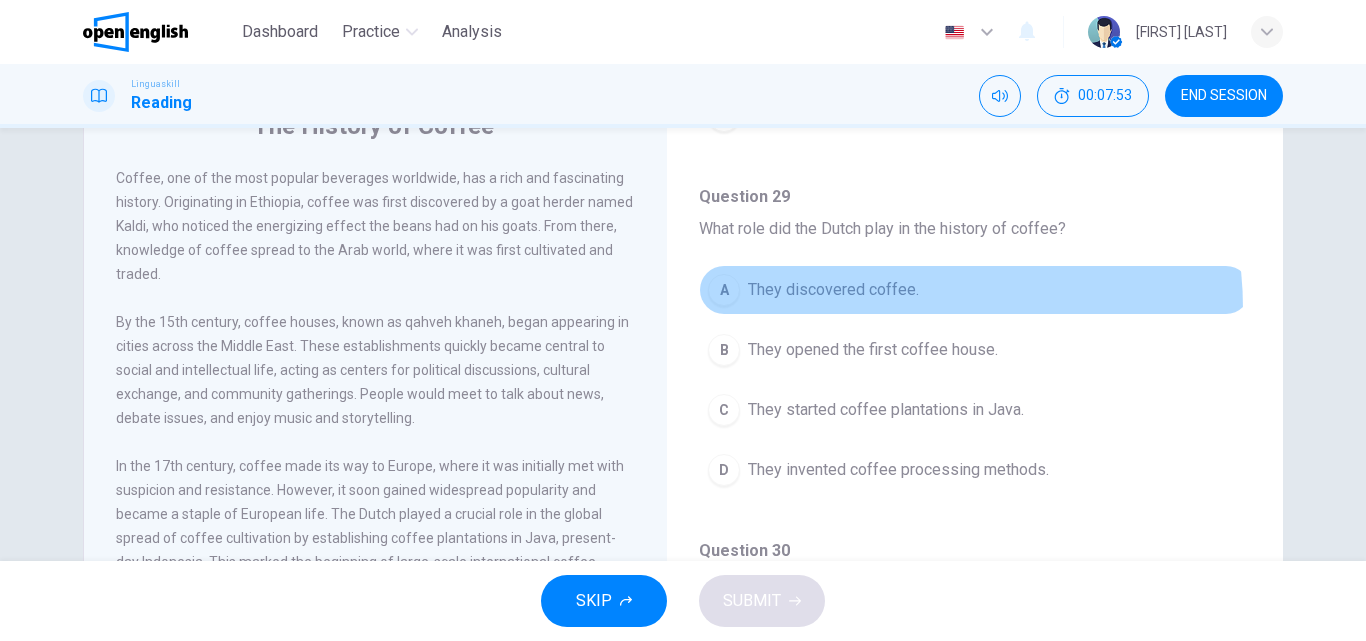 click on "A They discovered coffee." at bounding box center (975, 290) 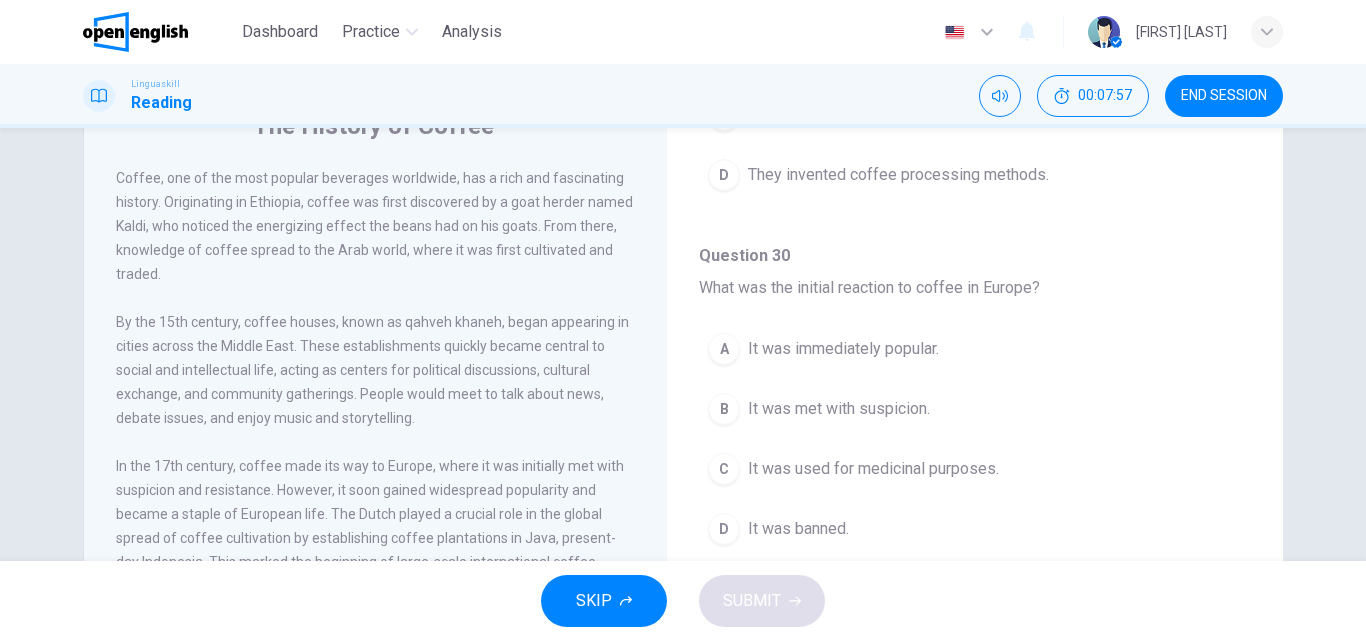 scroll, scrollTop: 703, scrollLeft: 0, axis: vertical 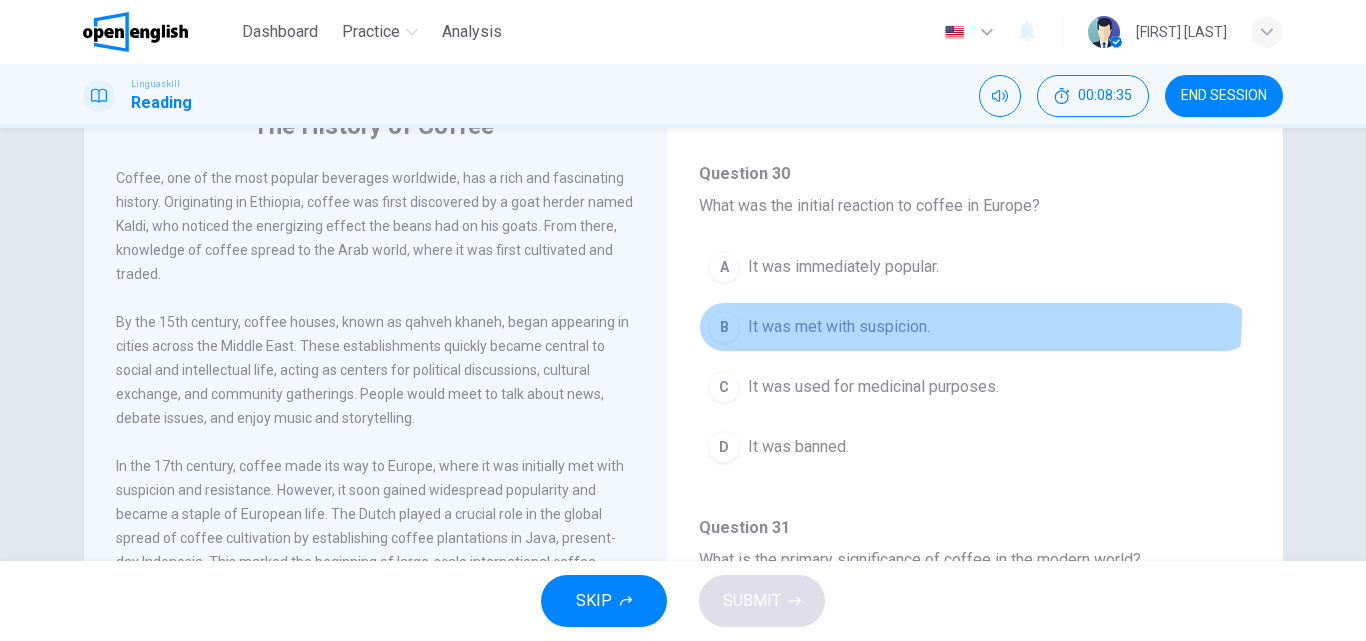 click on "B It was met with suspicion." at bounding box center [975, 327] 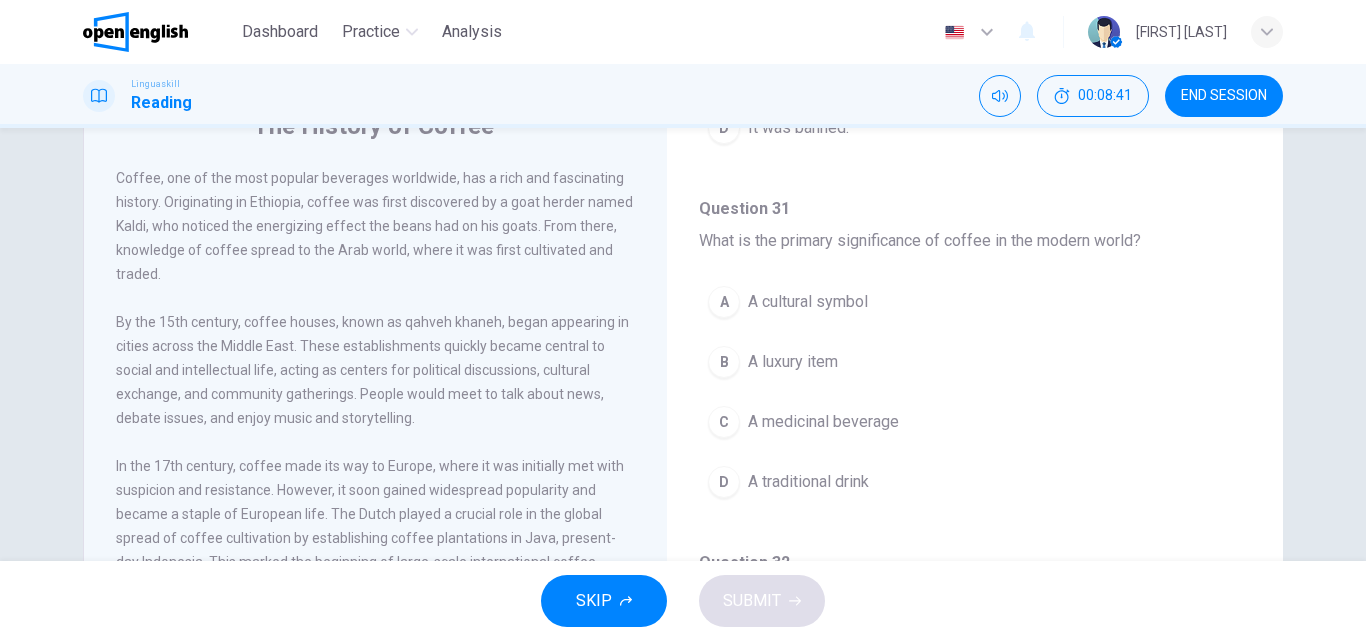 scroll, scrollTop: 1107, scrollLeft: 0, axis: vertical 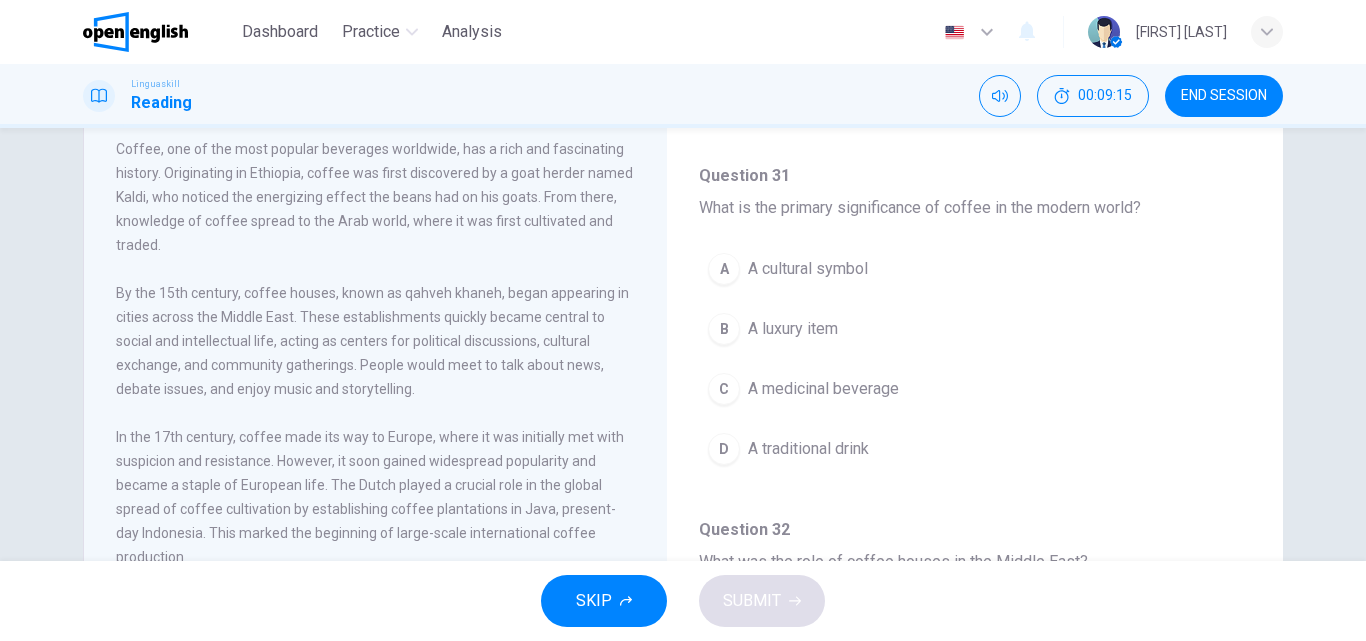 click on "A A cultural symbol" at bounding box center (975, 269) 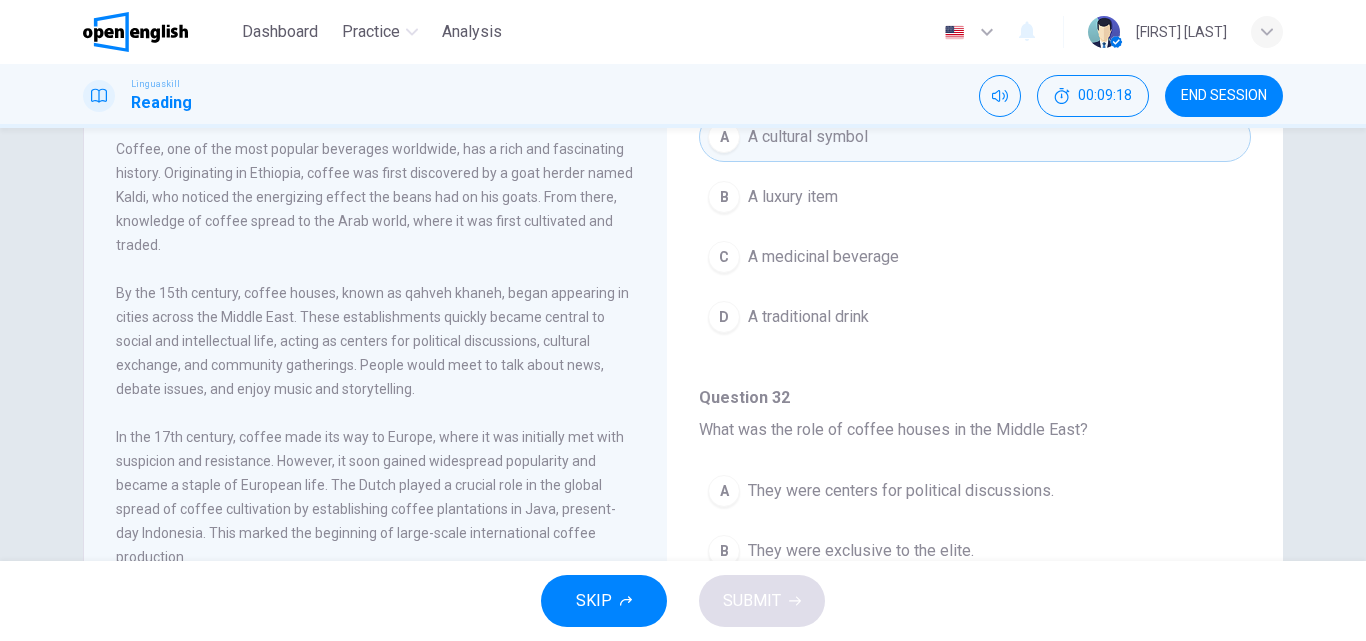 scroll, scrollTop: 1251, scrollLeft: 0, axis: vertical 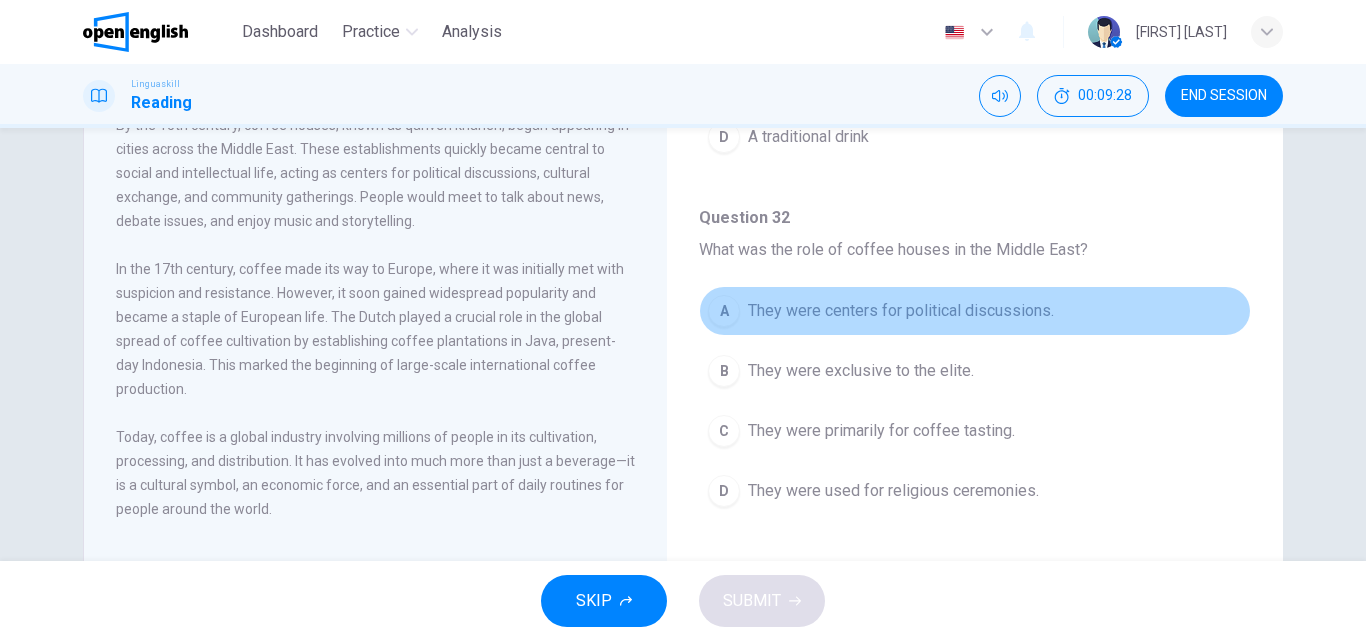click on "A They were centers for political discussions." at bounding box center (975, 311) 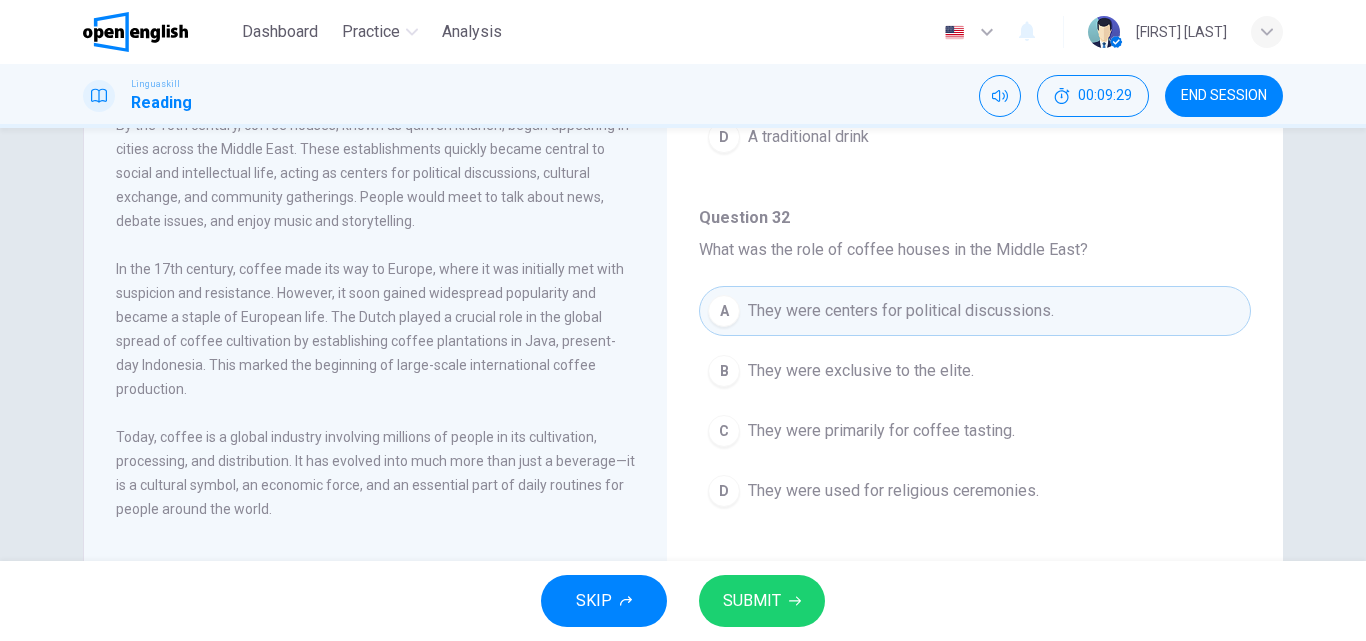 click on "SUBMIT" at bounding box center (762, 601) 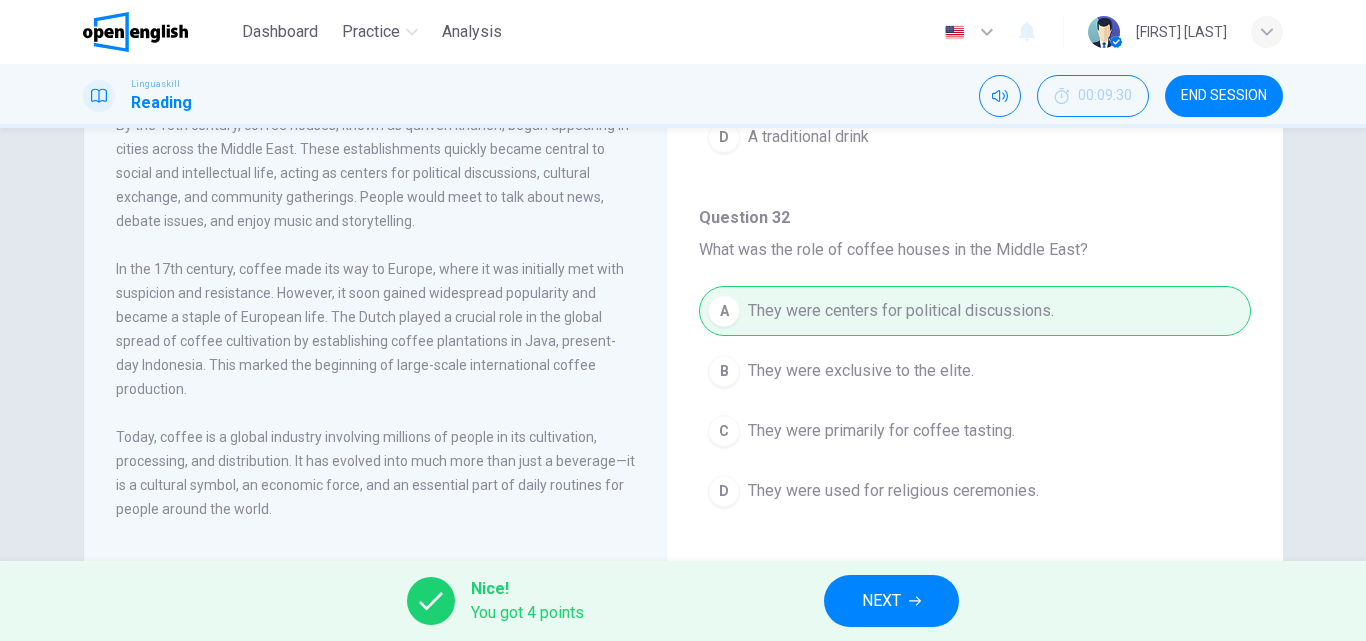 click on "NEXT" at bounding box center [881, 601] 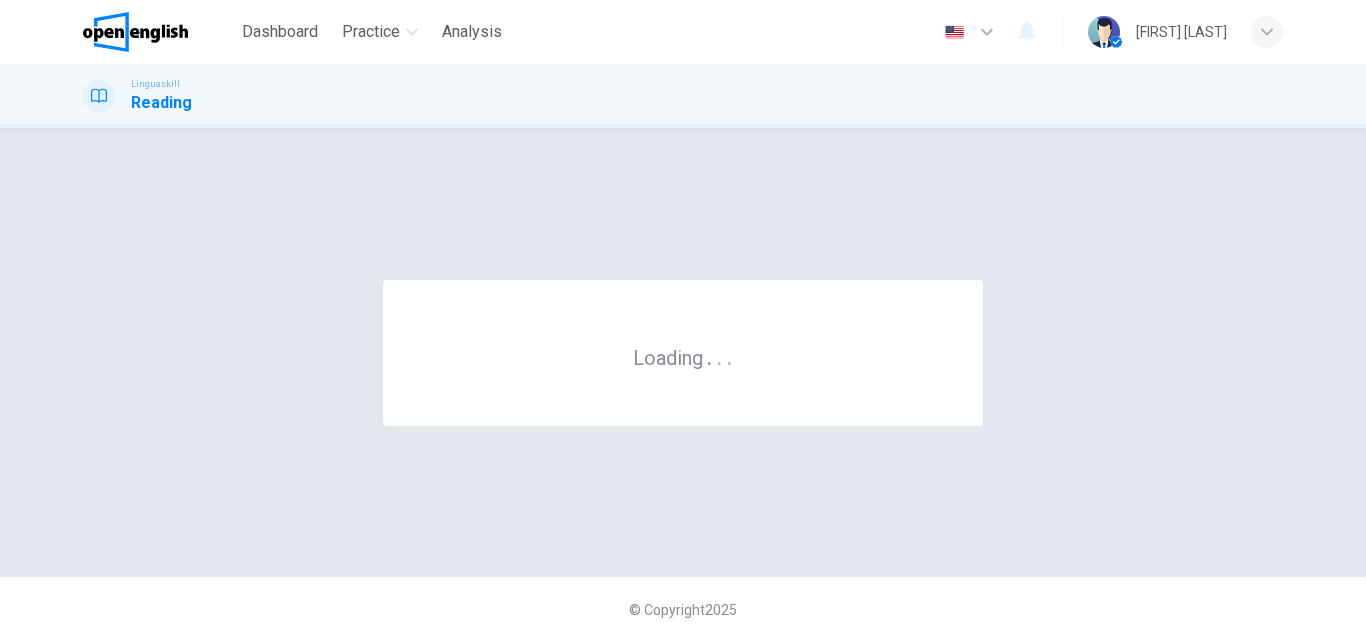 scroll, scrollTop: 0, scrollLeft: 0, axis: both 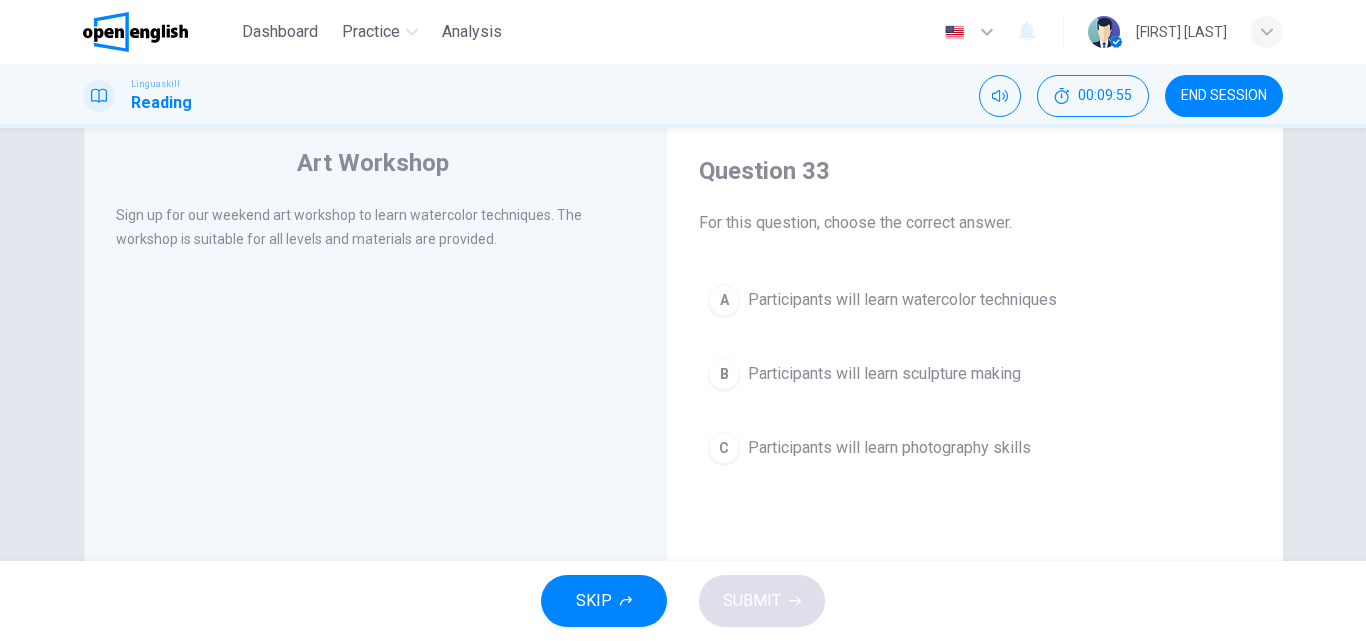 click on "Participants will learn watercolor techniques" at bounding box center (902, 300) 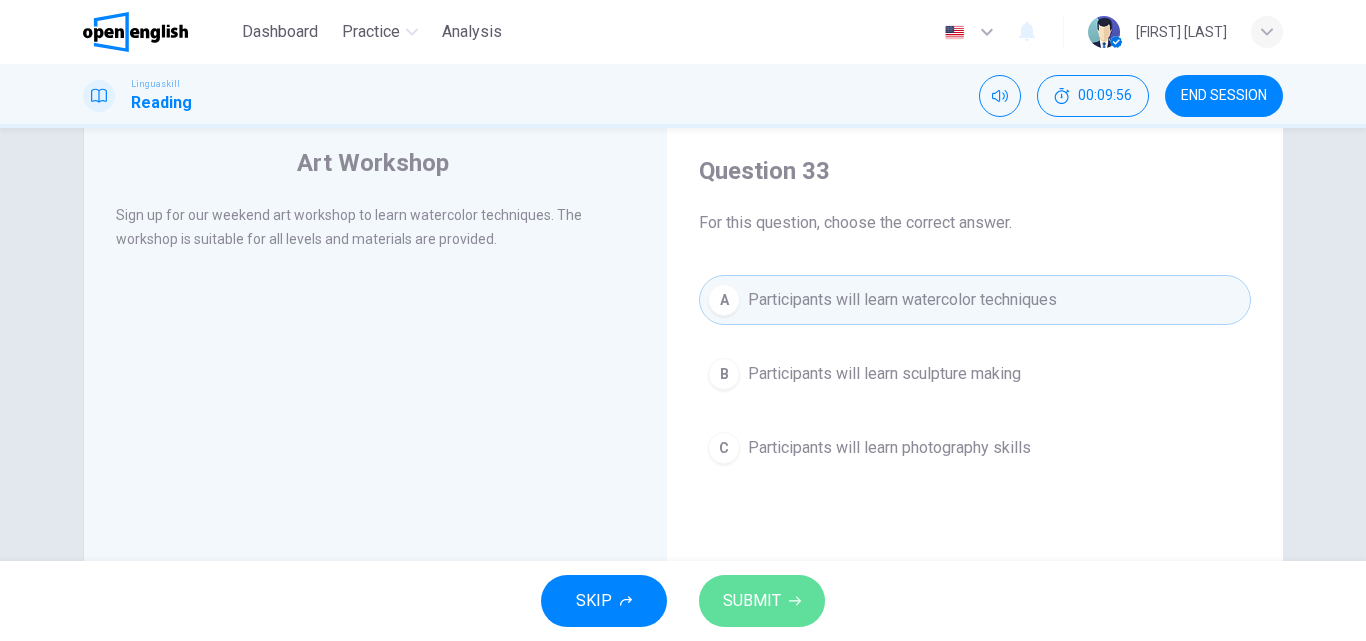 click on "SUBMIT" at bounding box center (752, 601) 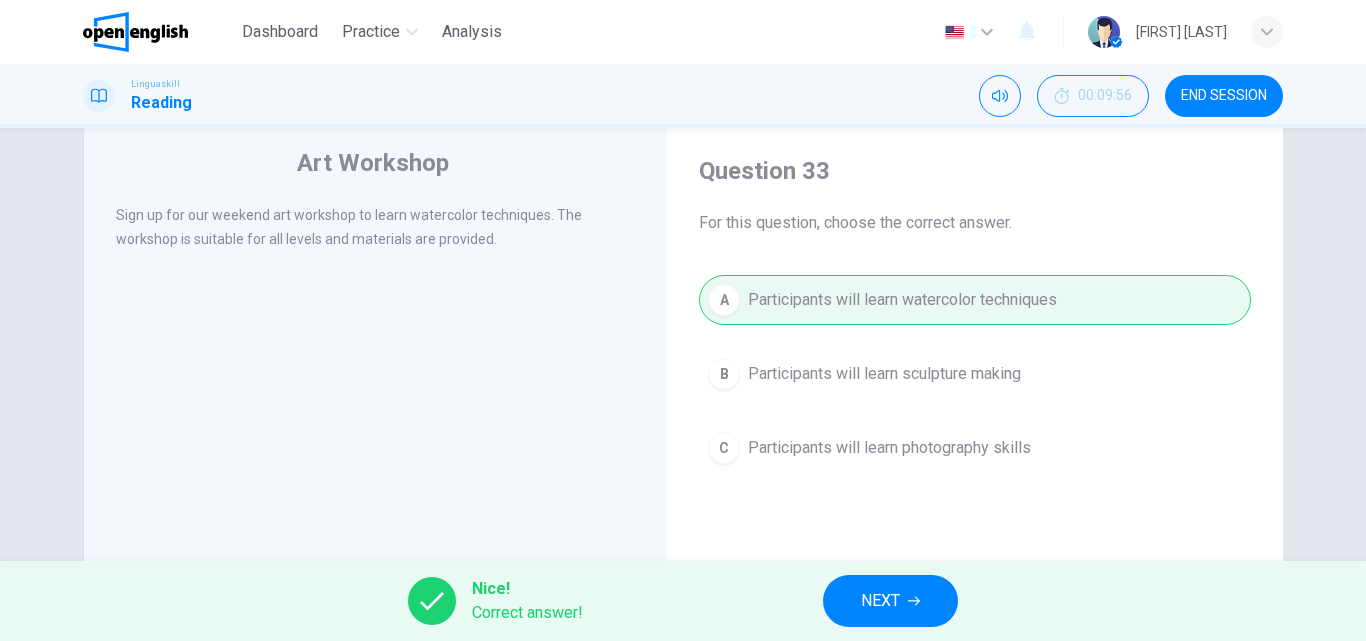 click on "NEXT" at bounding box center [890, 601] 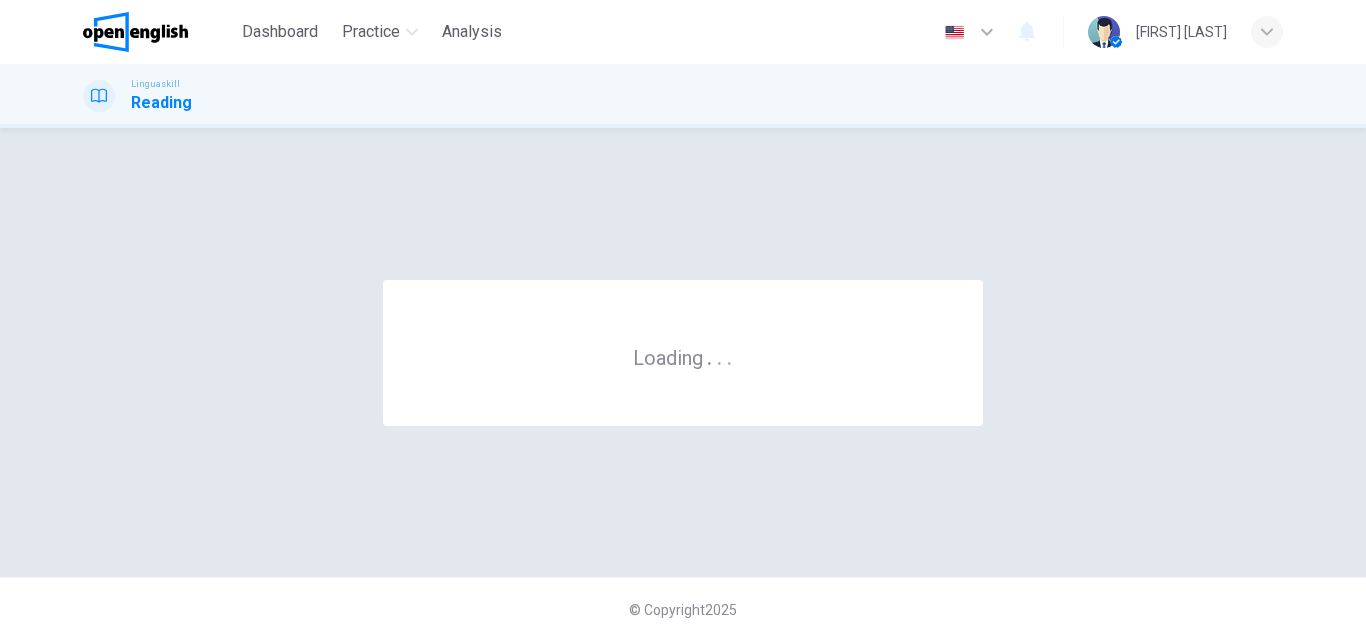 scroll, scrollTop: 0, scrollLeft: 0, axis: both 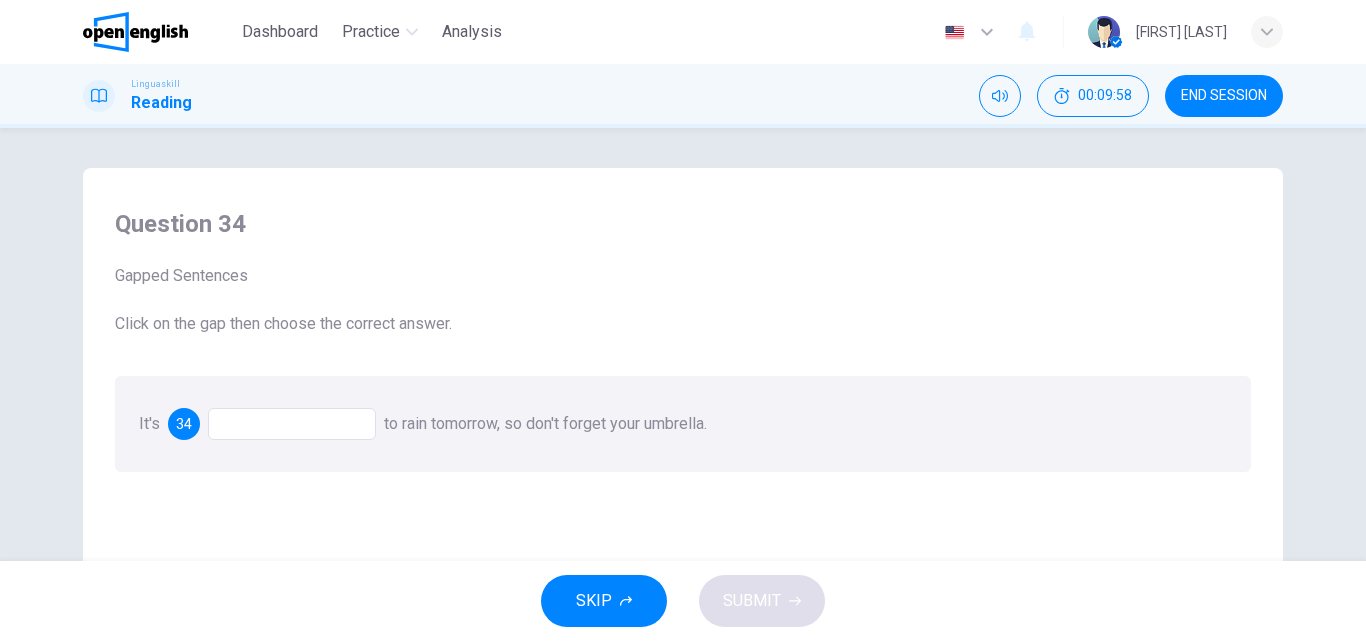 click at bounding box center [292, 424] 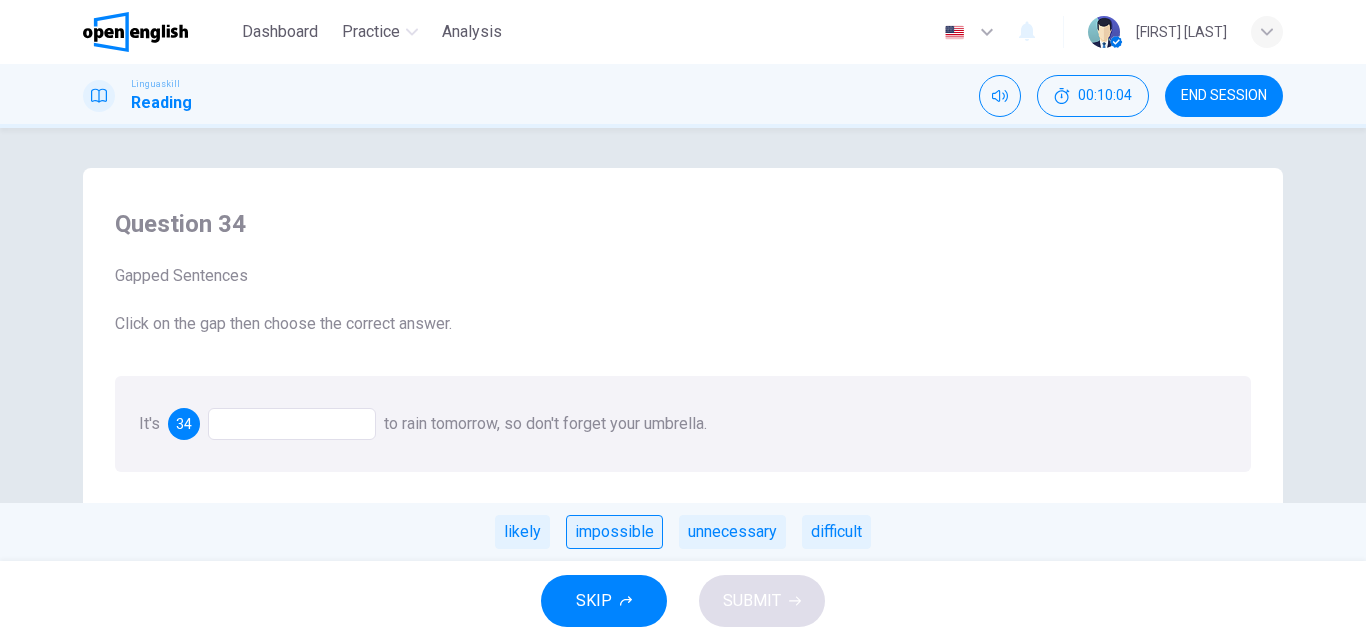 click on "impossible" at bounding box center (614, 532) 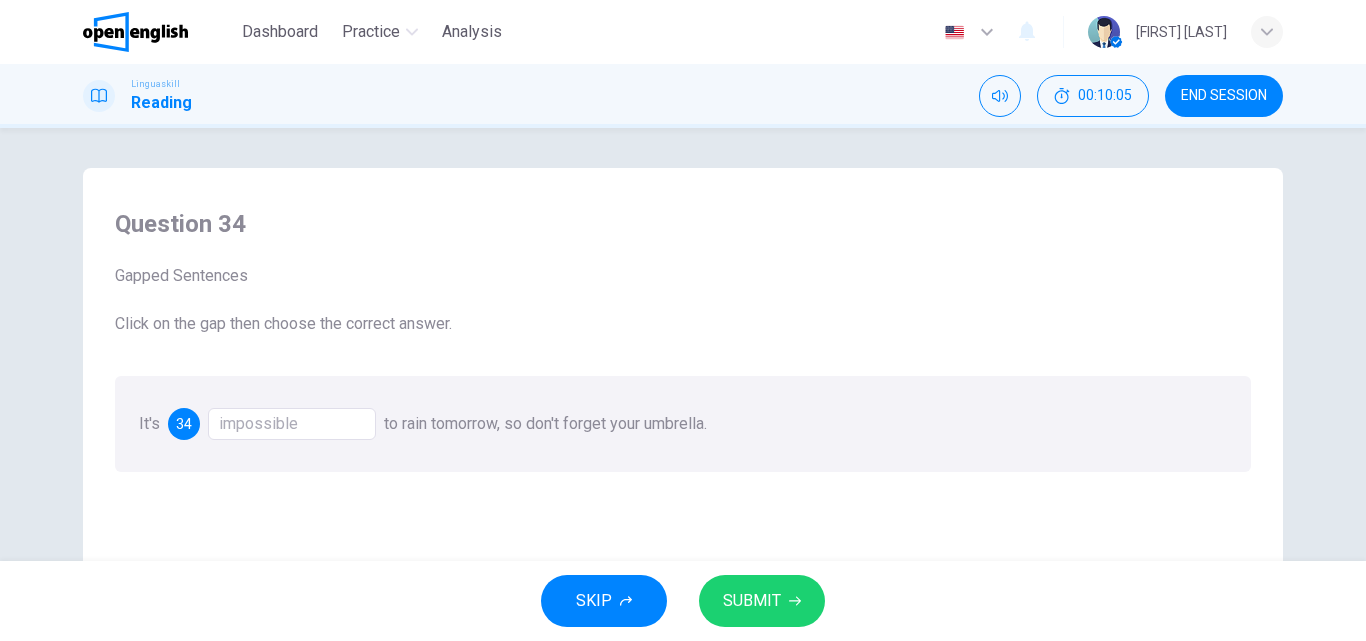 click on "impossible" at bounding box center [292, 424] 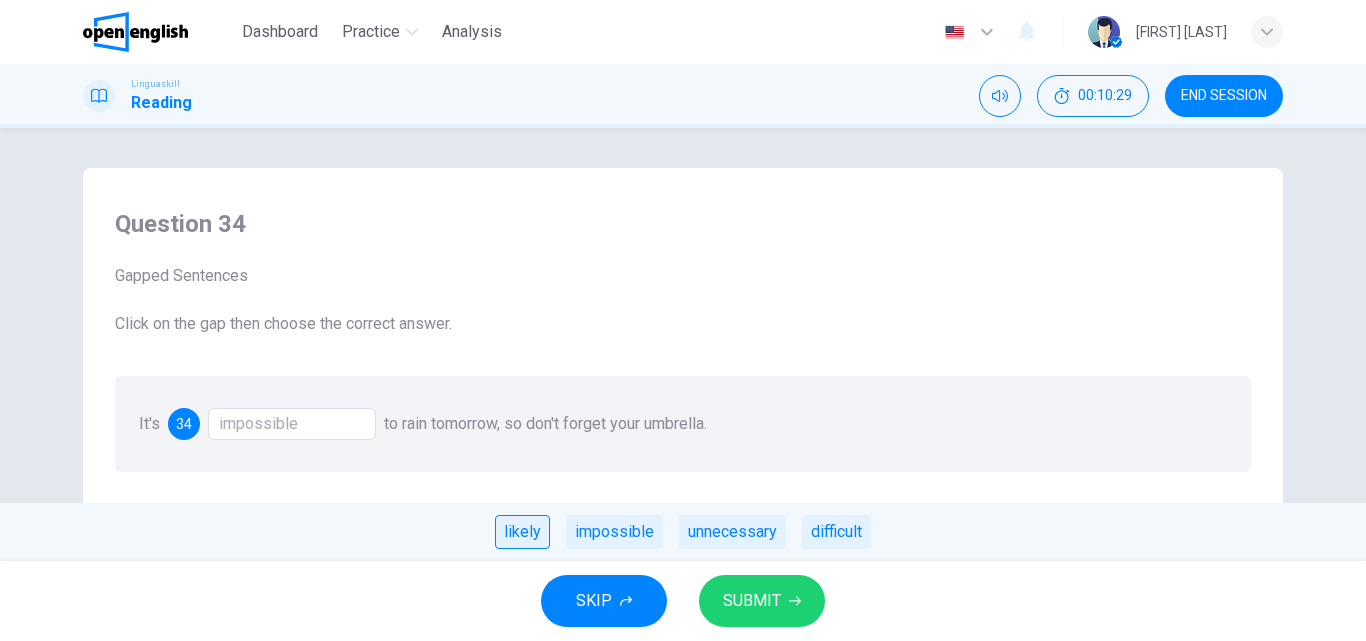 click on "likely" at bounding box center (522, 532) 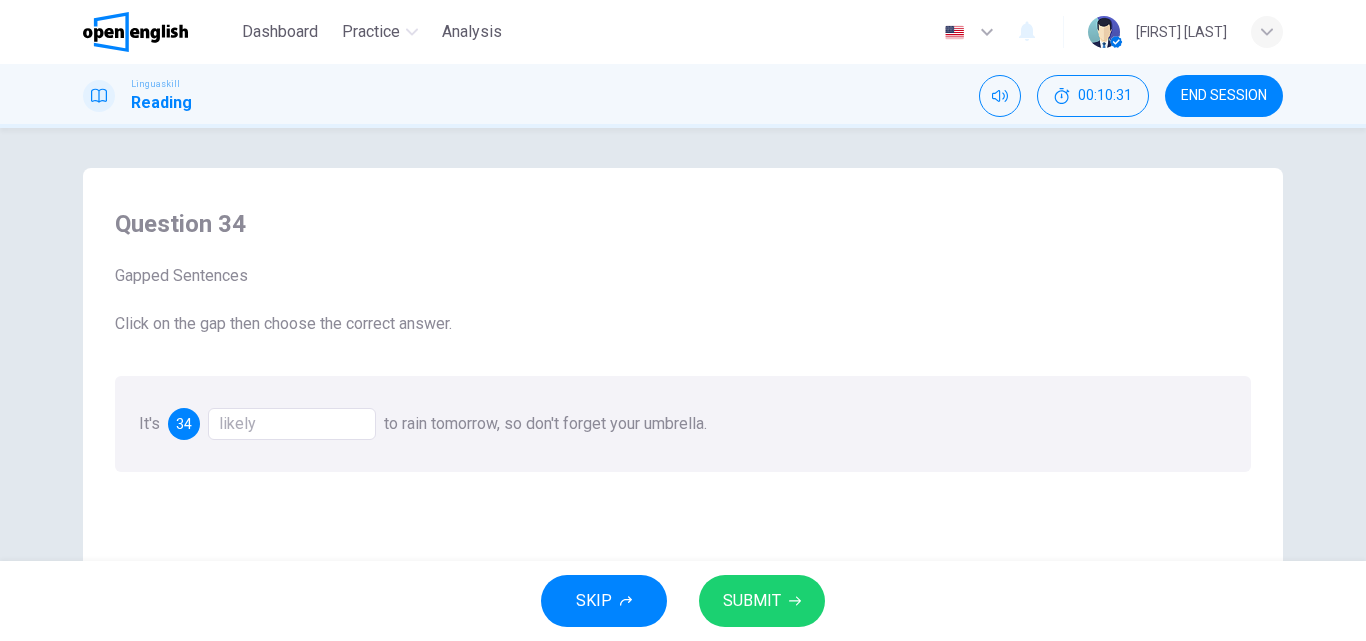 click on "likely" at bounding box center [292, 424] 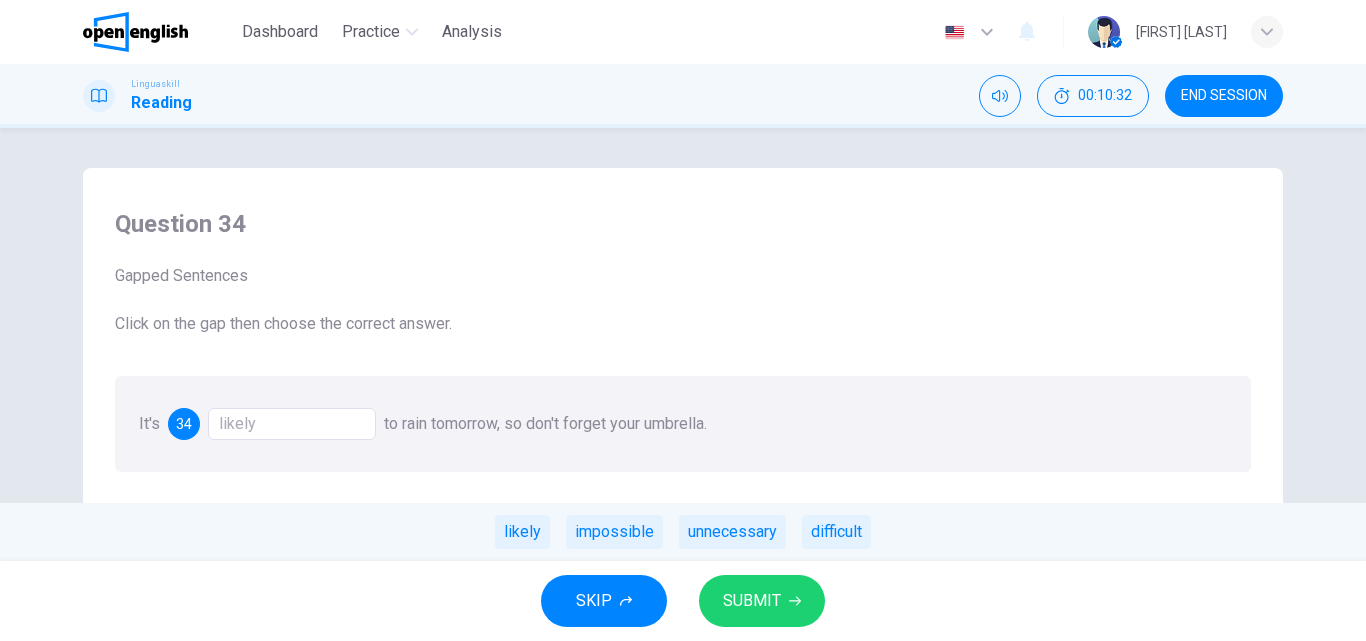 click on "likely" at bounding box center (292, 424) 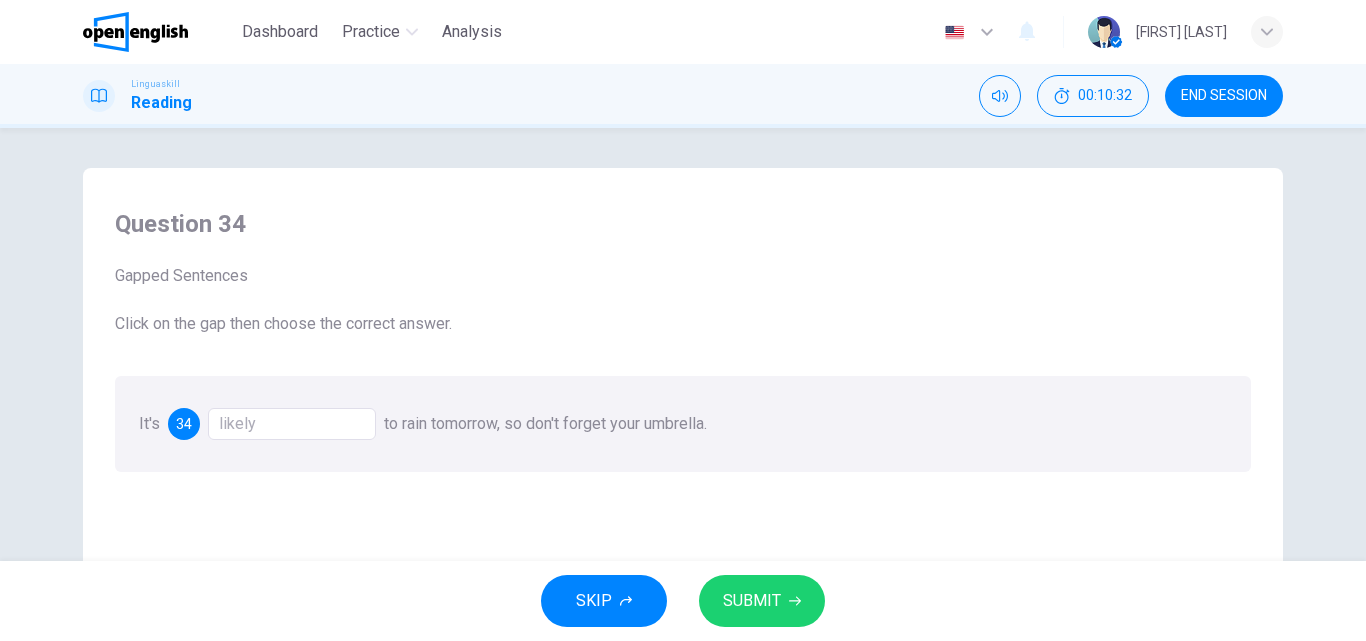 click on "likely" at bounding box center [292, 424] 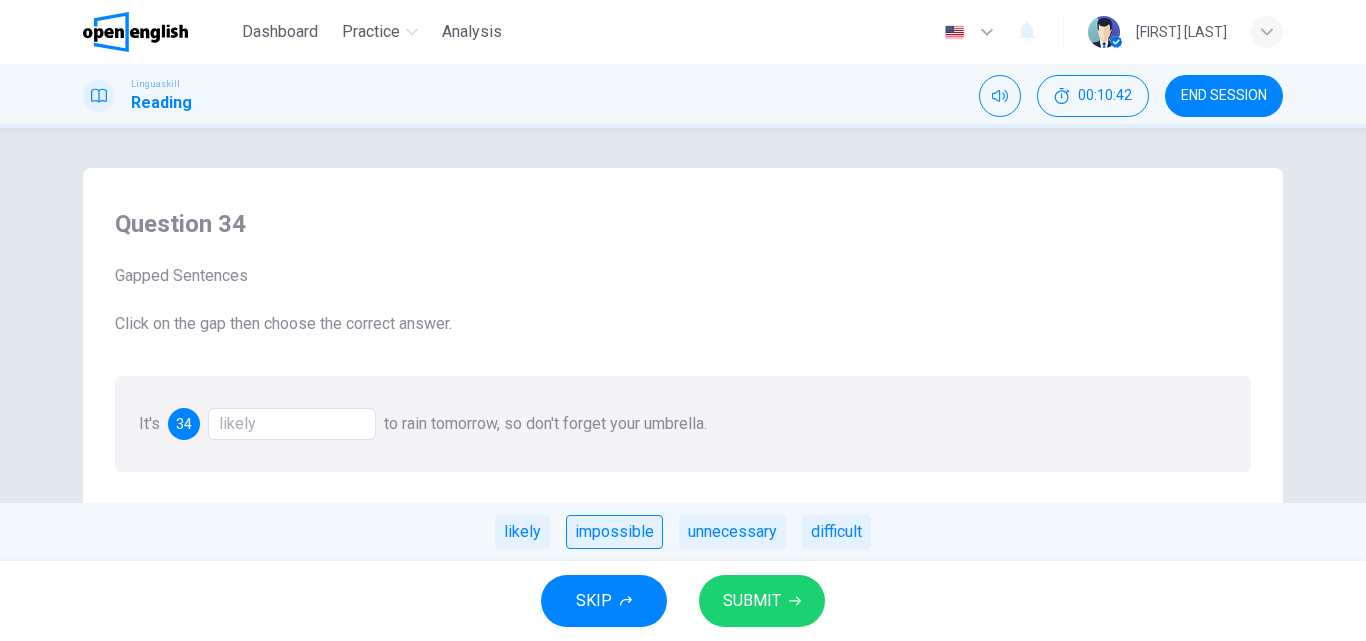click on "impossible" at bounding box center [614, 532] 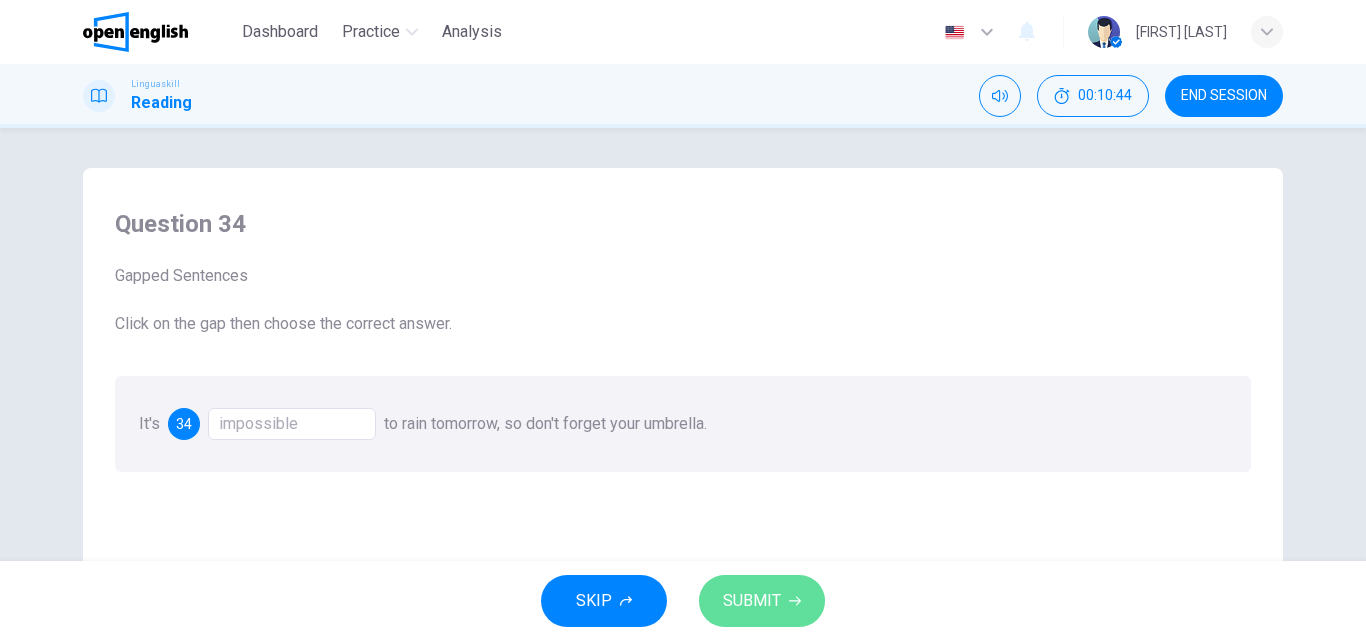click on "SUBMIT" at bounding box center (752, 601) 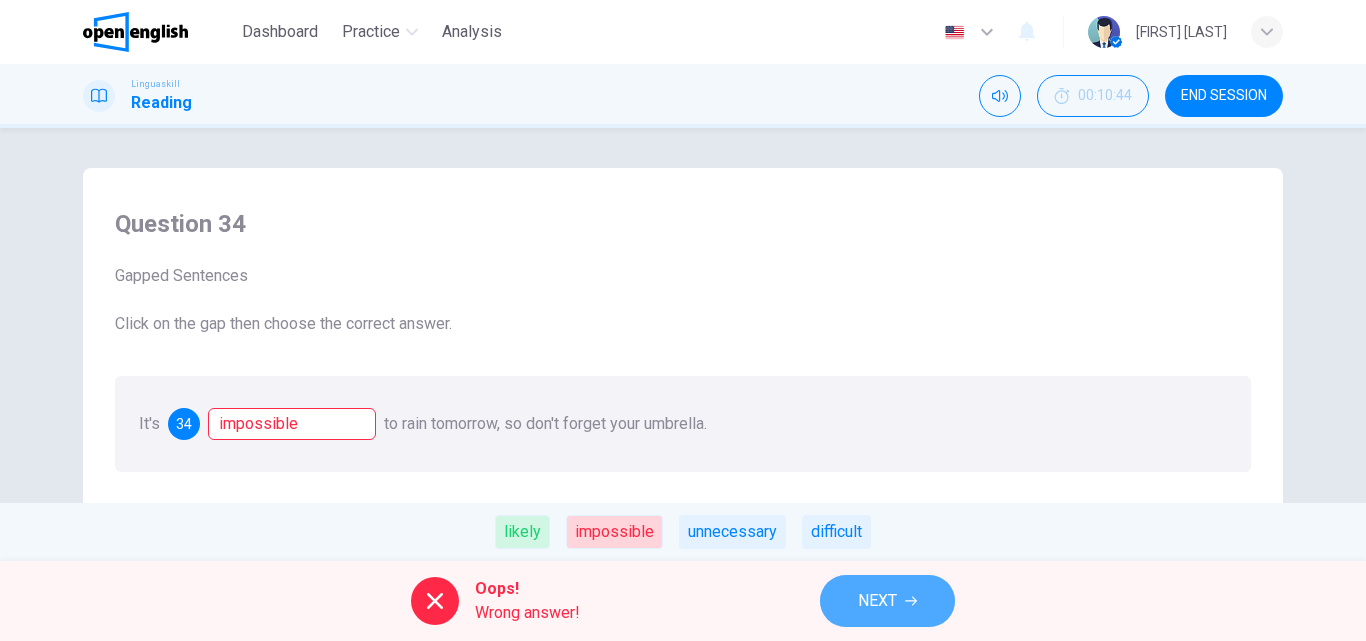click on "NEXT" at bounding box center [887, 601] 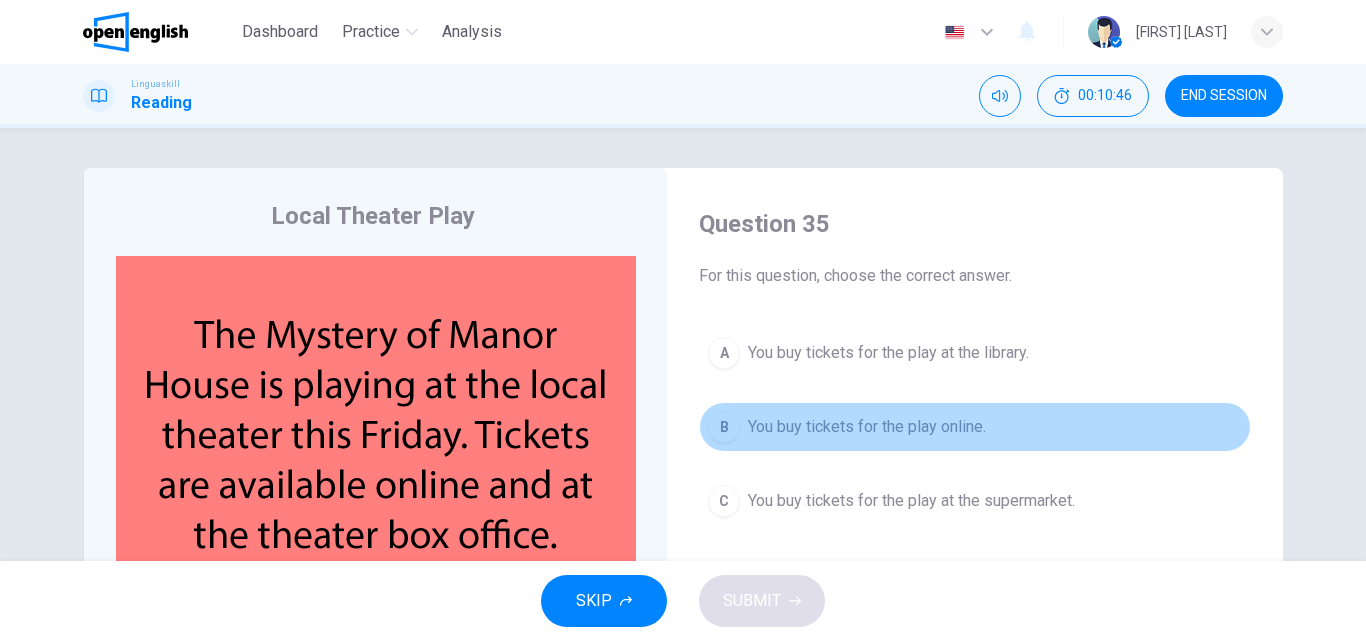 click on "You buy tickets for the play online." at bounding box center (867, 427) 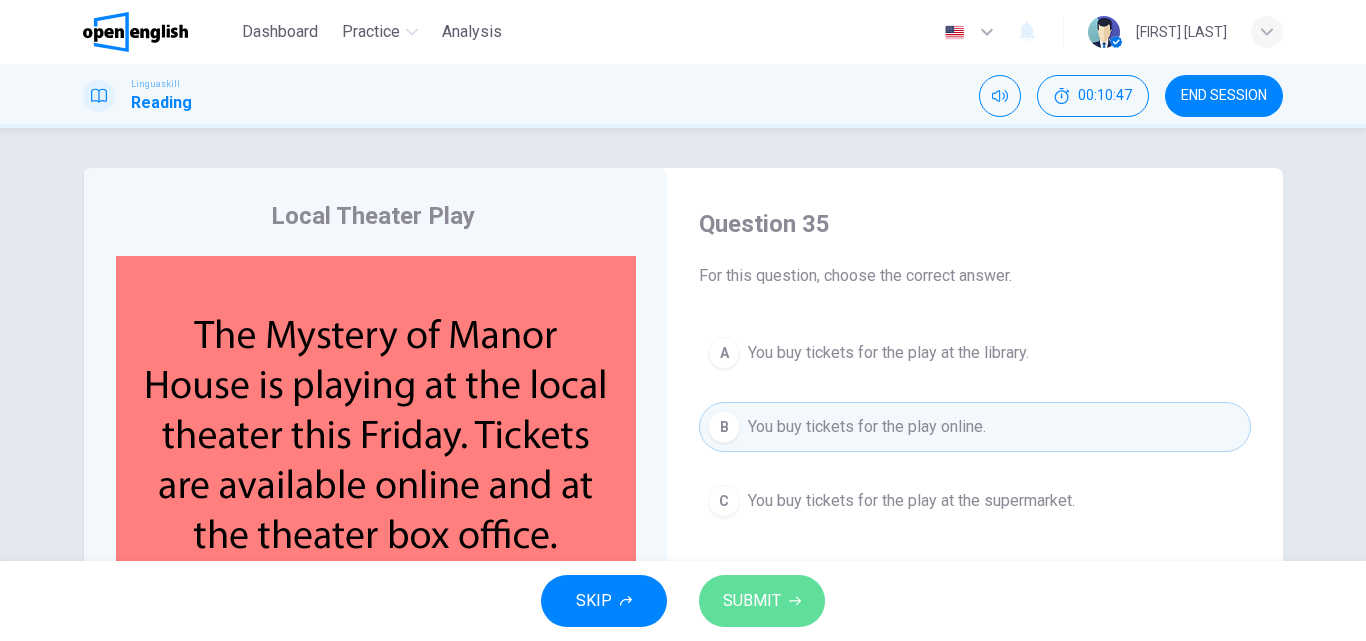click on "SUBMIT" at bounding box center (762, 601) 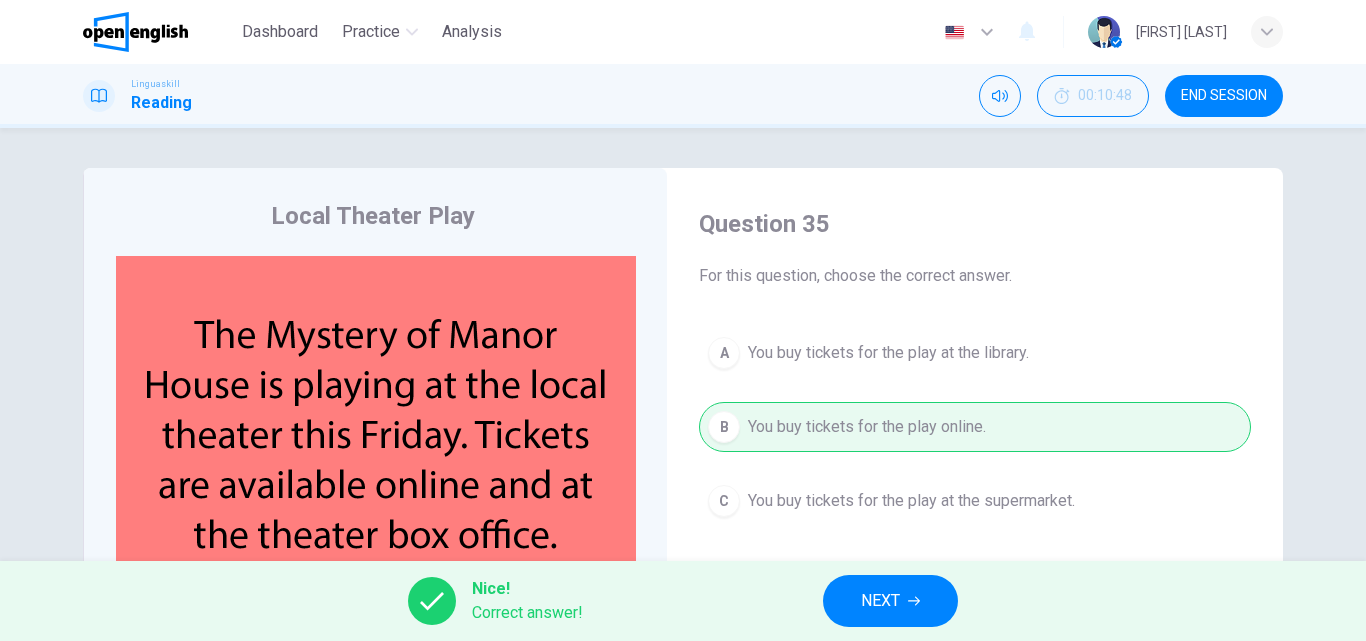 click on "NEXT" at bounding box center (880, 601) 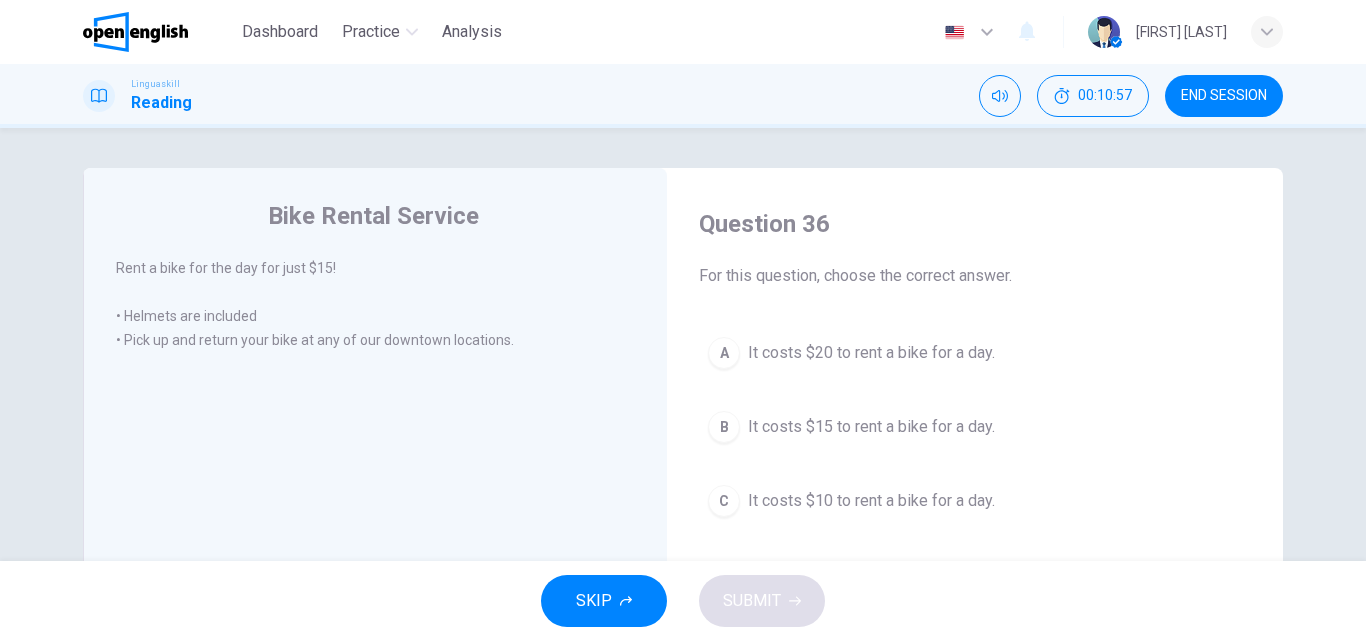 click on "It costs $15 to rent a bike for a day." at bounding box center (871, 427) 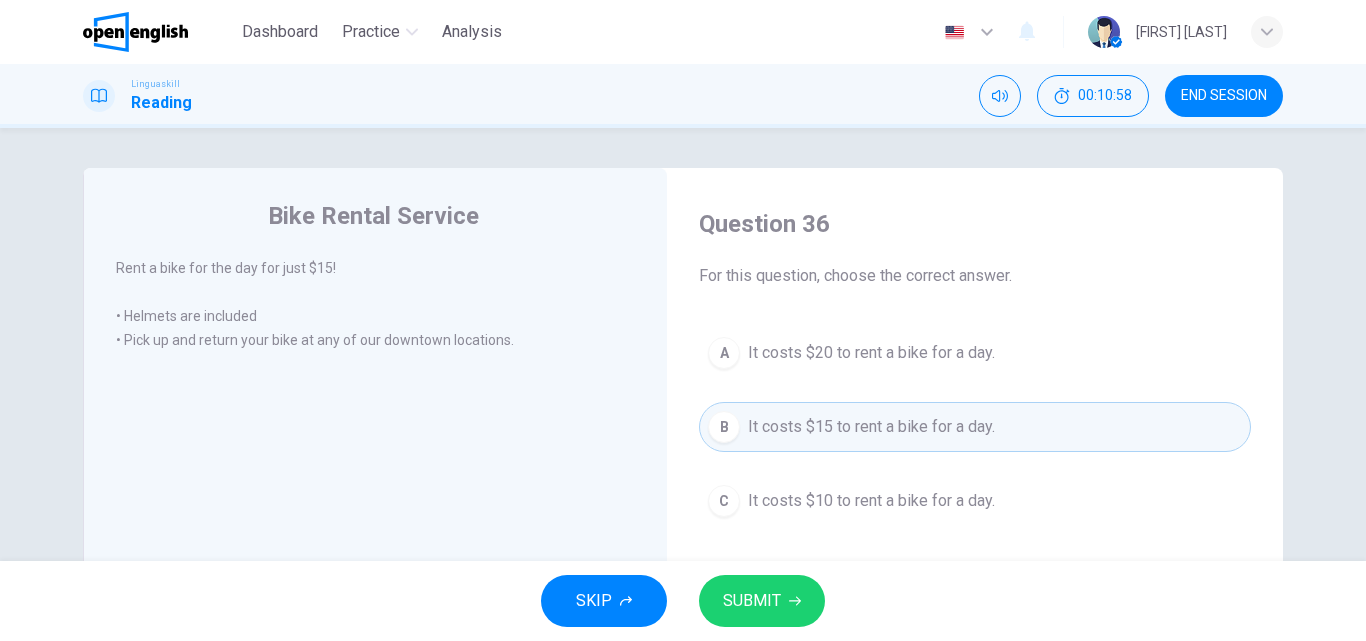 click on "SUBMIT" at bounding box center (762, 601) 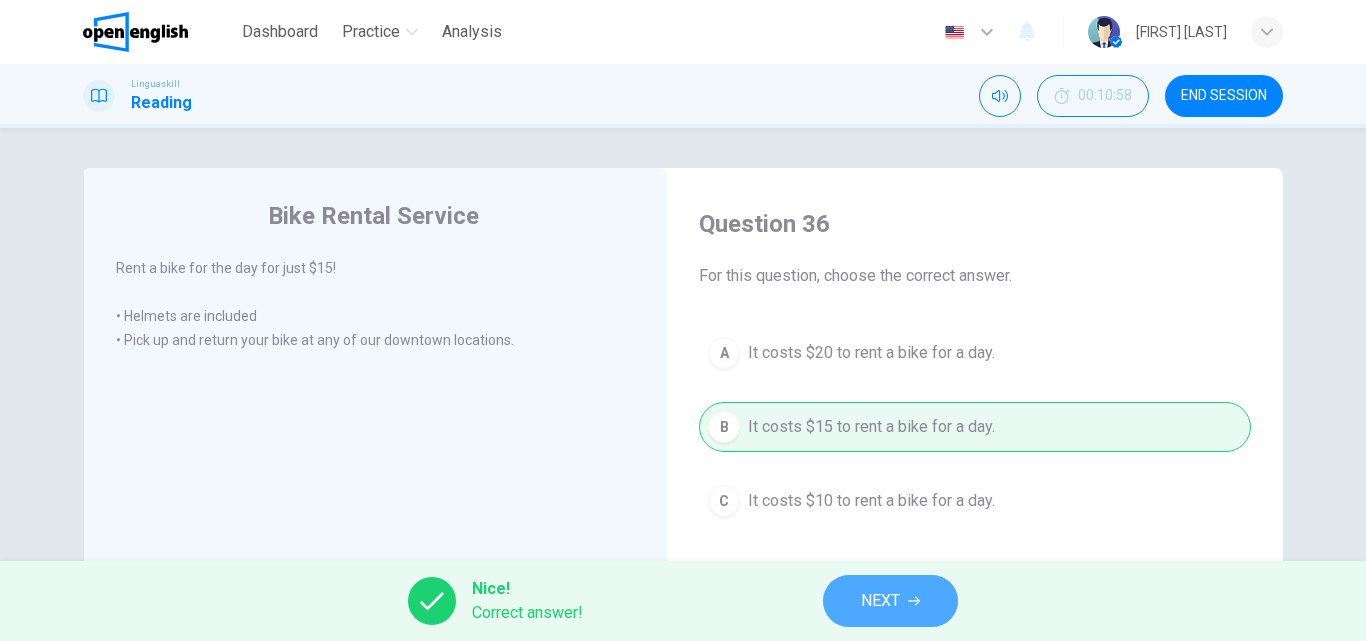 click on "NEXT" at bounding box center (880, 601) 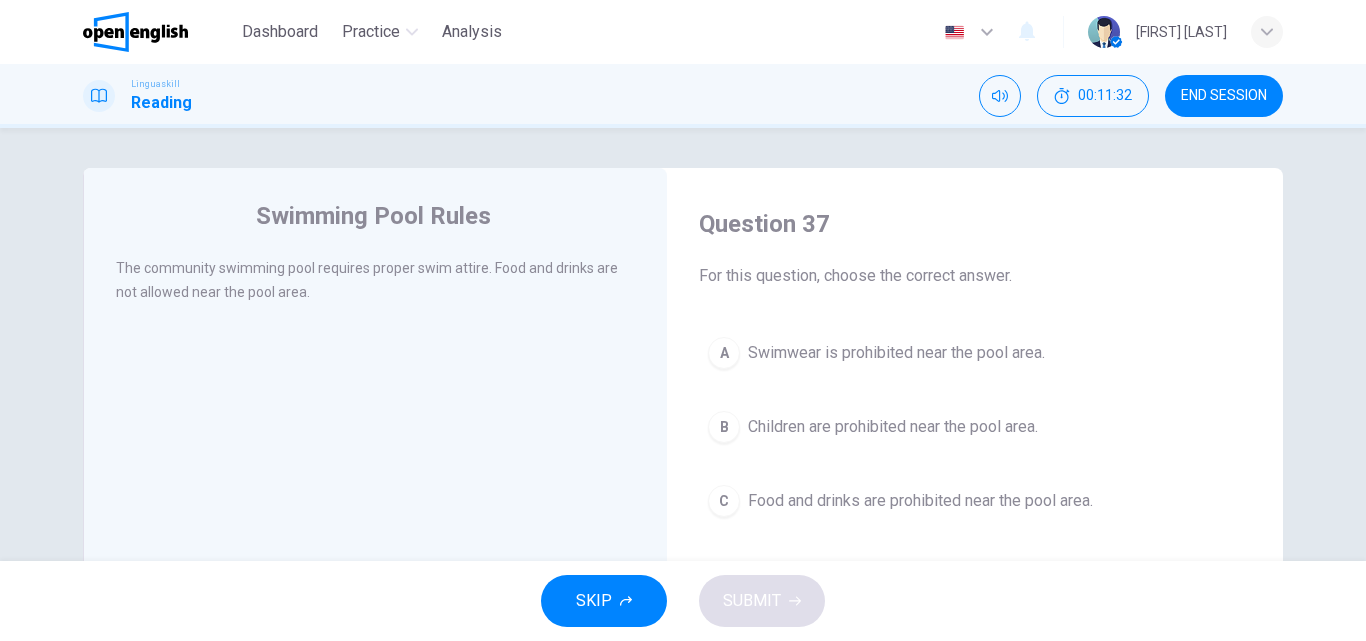 click on "C Food and drinks are prohibited near the pool area." at bounding box center [975, 501] 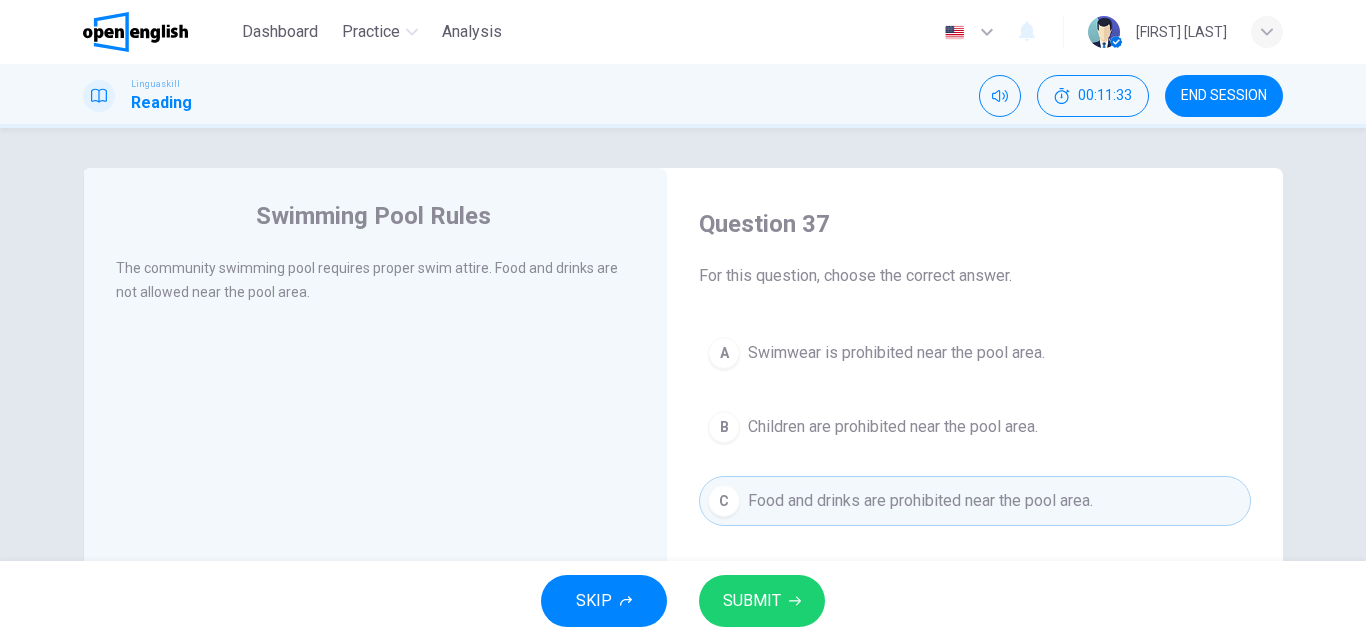 click on "SUBMIT" at bounding box center [752, 601] 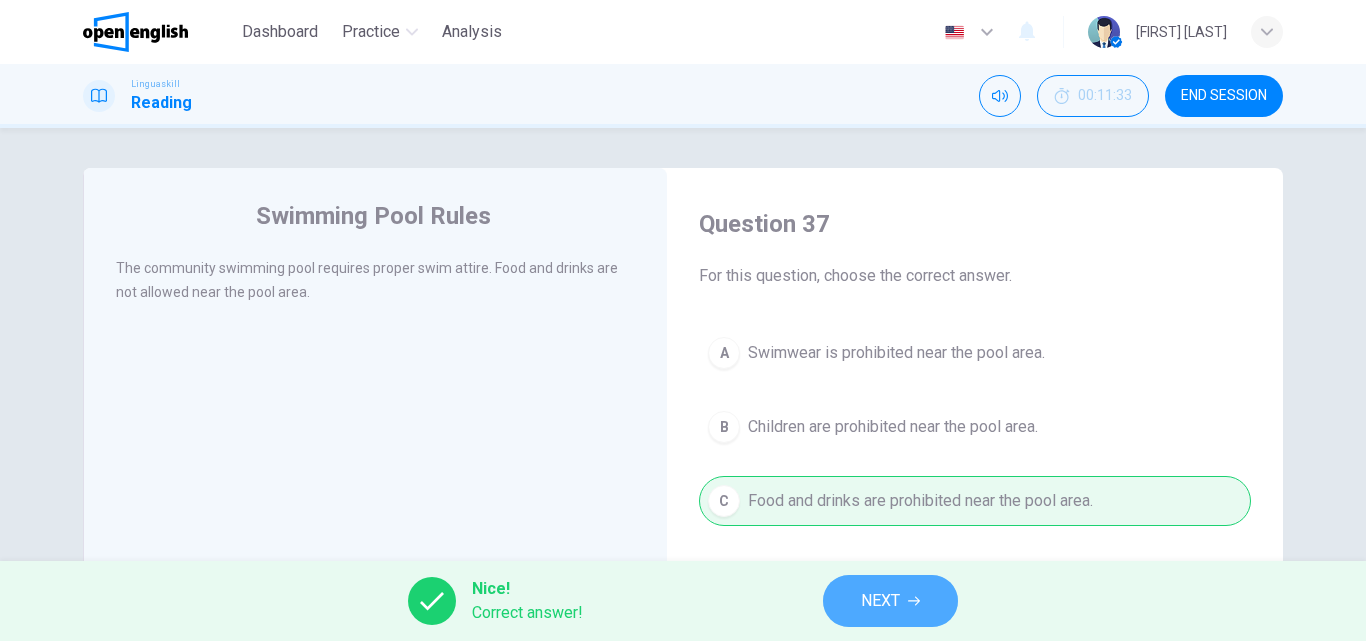 click on "NEXT" at bounding box center [890, 601] 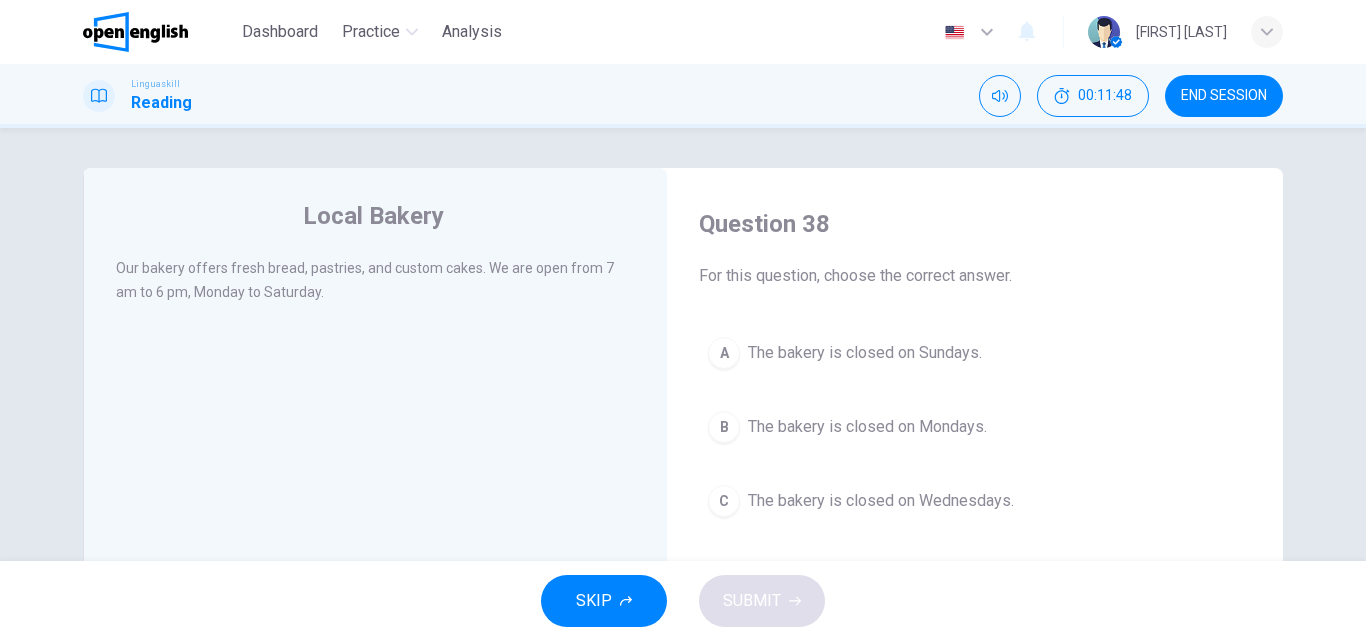 click on "The bakery is closed on Wednesdays." at bounding box center [881, 501] 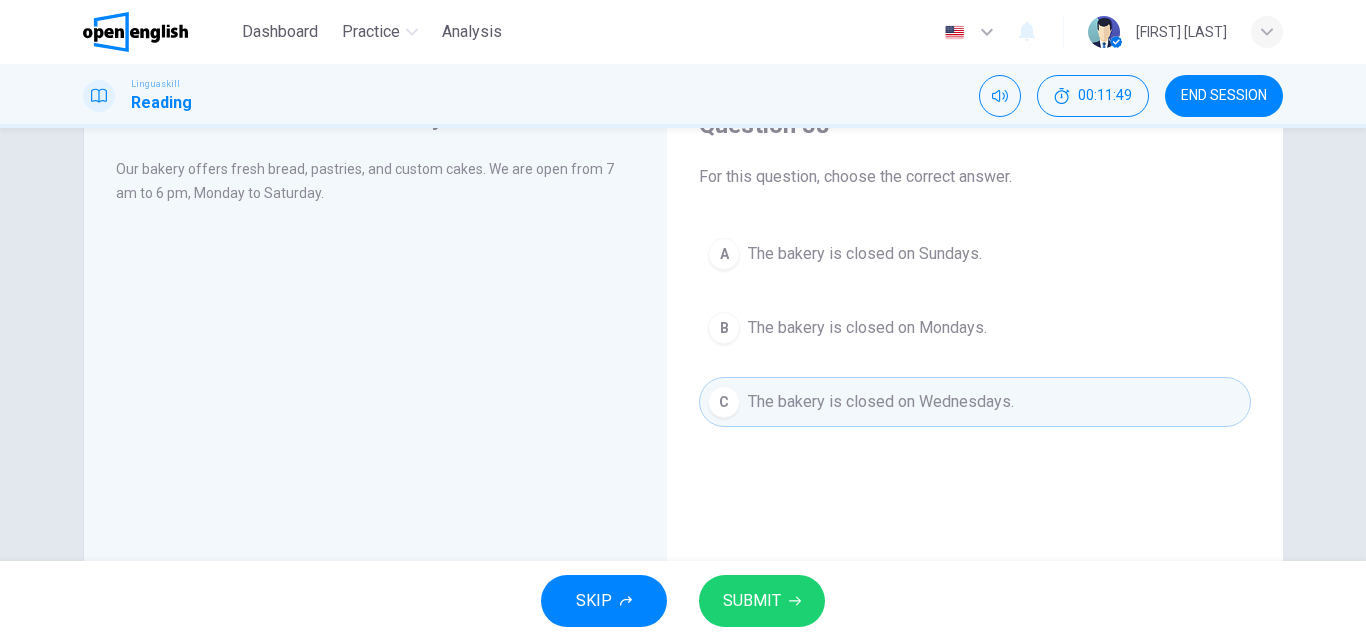 scroll, scrollTop: 100, scrollLeft: 0, axis: vertical 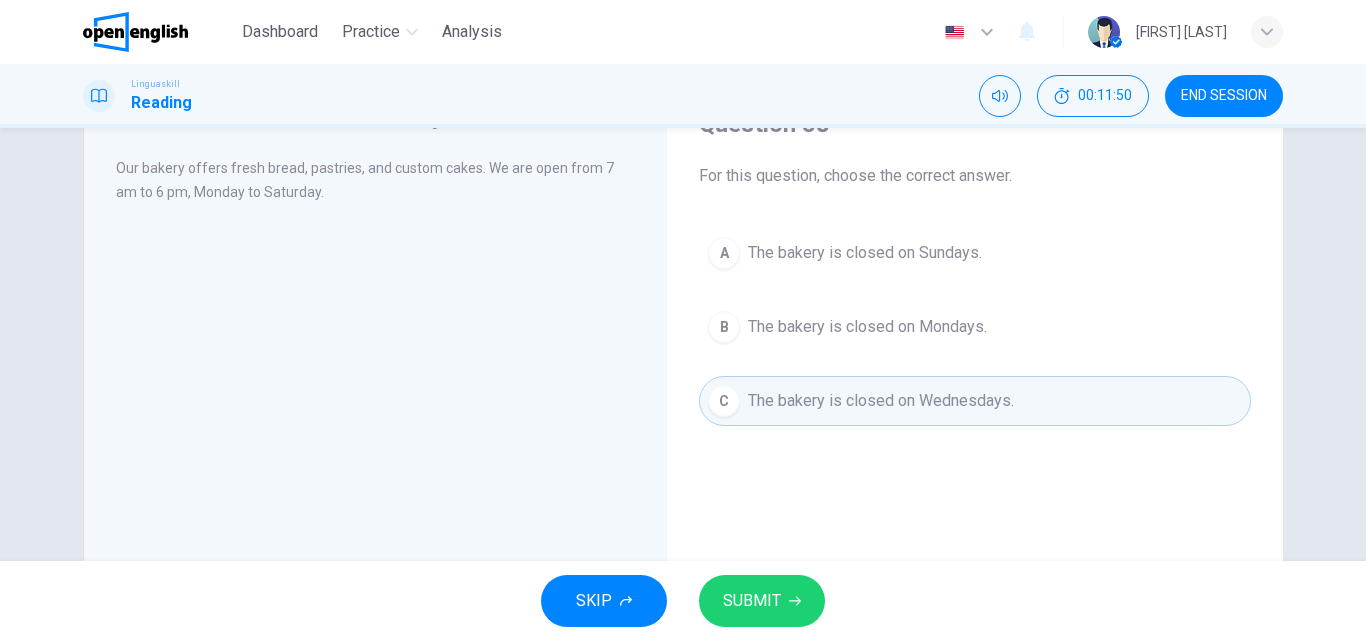 click 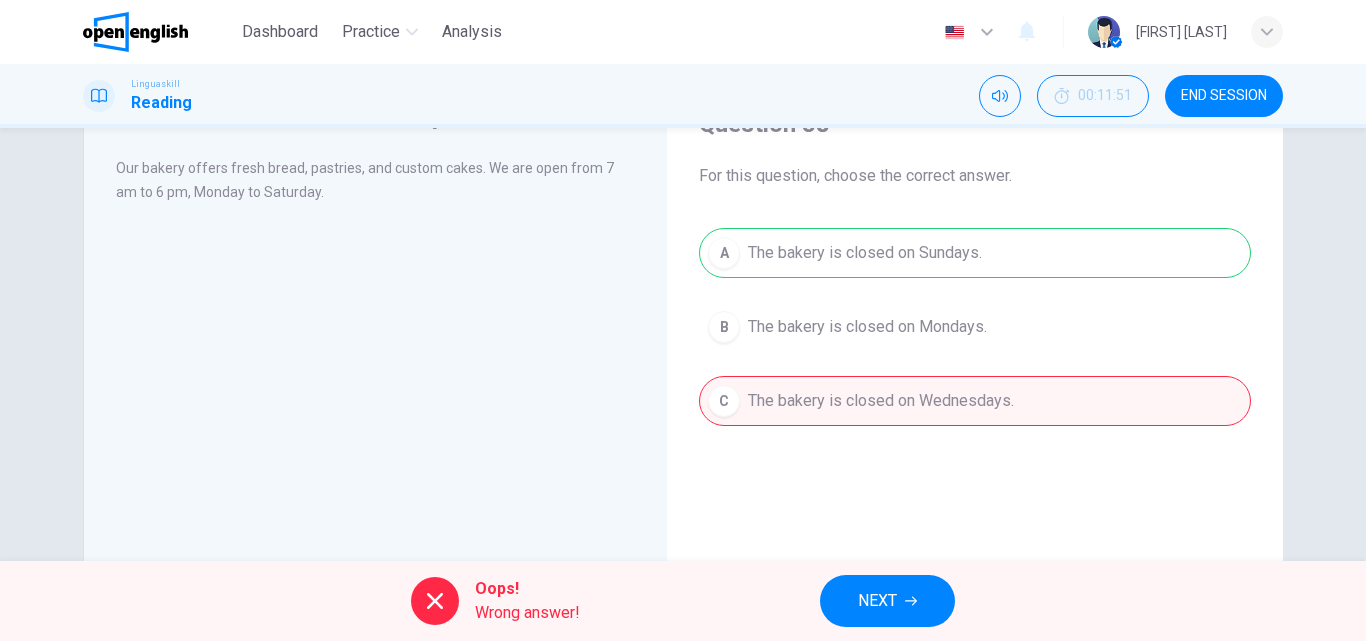 click on "NEXT" at bounding box center [887, 601] 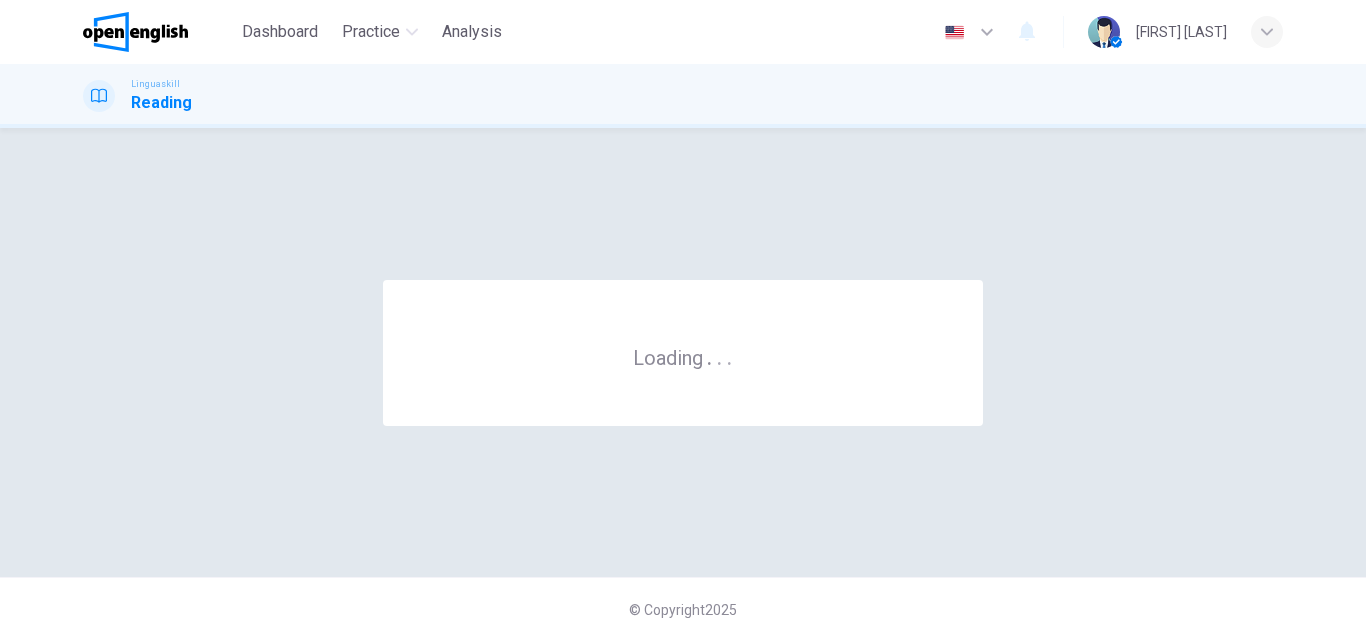scroll, scrollTop: 0, scrollLeft: 0, axis: both 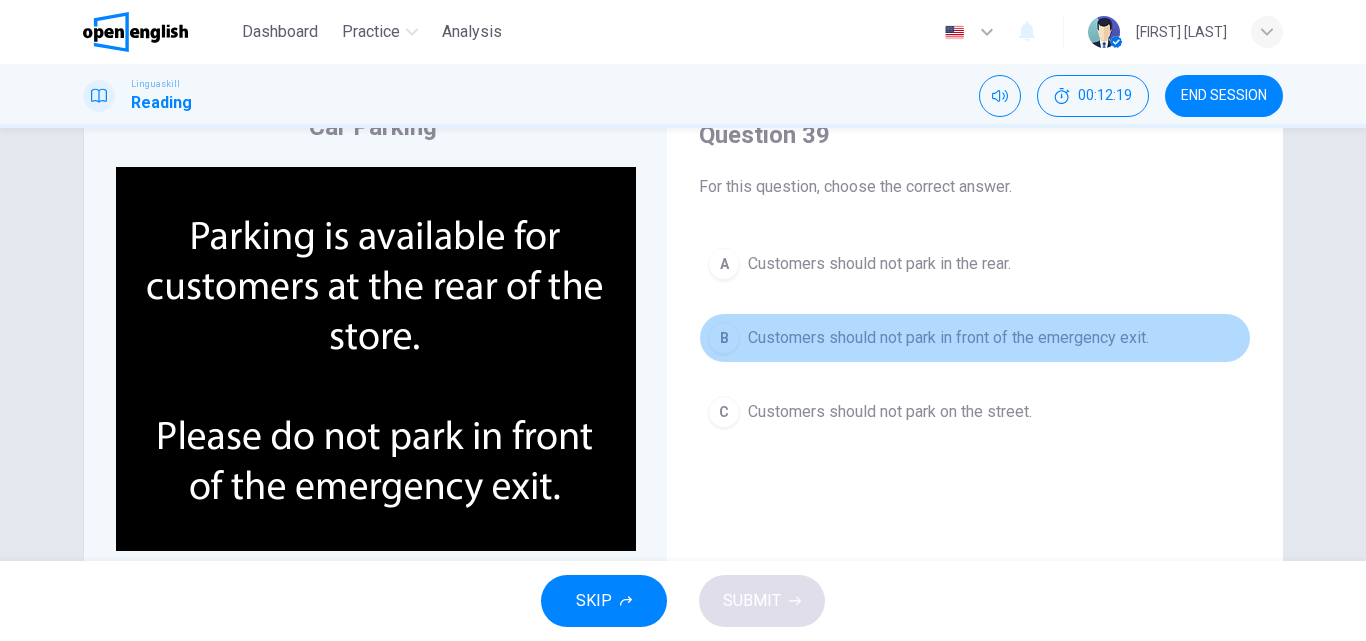 click on "Customers should not park in front of the emergency exit." at bounding box center (948, 338) 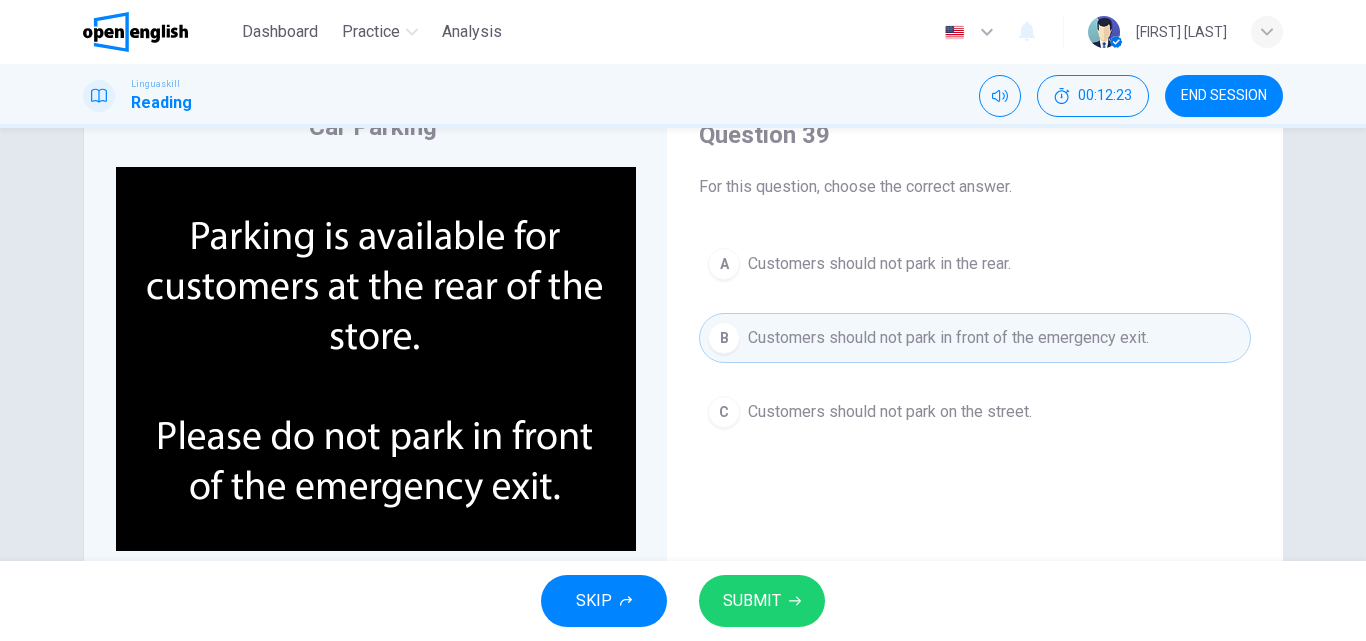 click on "Question 39 For this question, choose the correct answer. A Customers should not park in the rear.  B Customers should not park in front of the emergency exit. C Customers should not park on the street." at bounding box center [975, 278] 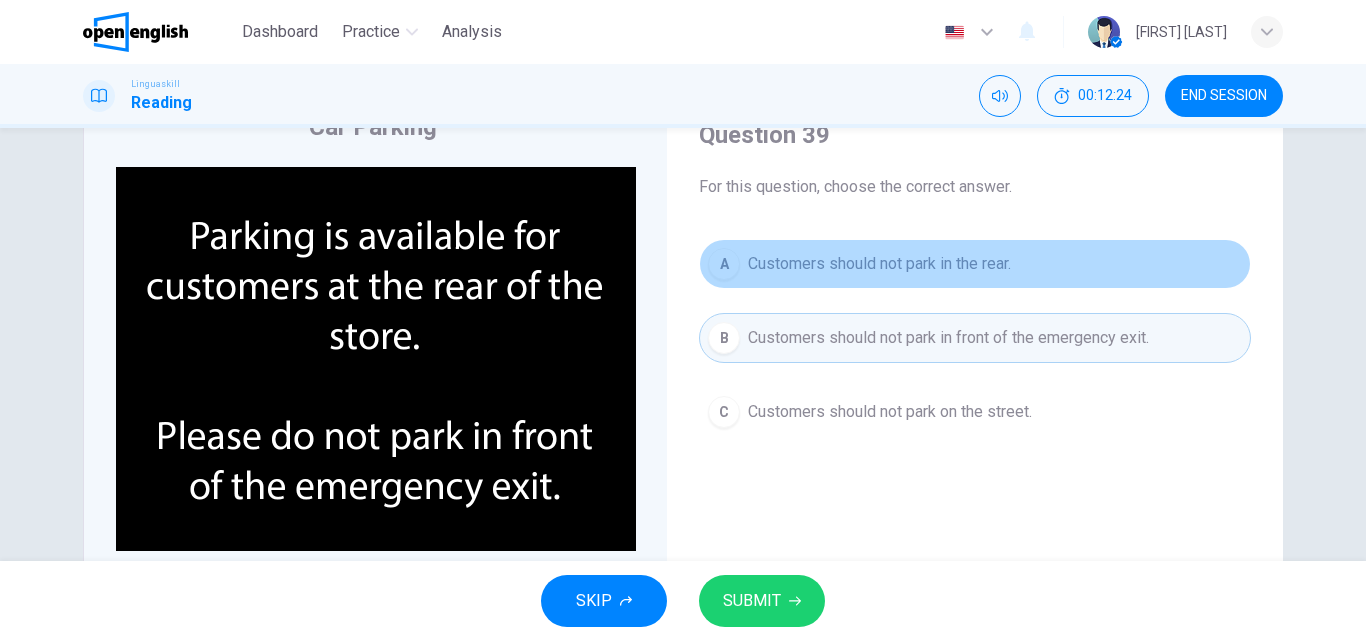 click on "Customers should not park in the rear." at bounding box center (879, 264) 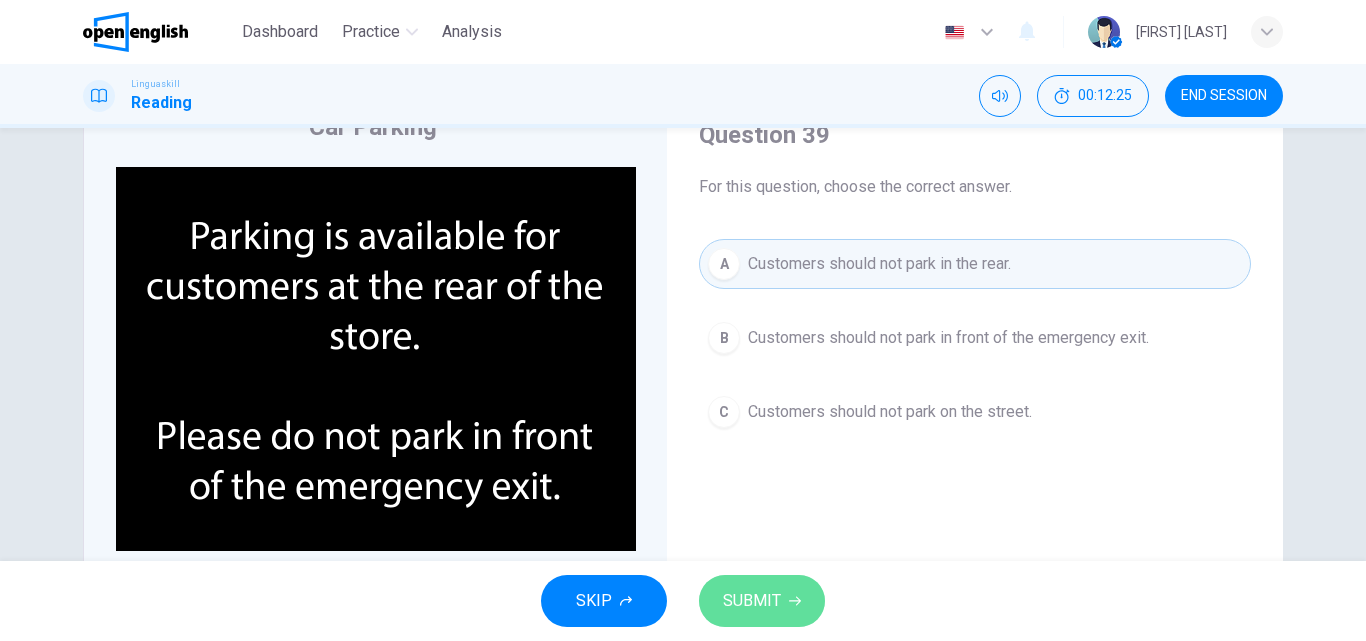 click on "SUBMIT" at bounding box center [762, 601] 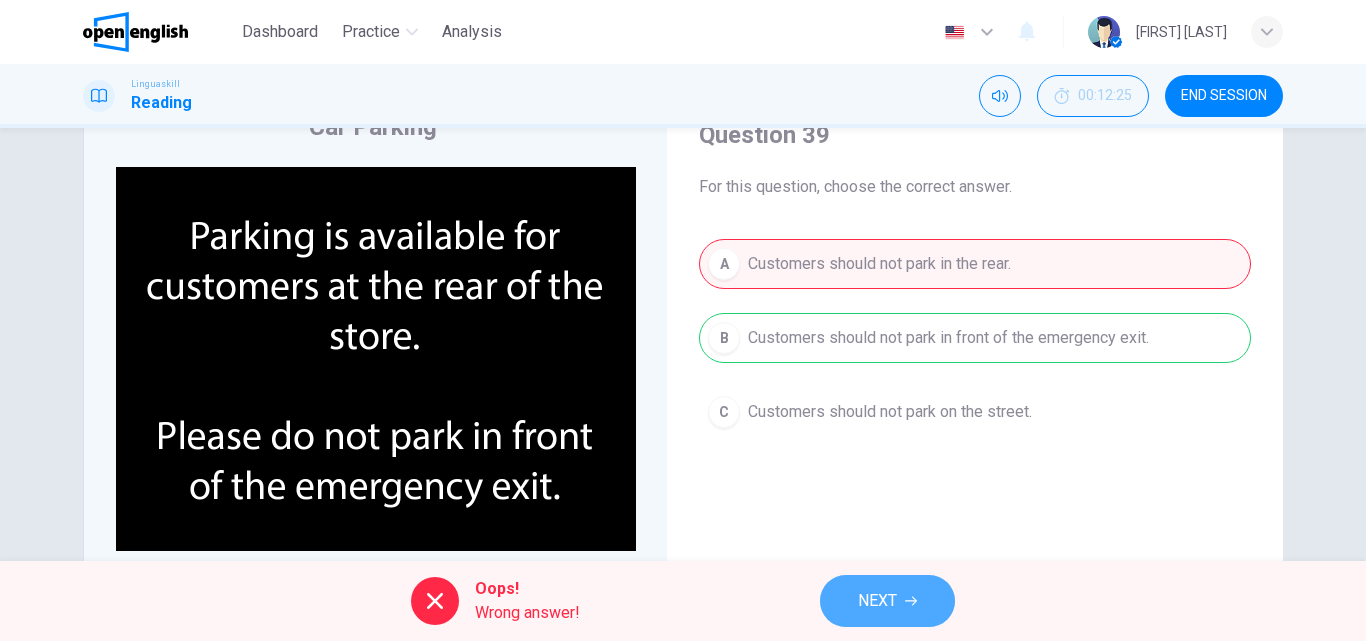 click on "NEXT" at bounding box center (877, 601) 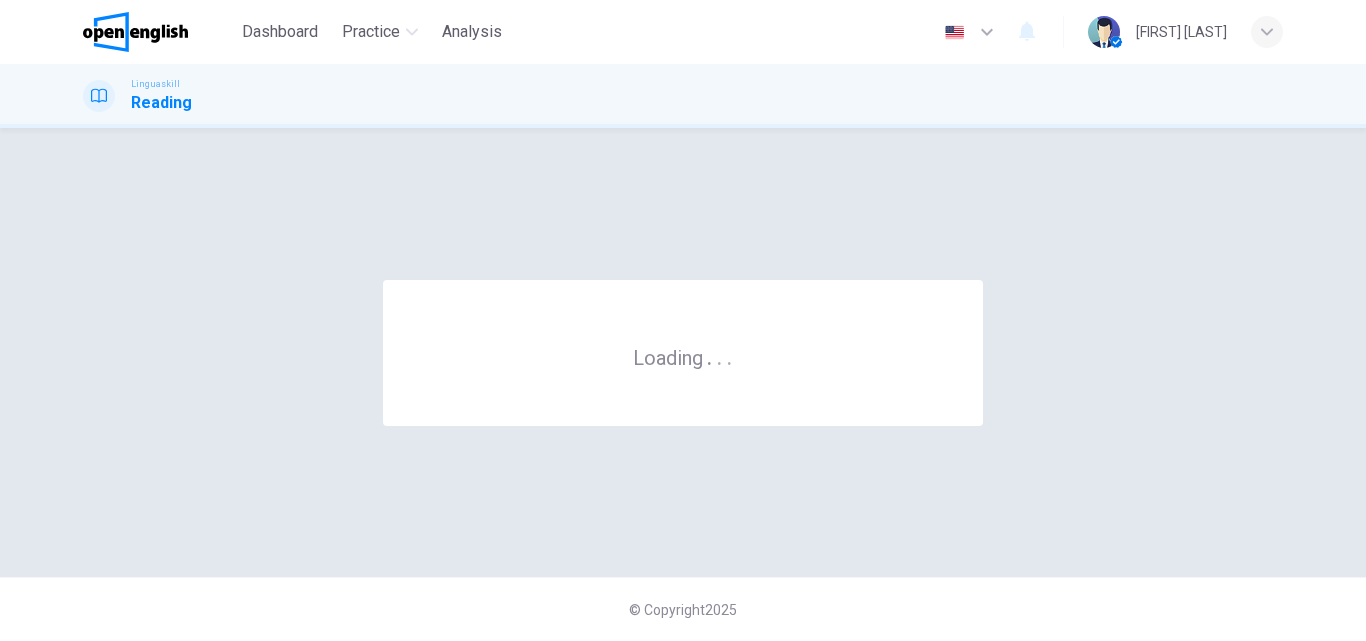scroll, scrollTop: 0, scrollLeft: 0, axis: both 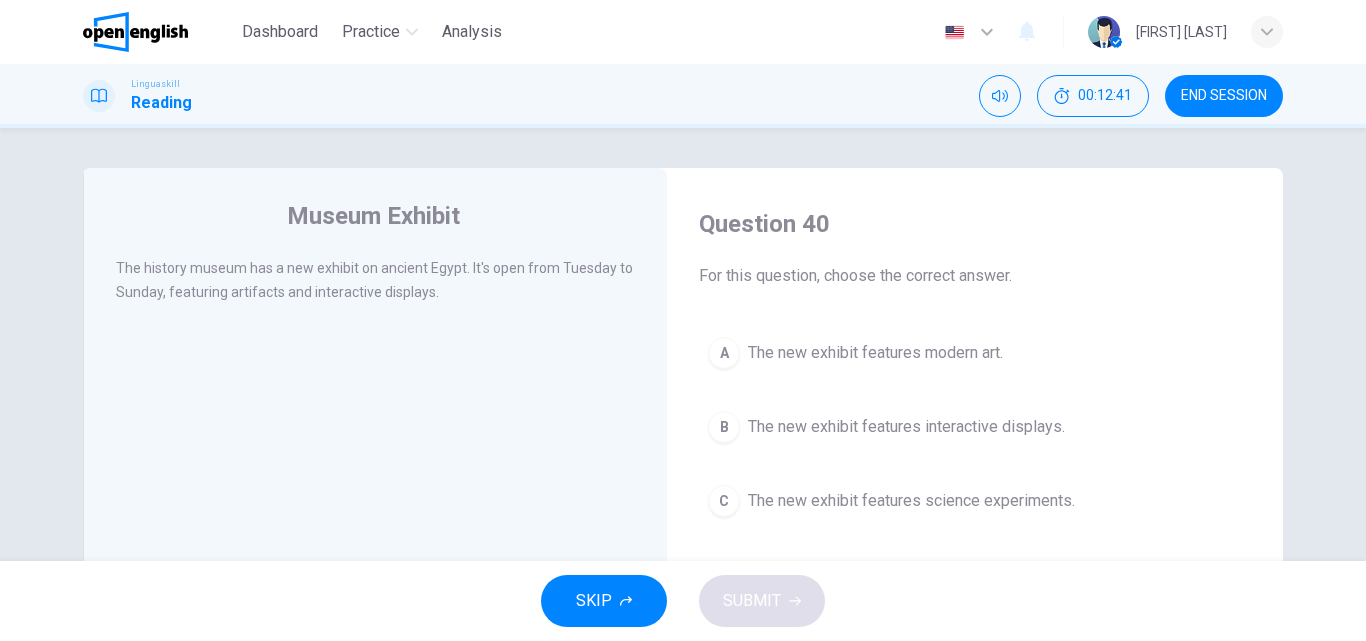 click on "The new exhibit features interactive displays." at bounding box center (906, 427) 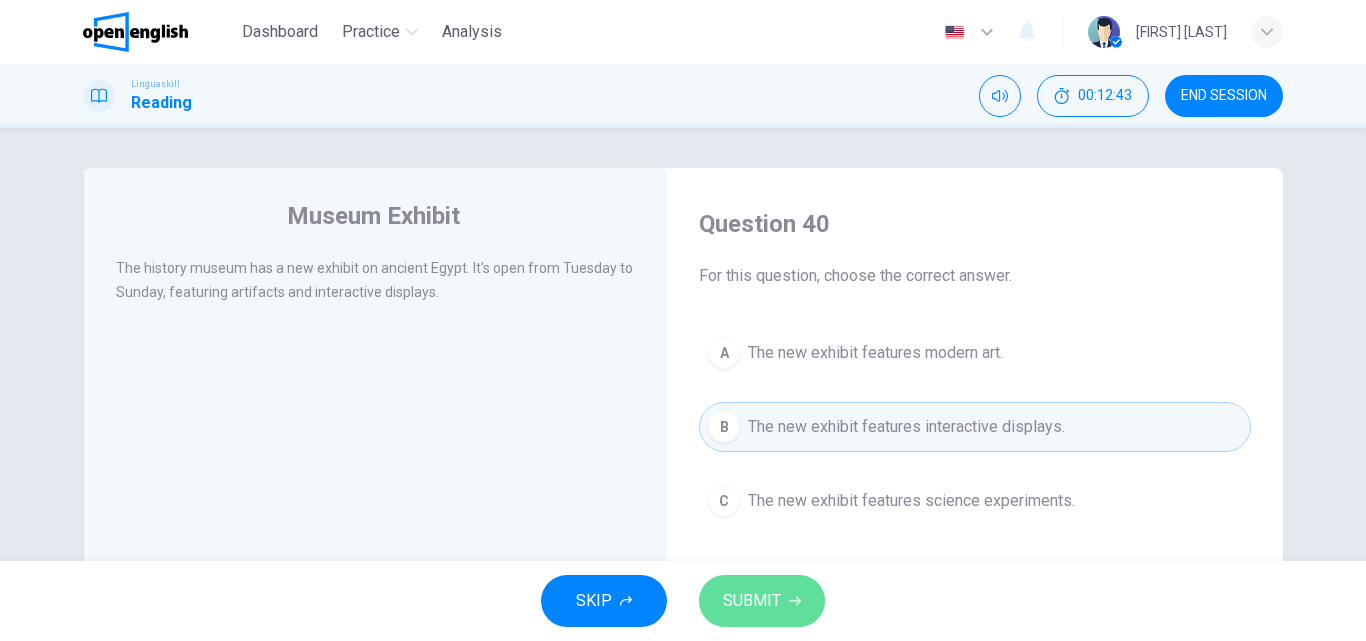 click 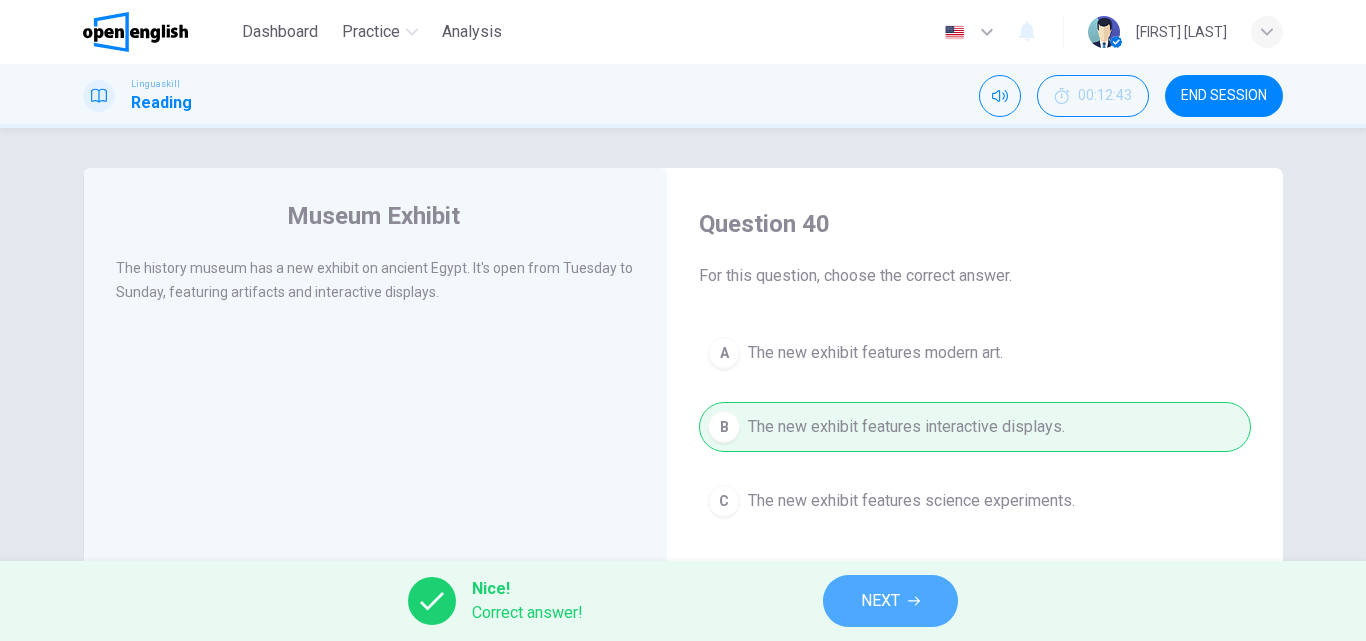 click on "NEXT" at bounding box center [880, 601] 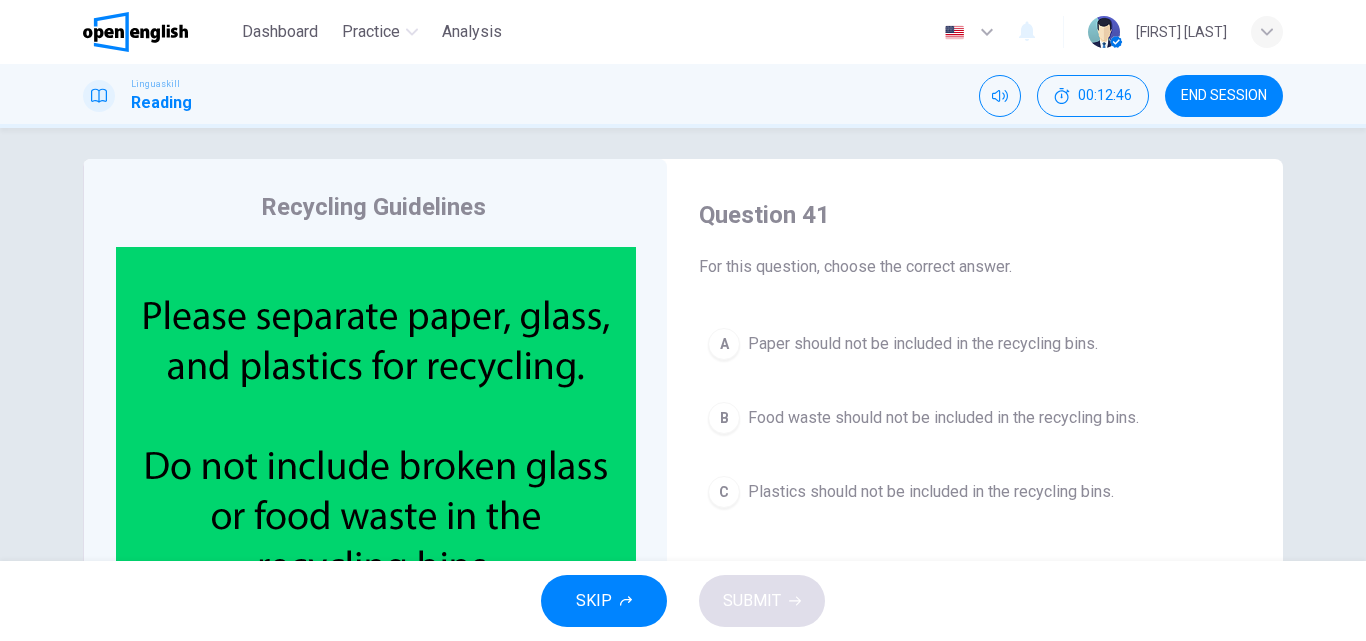 scroll, scrollTop: 19, scrollLeft: 0, axis: vertical 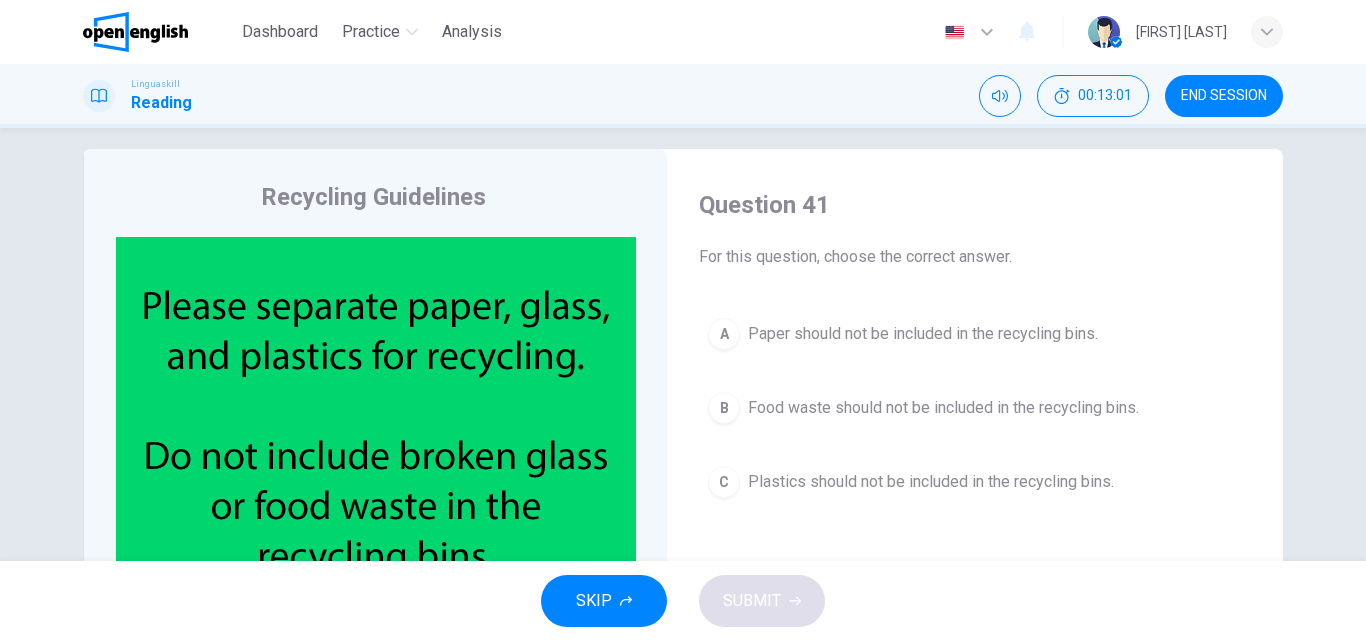 click on "B Food waste should not be included in the recycling bins." at bounding box center (975, 408) 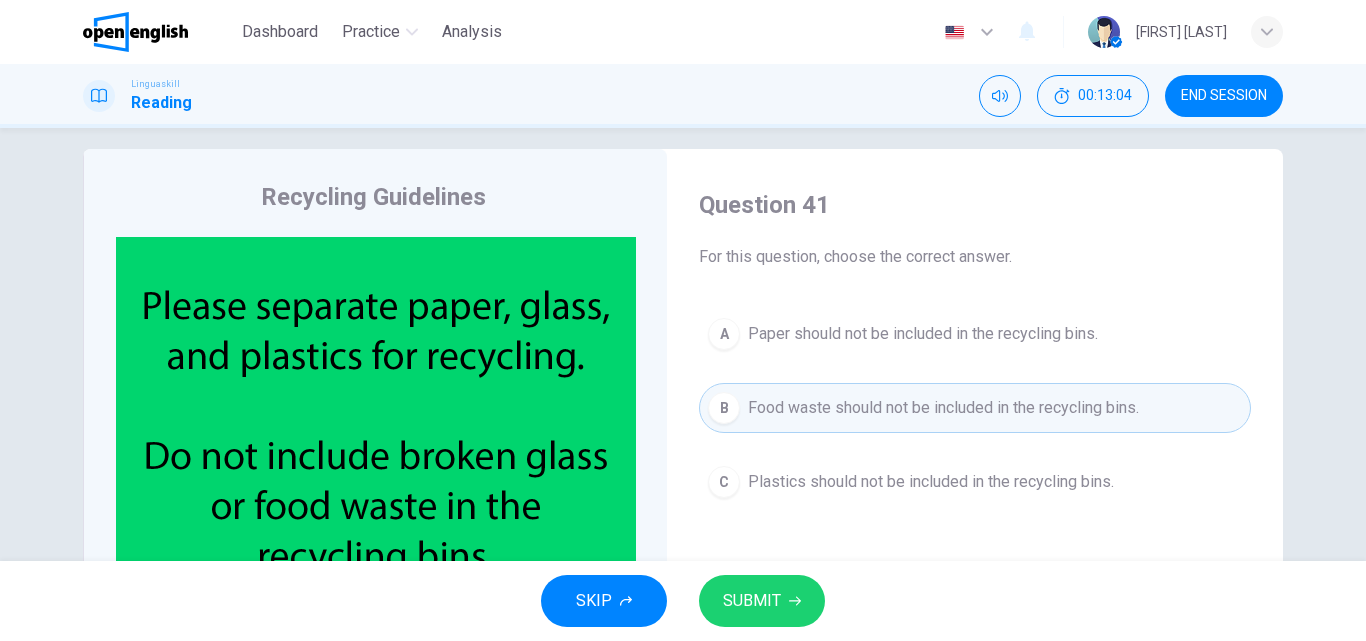 click on "SUBMIT" at bounding box center [752, 601] 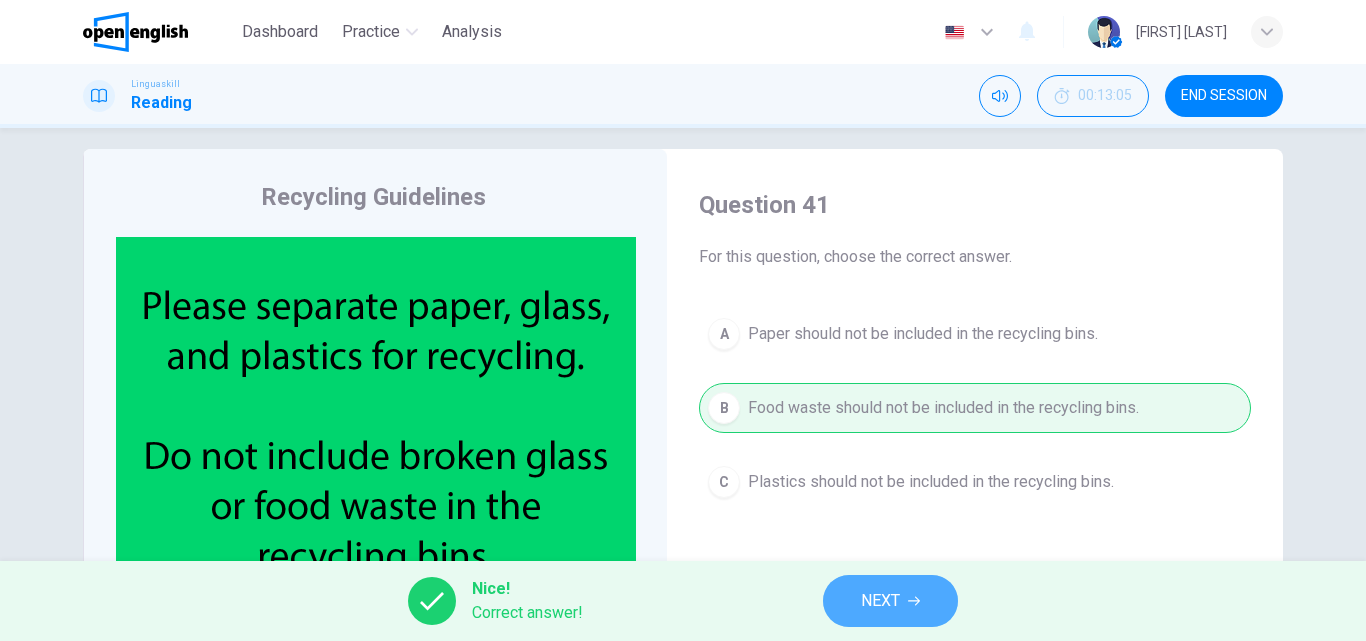 click on "NEXT" at bounding box center (880, 601) 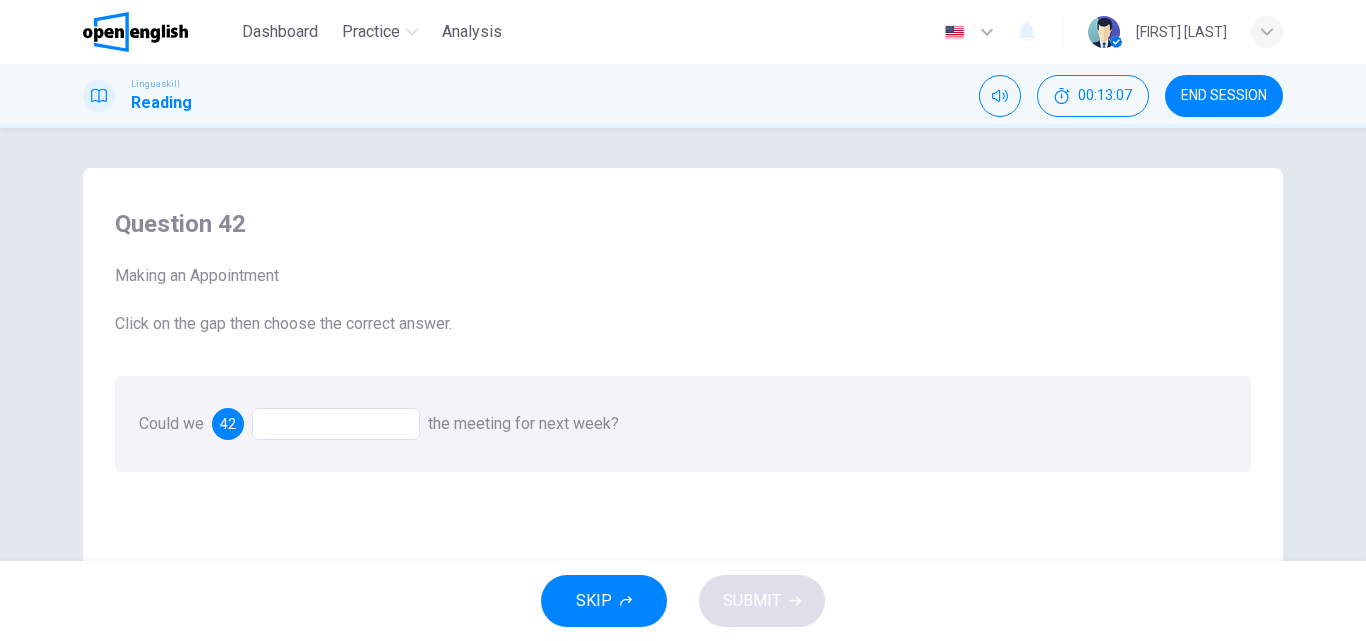 click at bounding box center [336, 424] 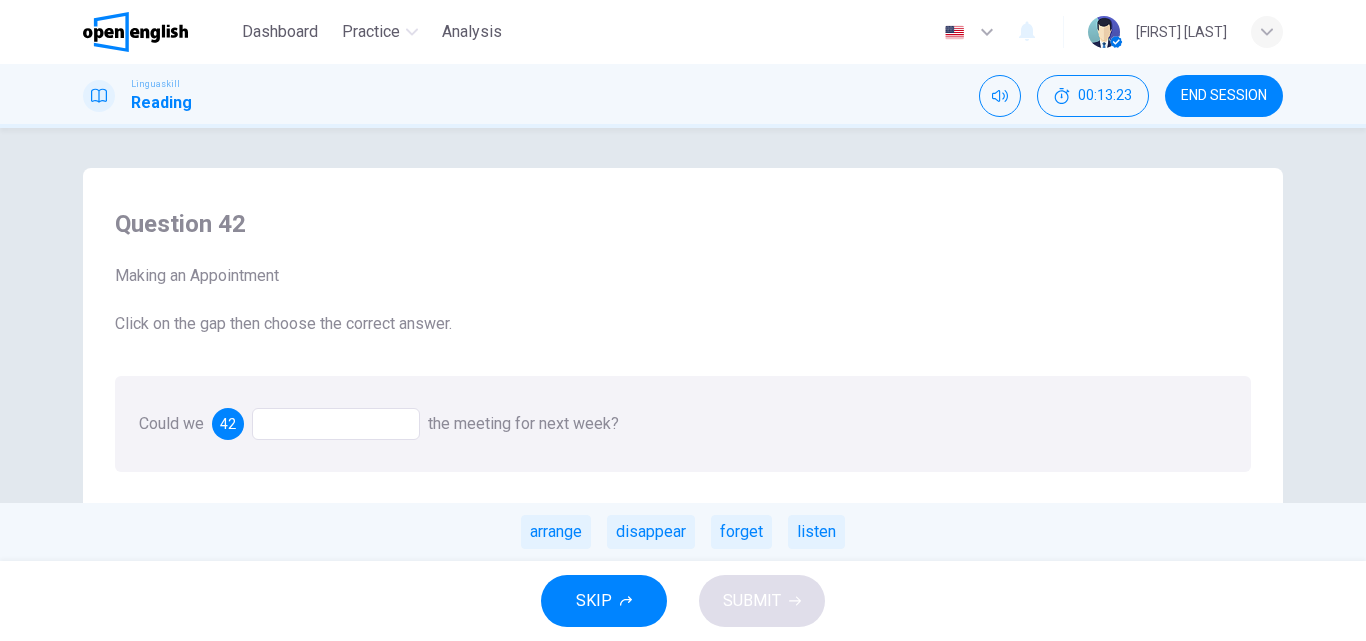 click on "arrange disappear forget listen" at bounding box center (683, 532) 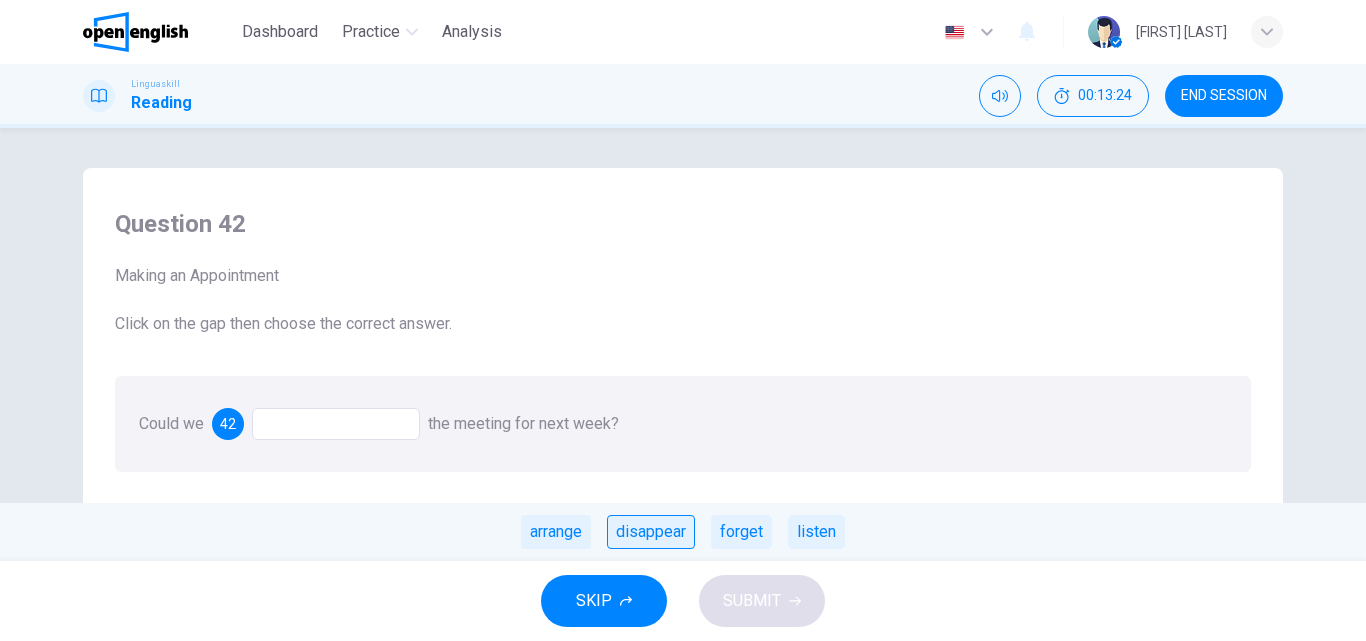 click on "disappear" at bounding box center (651, 532) 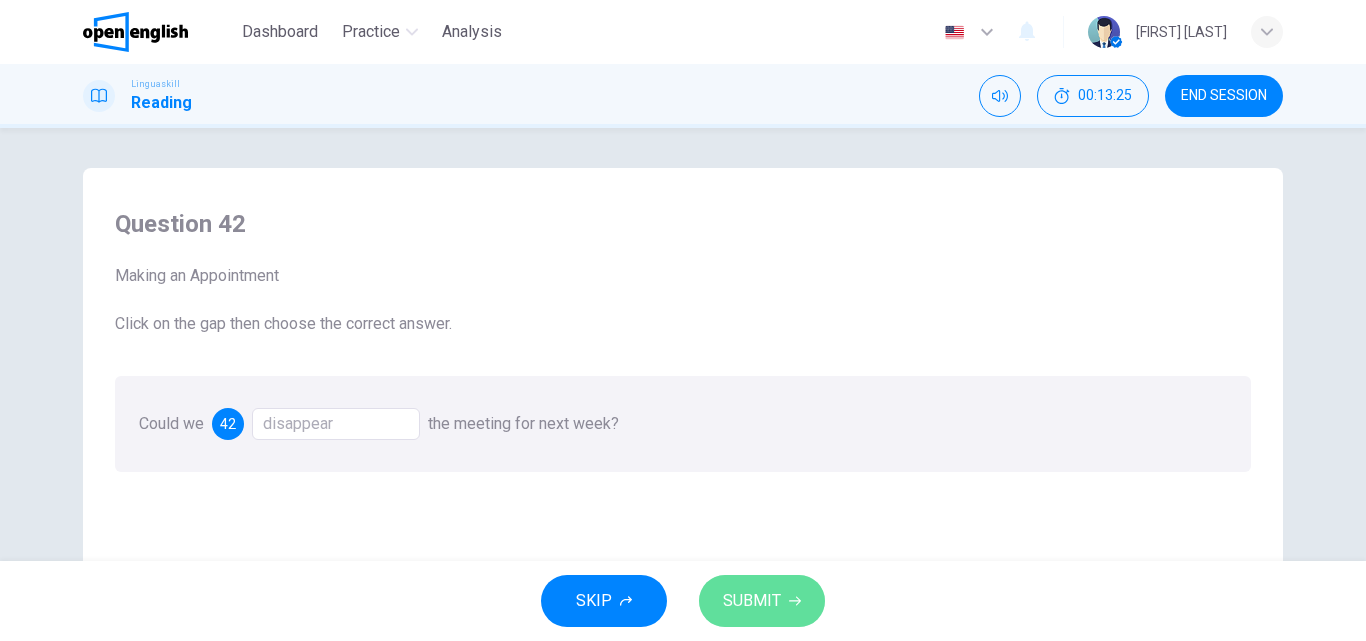 click on "SUBMIT" at bounding box center [752, 601] 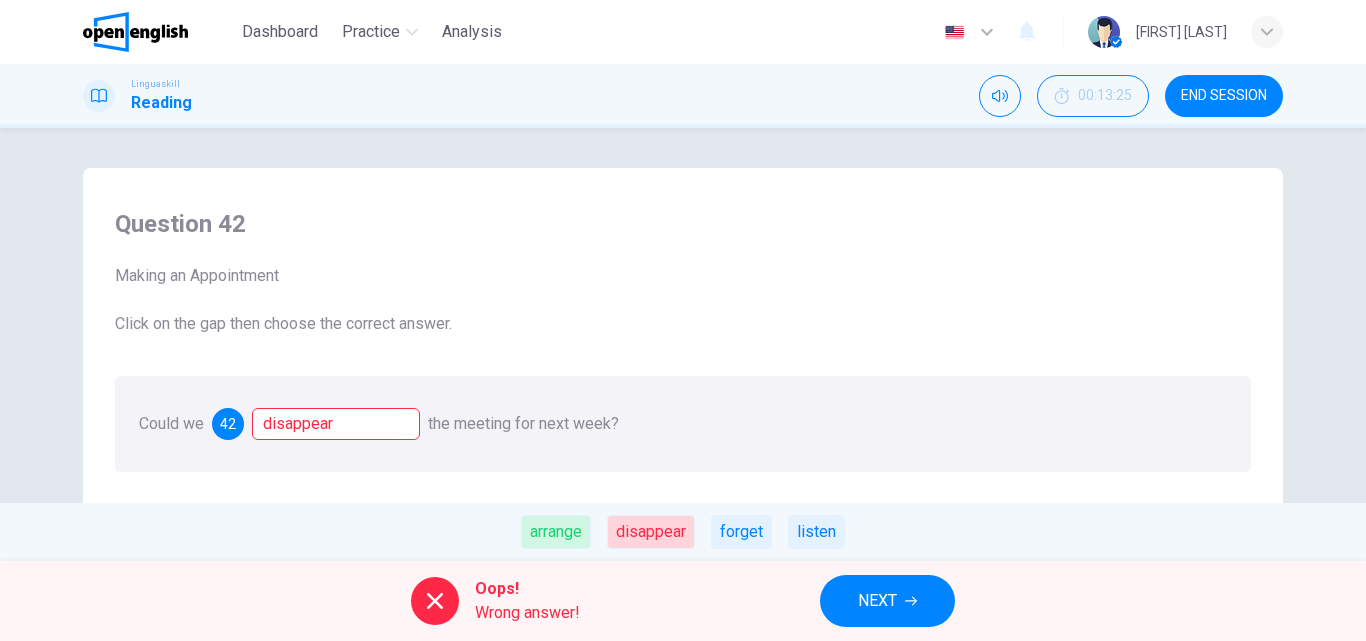 click on "NEXT" at bounding box center [877, 601] 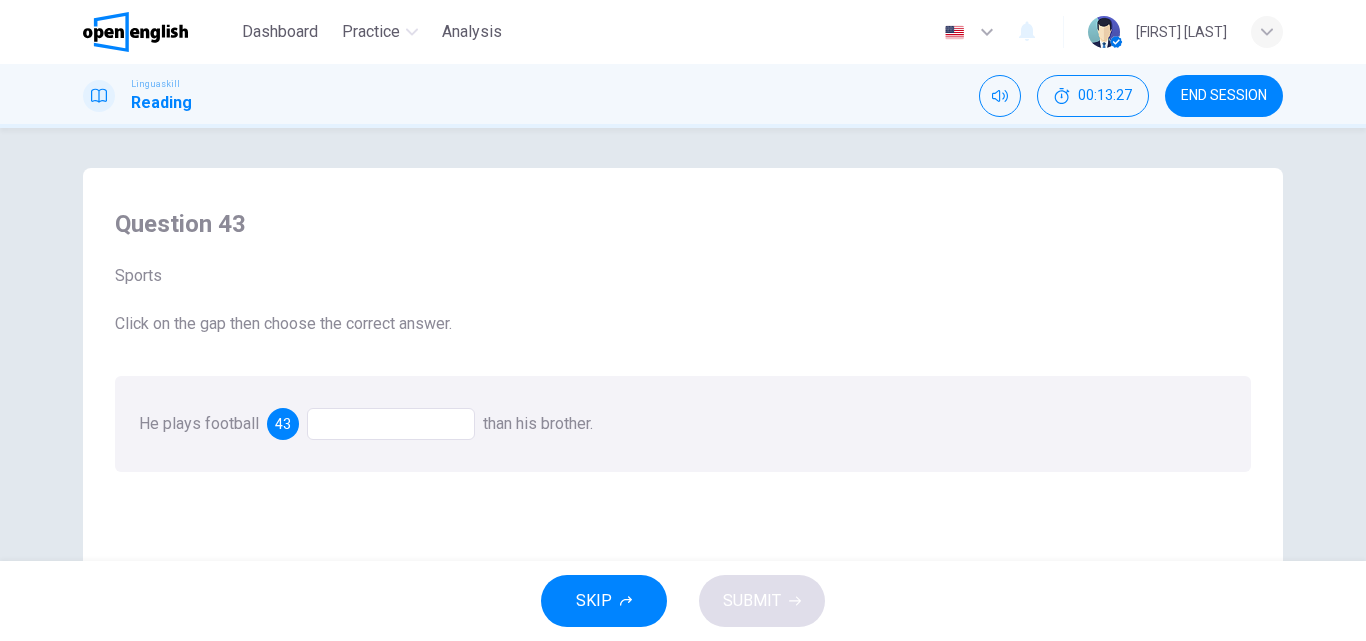 click at bounding box center (391, 424) 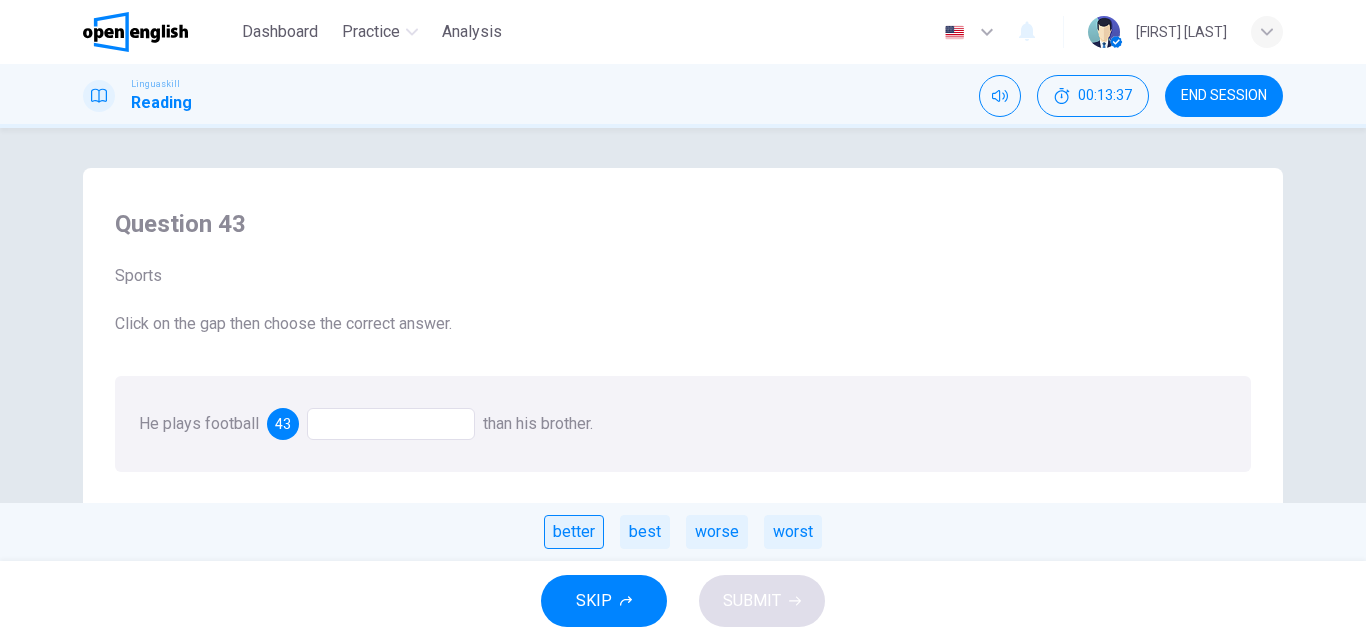 click on "better" at bounding box center (574, 532) 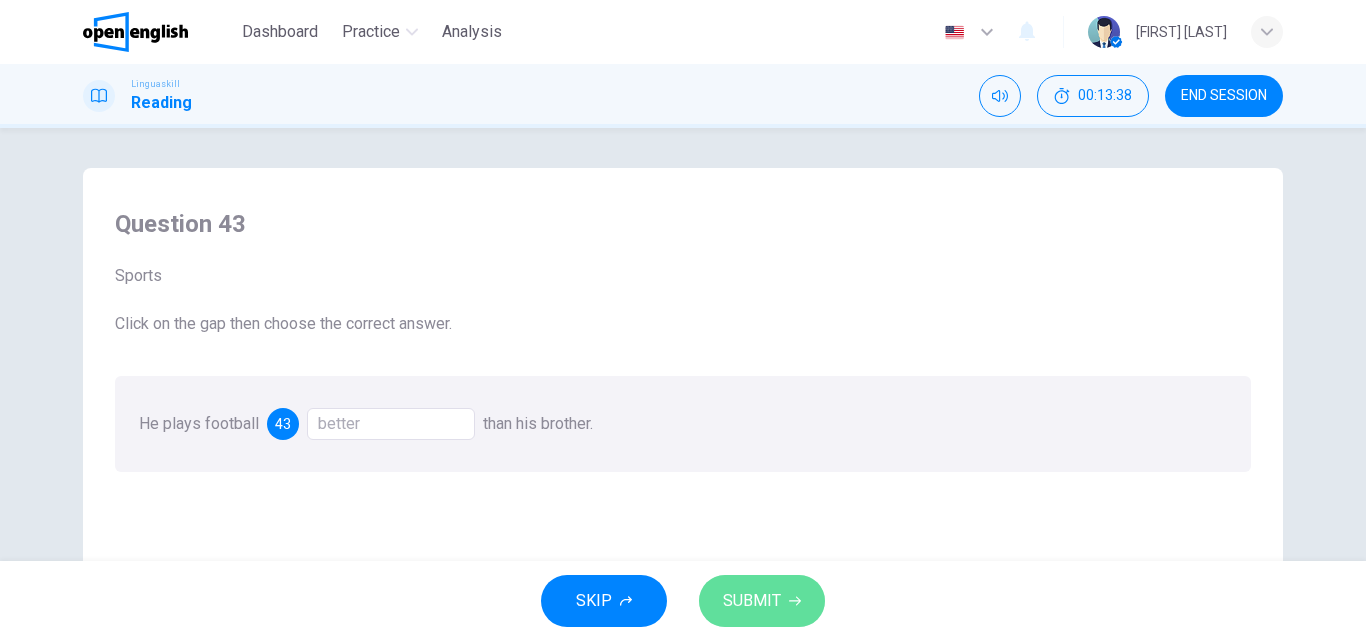 click on "SUBMIT" at bounding box center (752, 601) 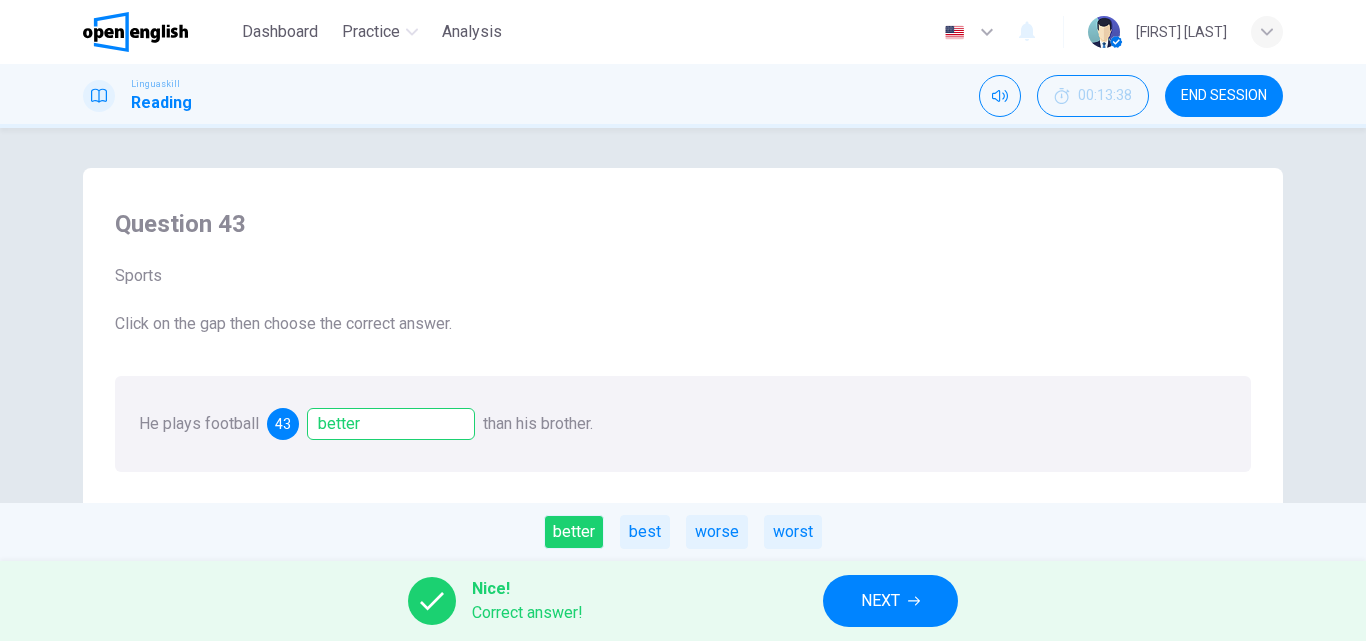 click on "NEXT" at bounding box center [880, 601] 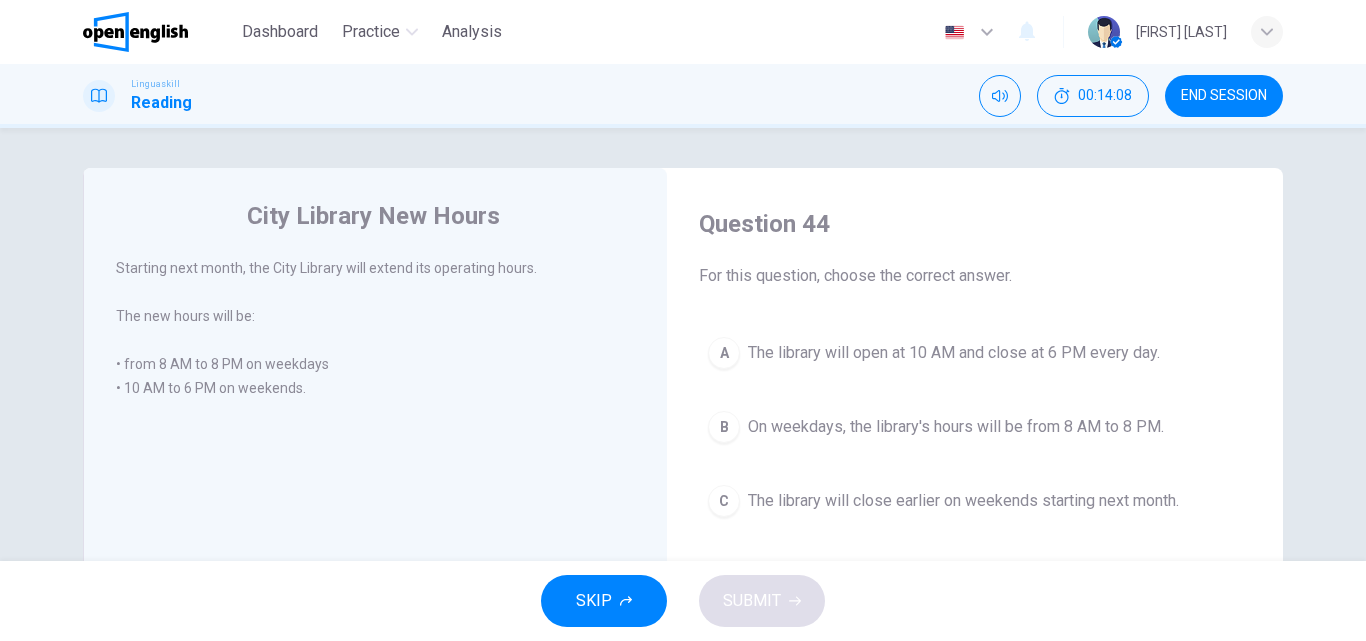 click on "On weekdays, the library's hours will be from 8 AM to 8 PM." at bounding box center (956, 427) 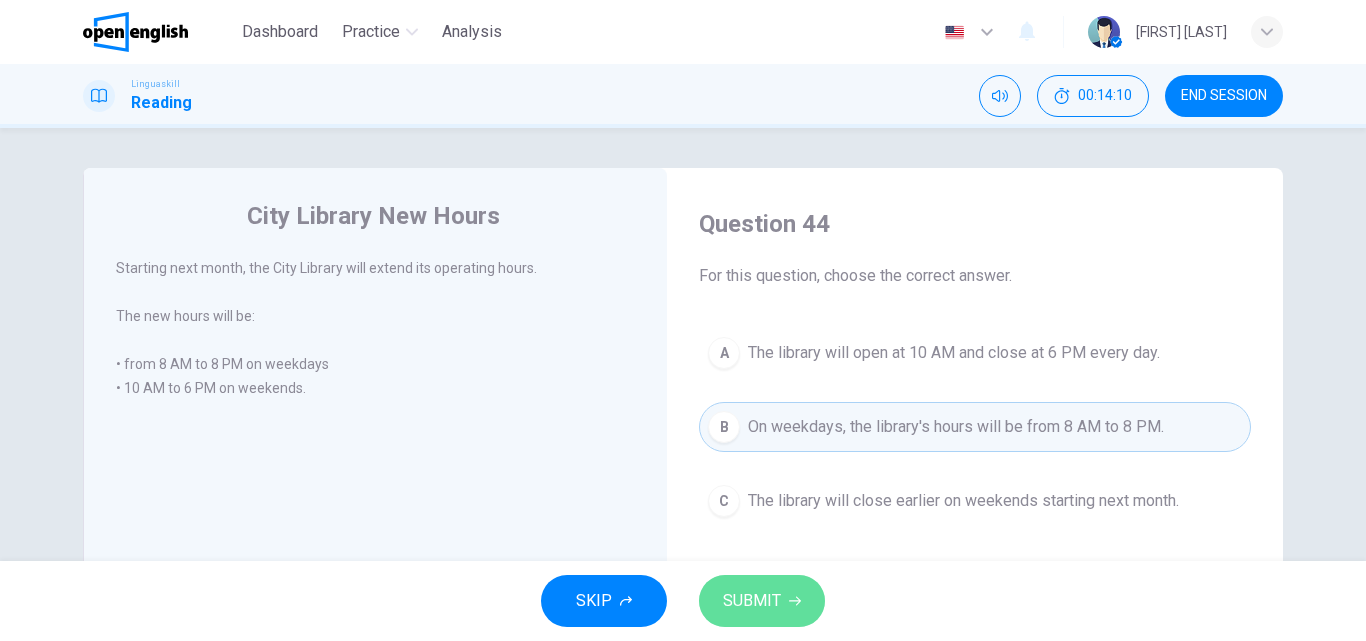 click on "SUBMIT" at bounding box center (762, 601) 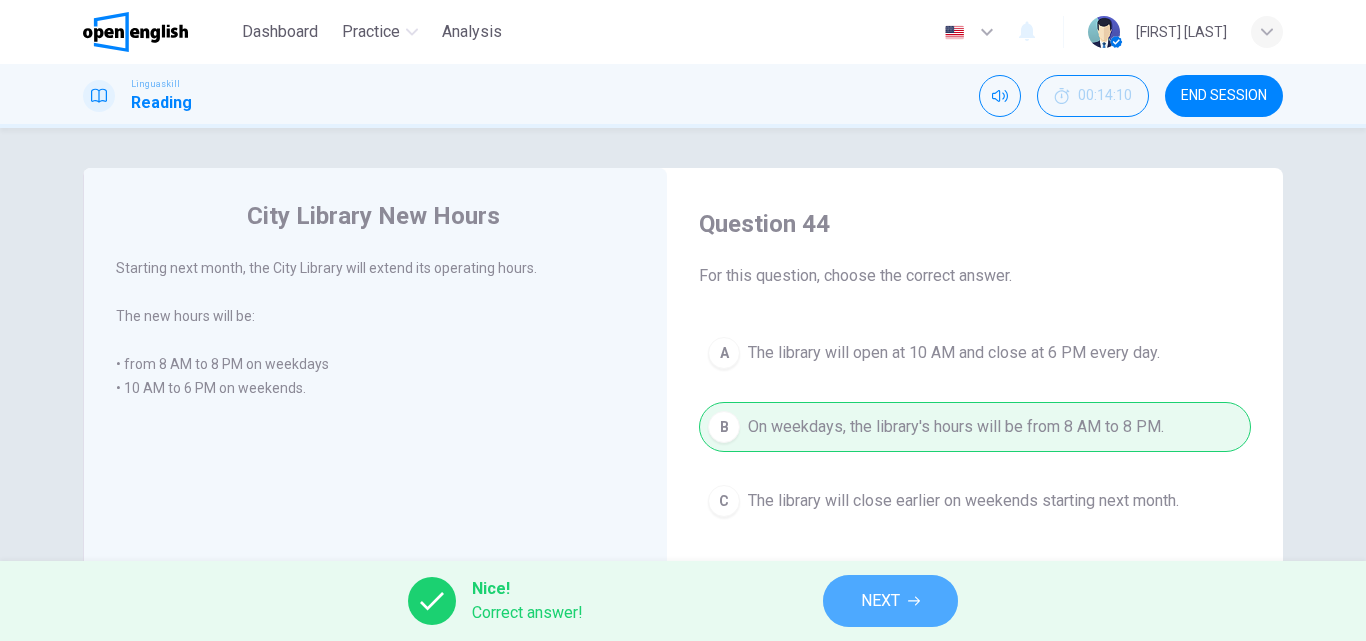 click on "NEXT" at bounding box center (880, 601) 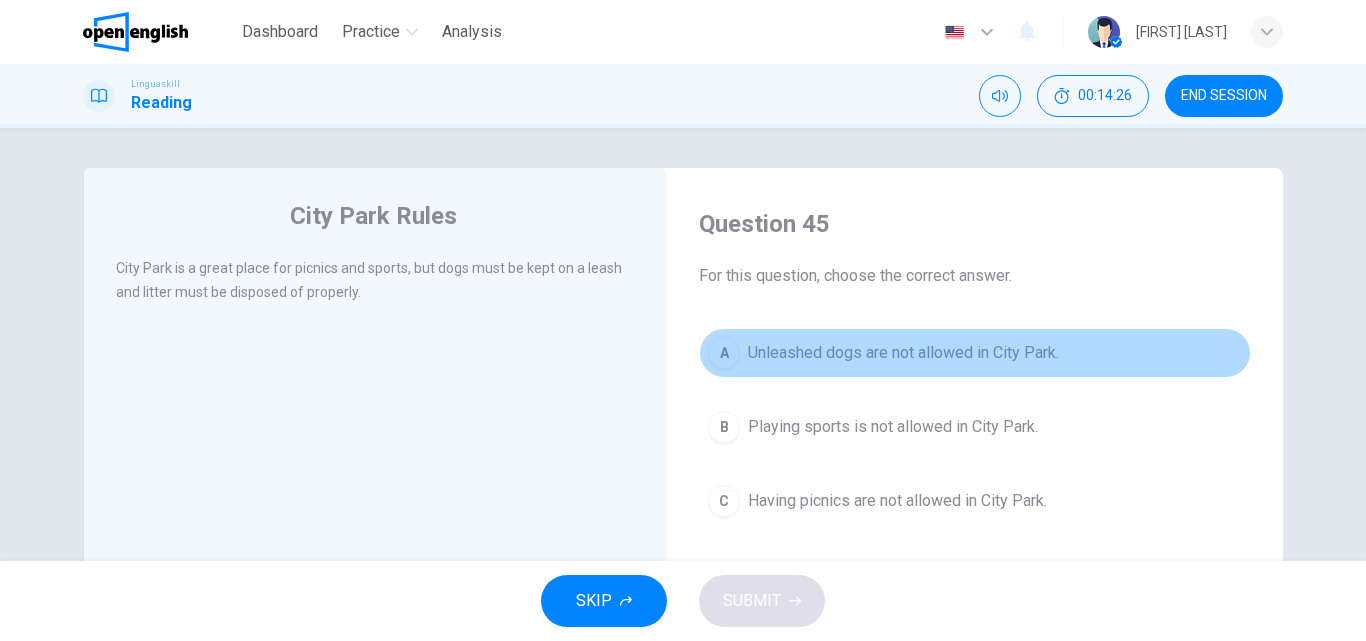 click on "Unleashed dogs are not allowed in City Park." at bounding box center [903, 353] 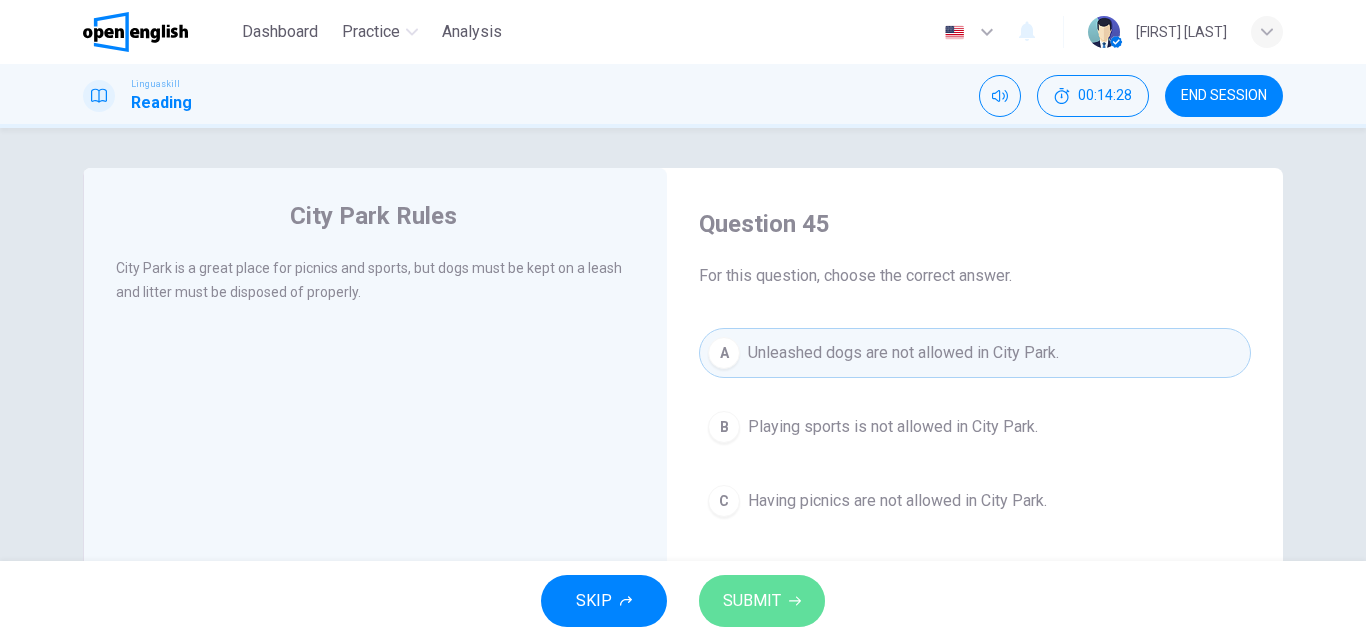 click on "SUBMIT" at bounding box center [762, 601] 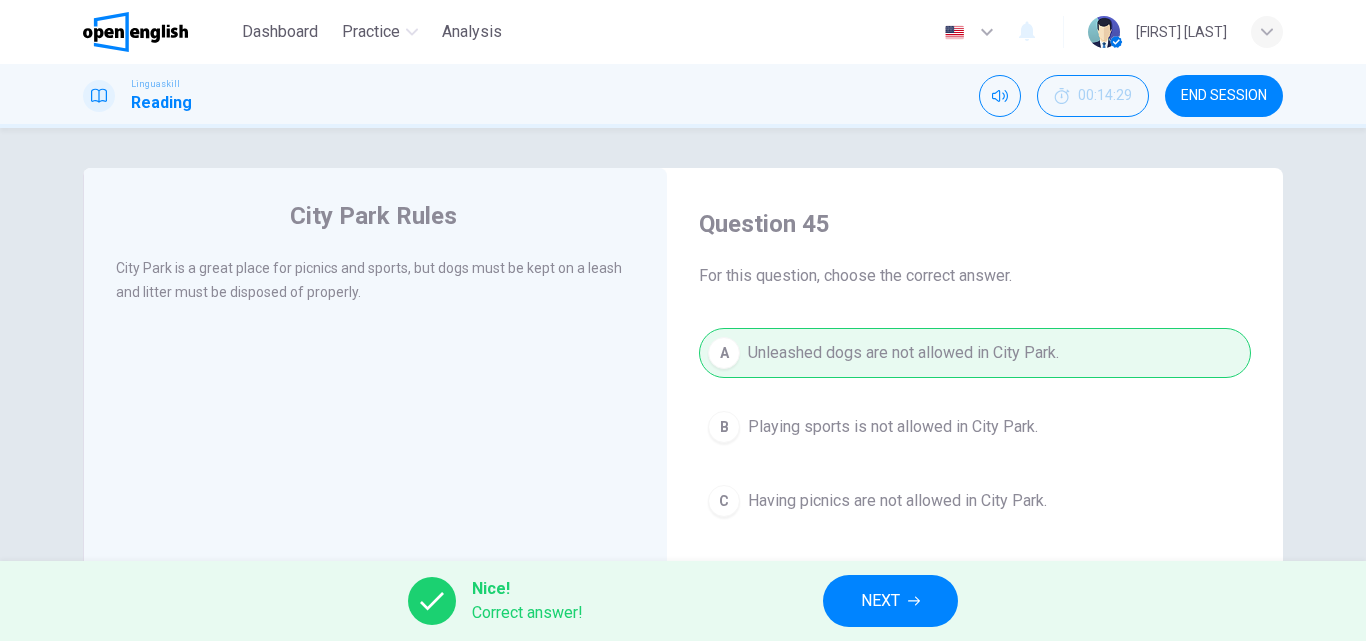 click on "NEXT" at bounding box center (890, 601) 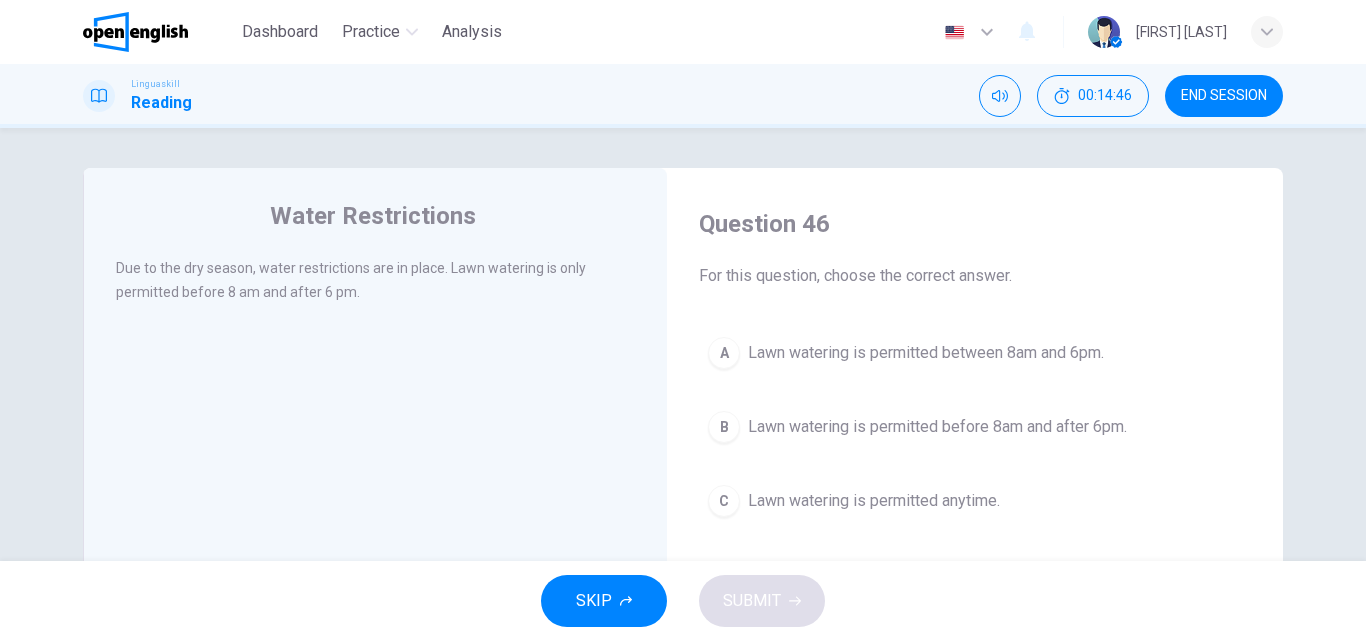 click on "Lawn watering is permitted between 8am and 6pm." at bounding box center (926, 353) 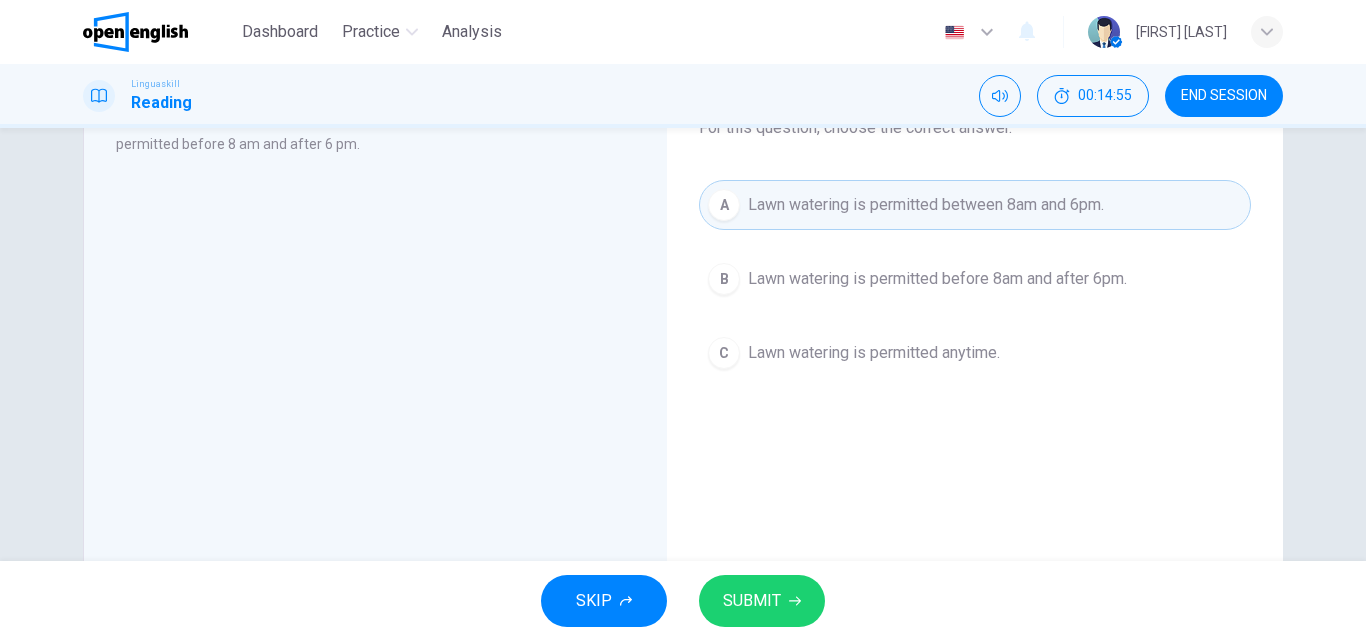 scroll, scrollTop: 0, scrollLeft: 0, axis: both 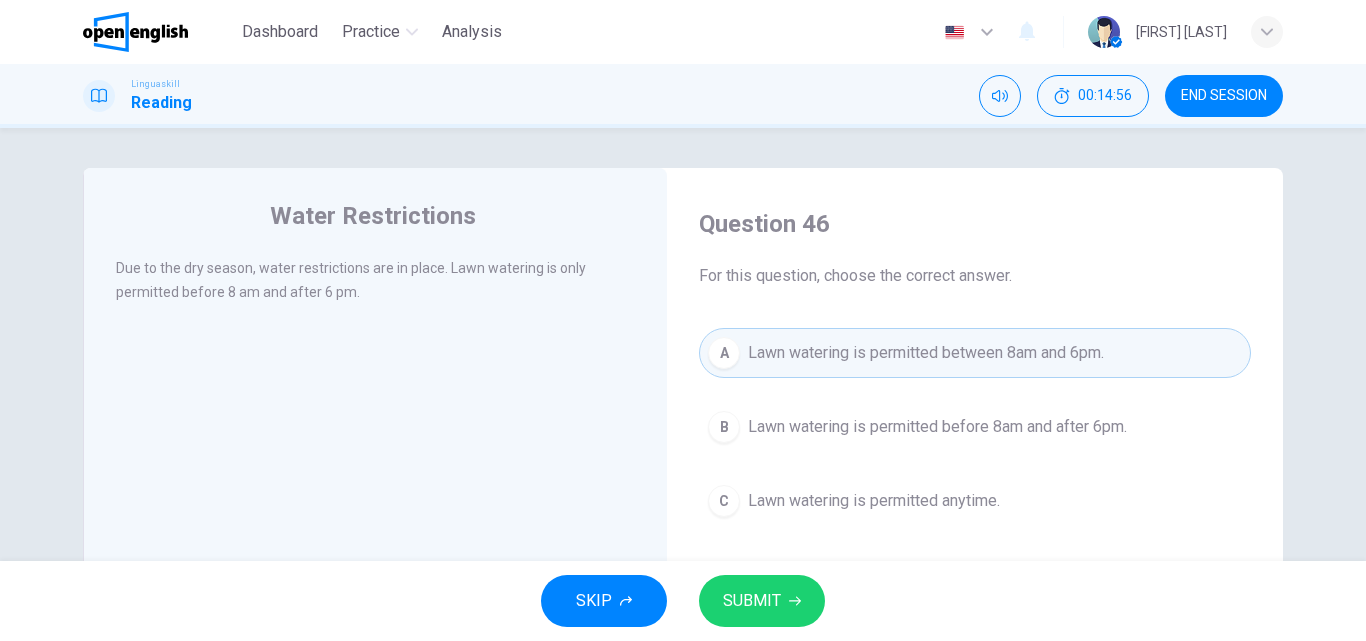 click on "A Lawn watering is permitted between 8am and 6pm. B Lawn watering is permitted before 8am and after 6pm. C Lawn watering is permitted anytime." at bounding box center (975, 427) 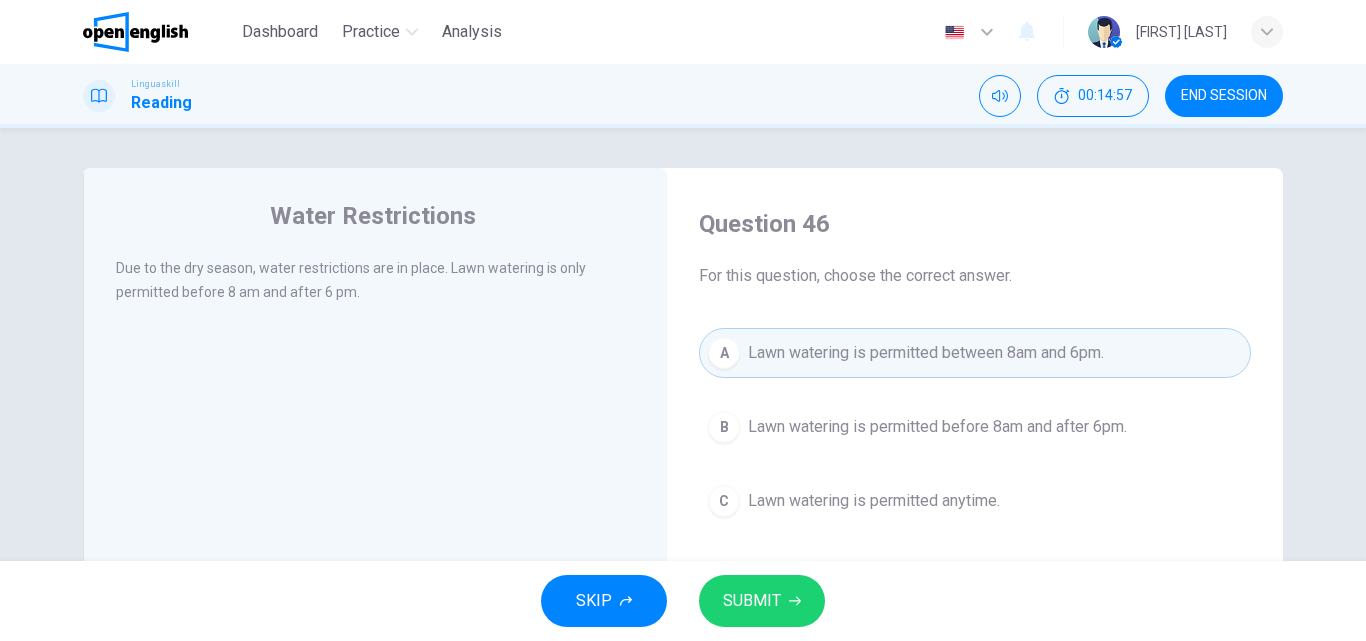 click on "Lawn watering is permitted before 8am and after 6pm." at bounding box center [937, 427] 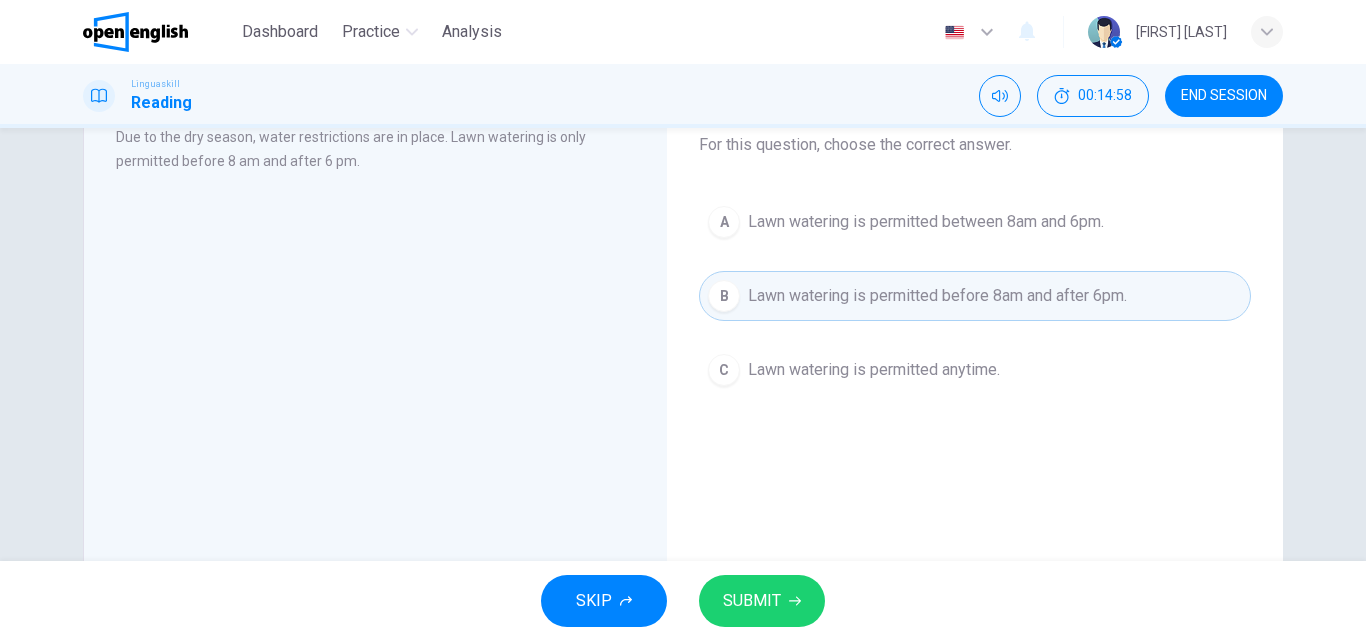 scroll, scrollTop: 300, scrollLeft: 0, axis: vertical 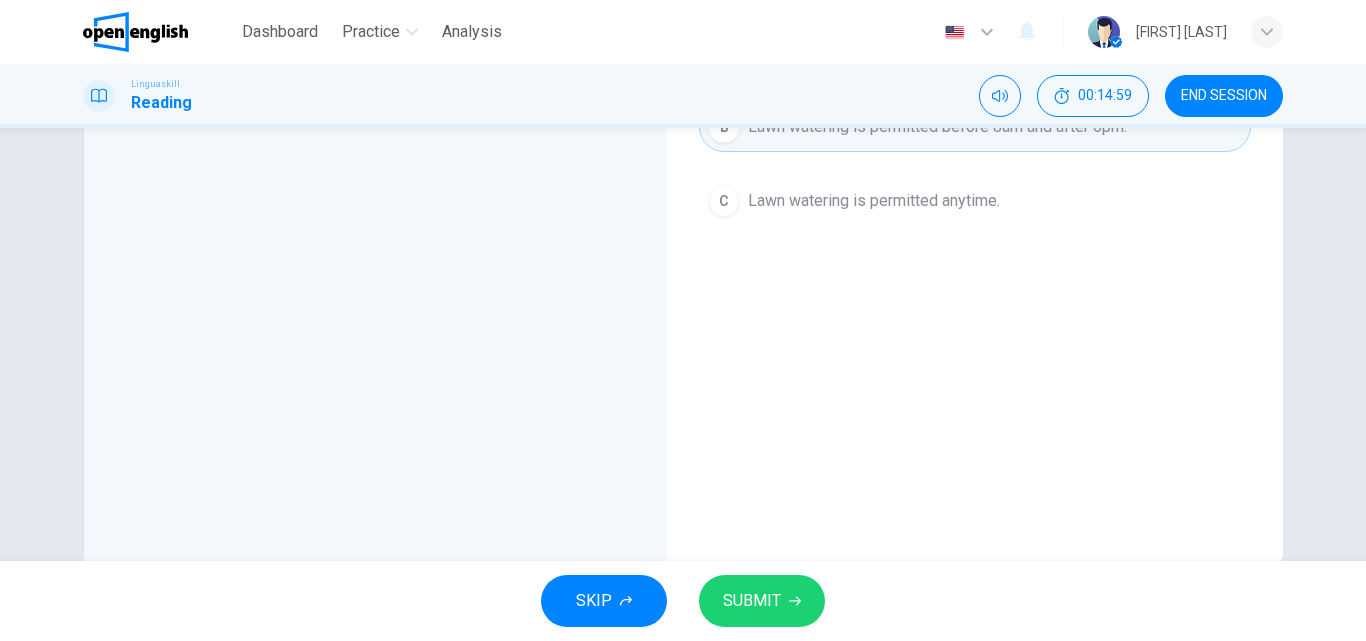 click on "SUBMIT" at bounding box center (752, 601) 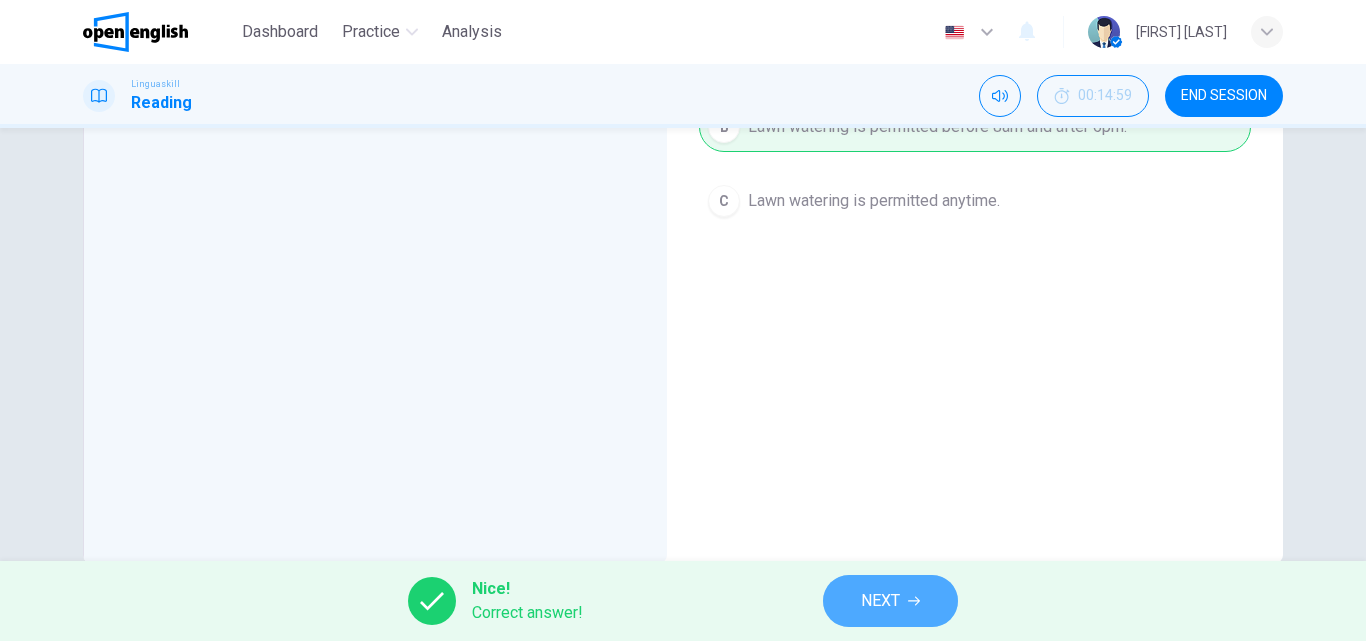 click on "NEXT" at bounding box center [880, 601] 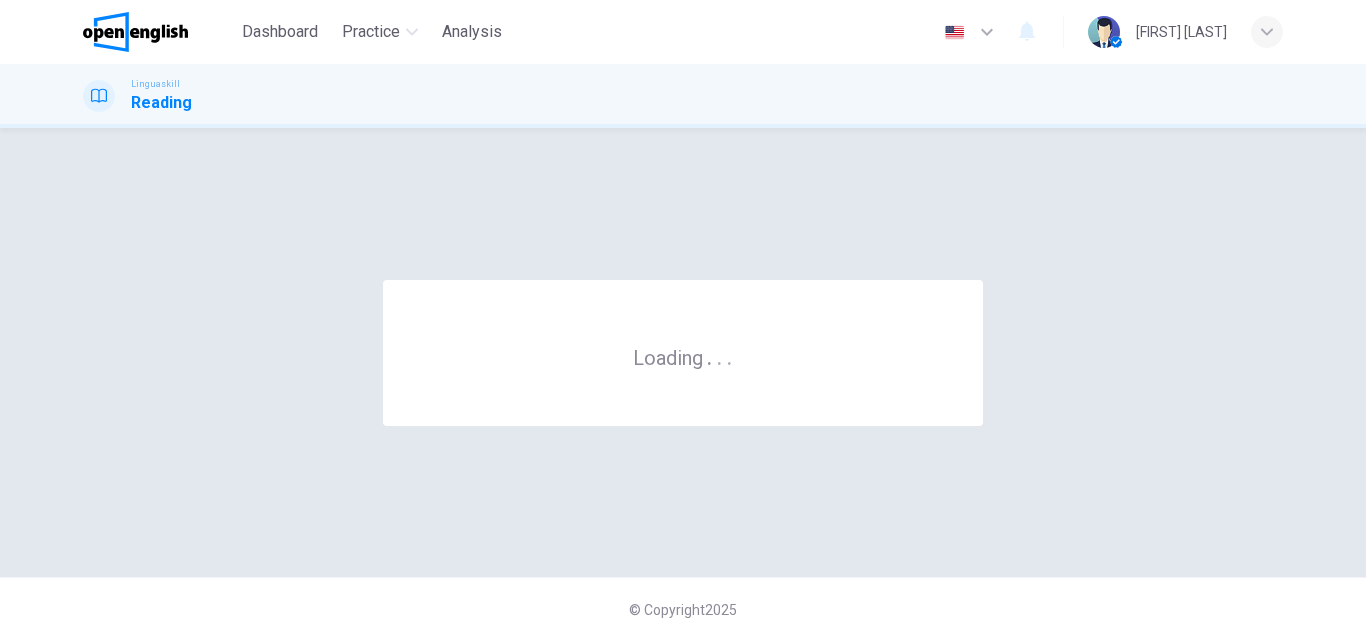scroll, scrollTop: 0, scrollLeft: 0, axis: both 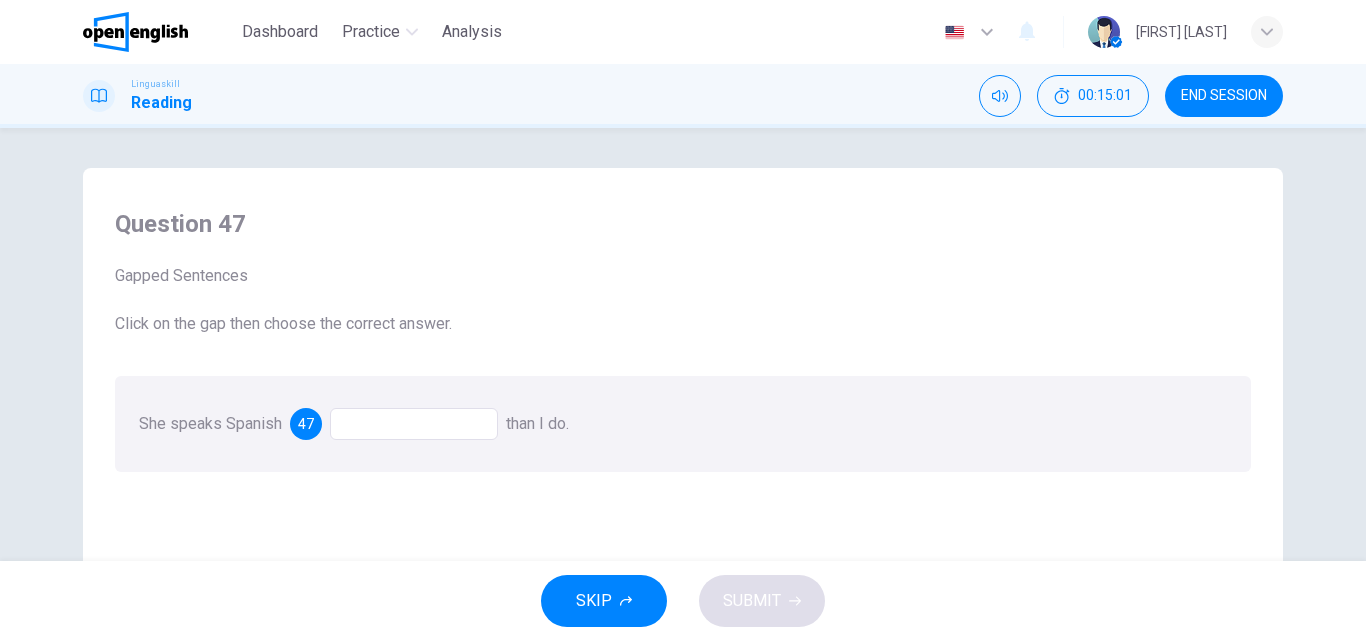 click at bounding box center (414, 424) 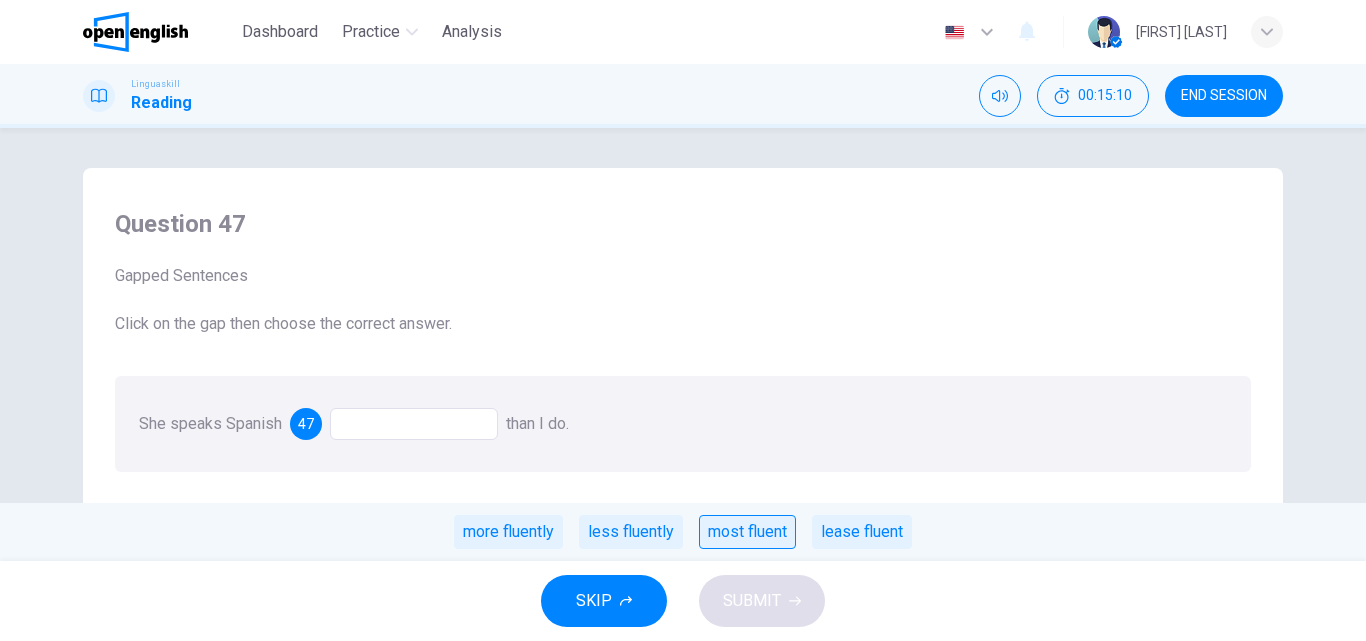 click on "most fluent" at bounding box center (747, 532) 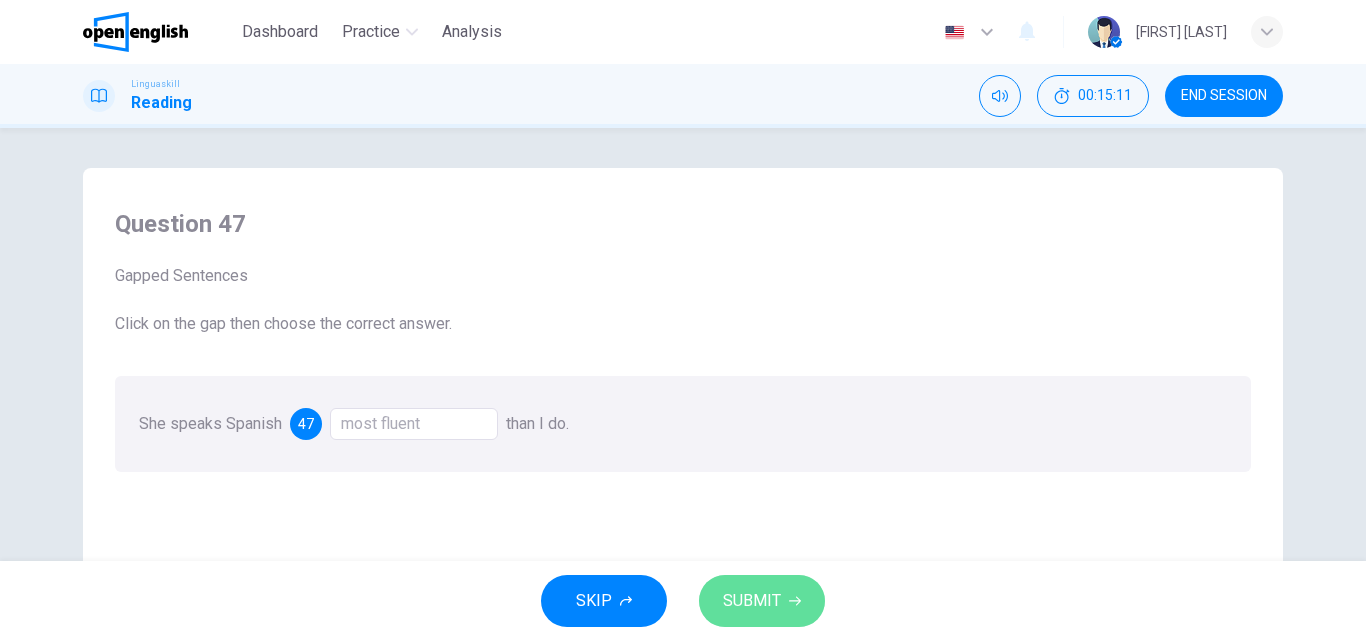 click on "SUBMIT" at bounding box center (752, 601) 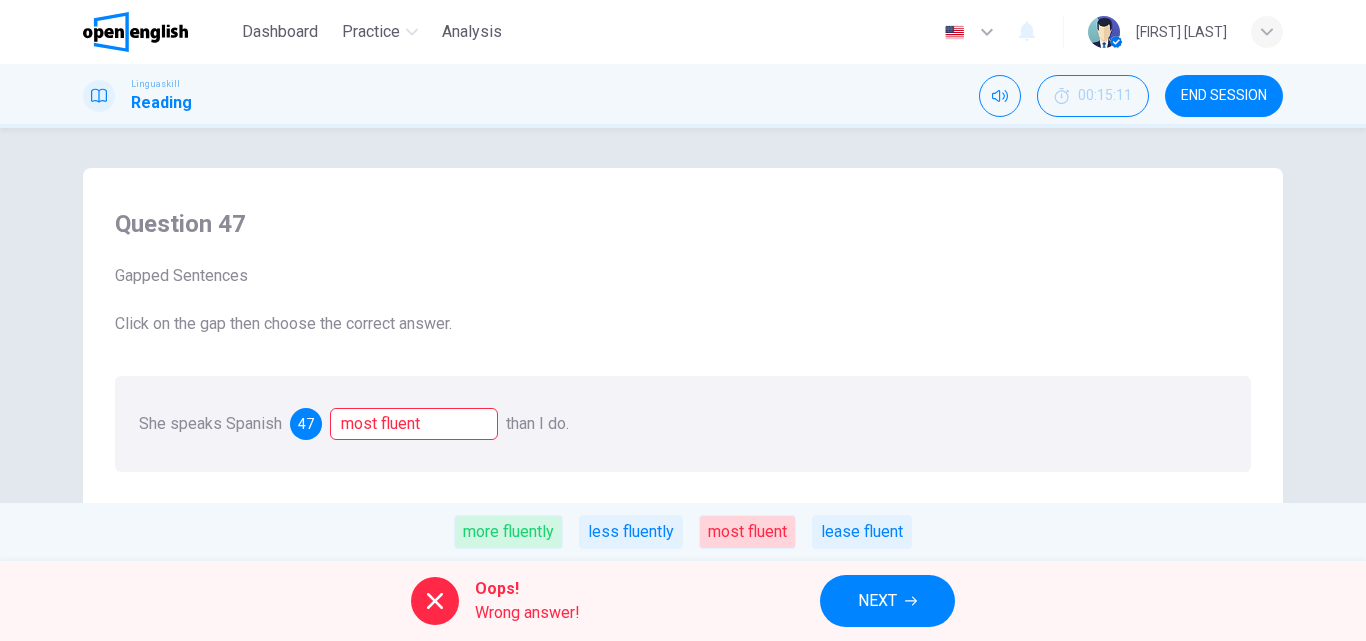 click on "NEXT" at bounding box center [877, 601] 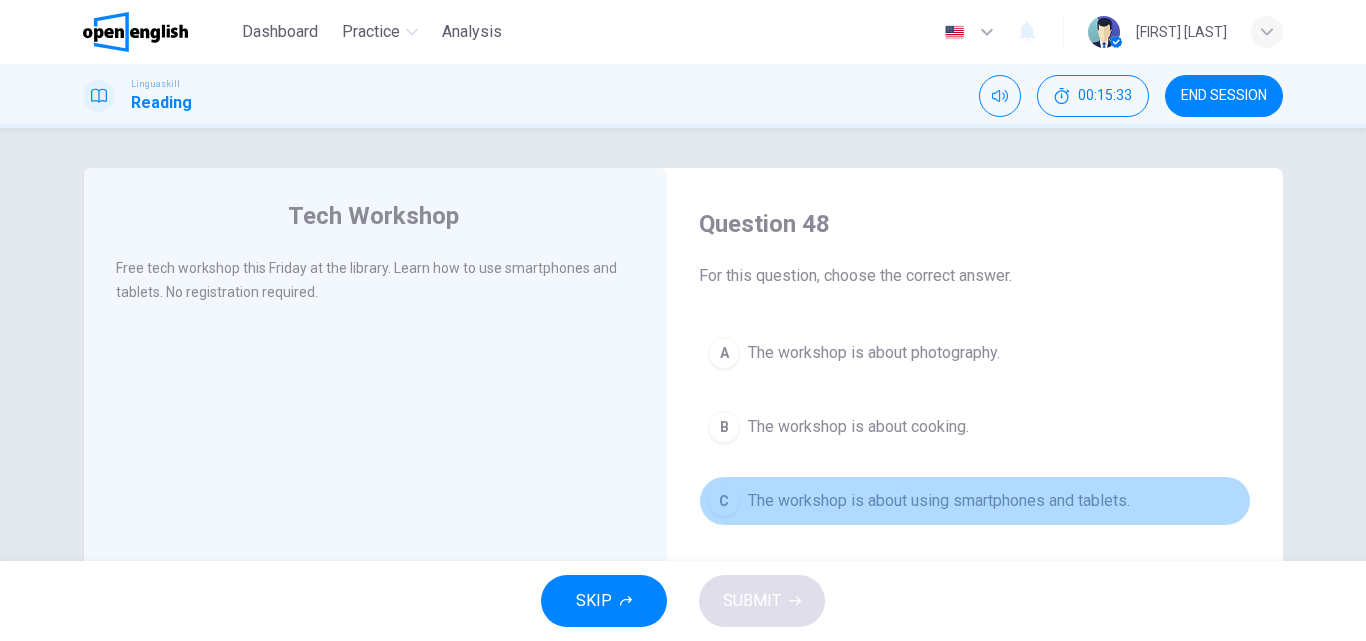 click on "The workshop is about using smartphones and tablets." at bounding box center [939, 501] 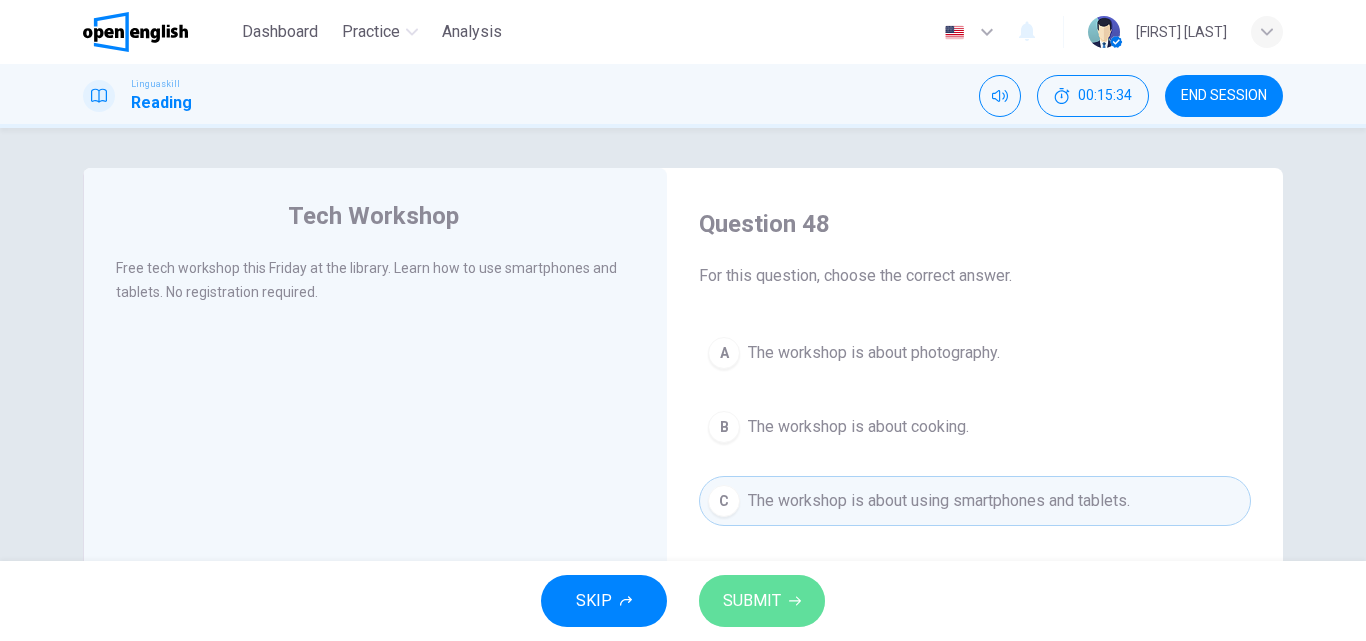 click on "SUBMIT" at bounding box center [762, 601] 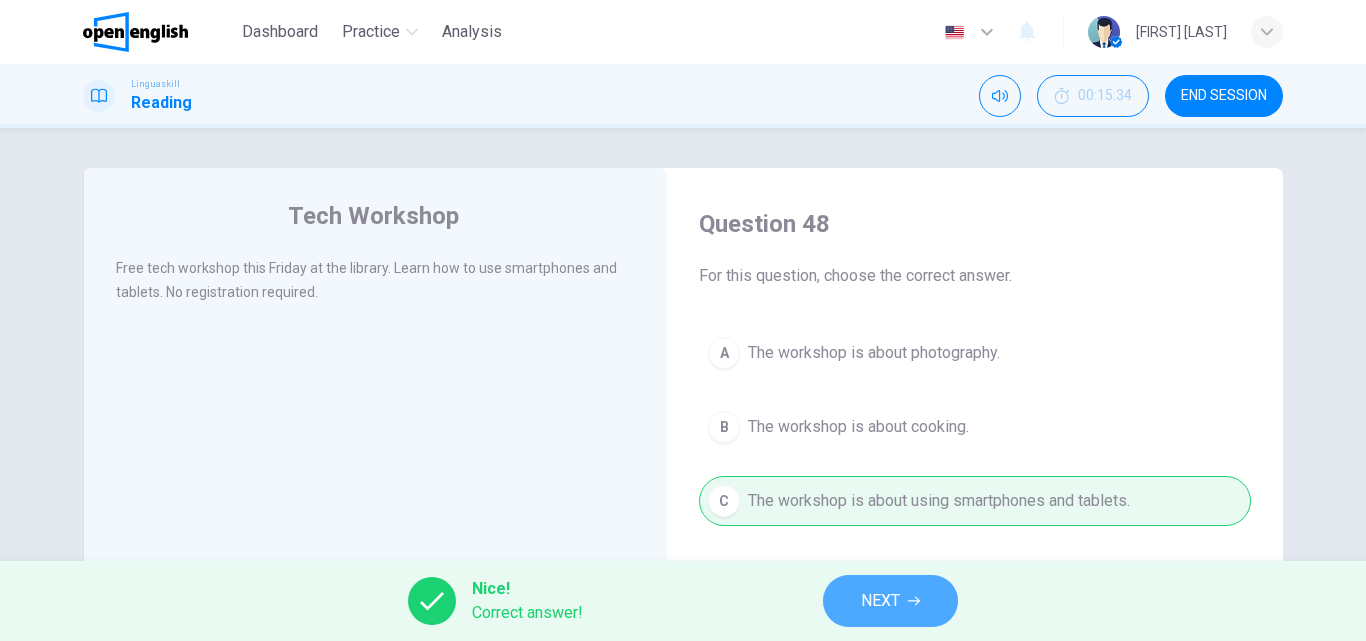 click on "NEXT" at bounding box center (880, 601) 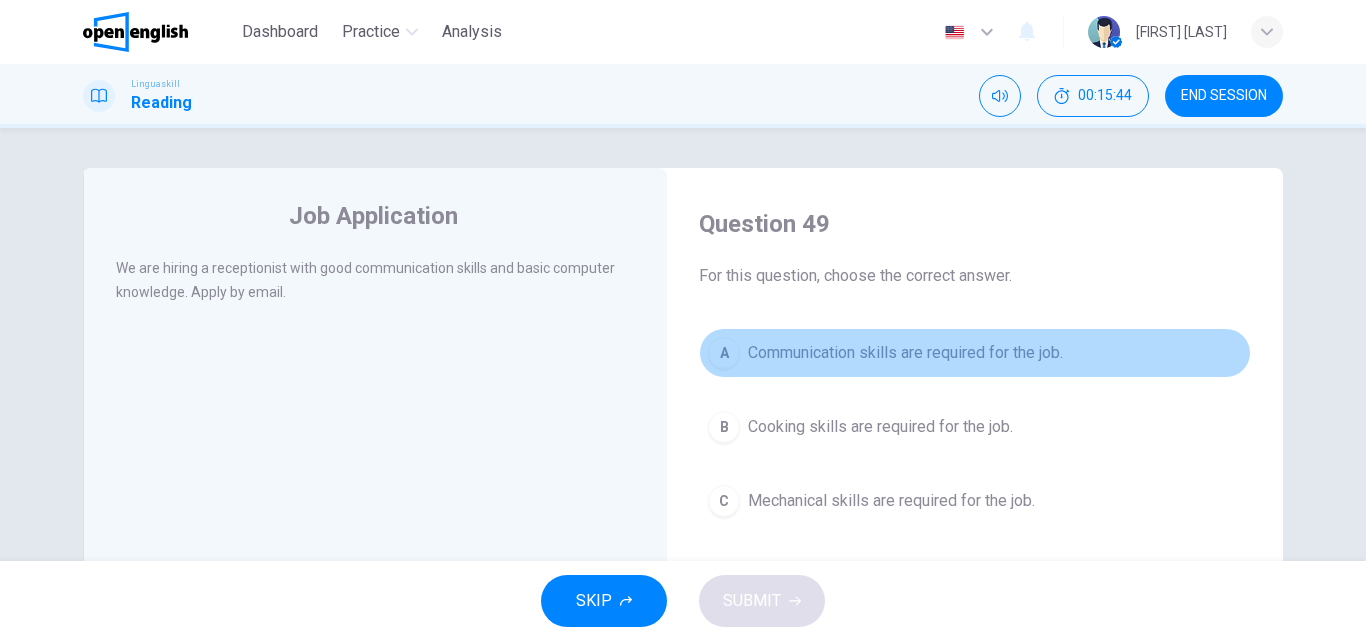 click on "Communication skills are required for the job." at bounding box center (905, 353) 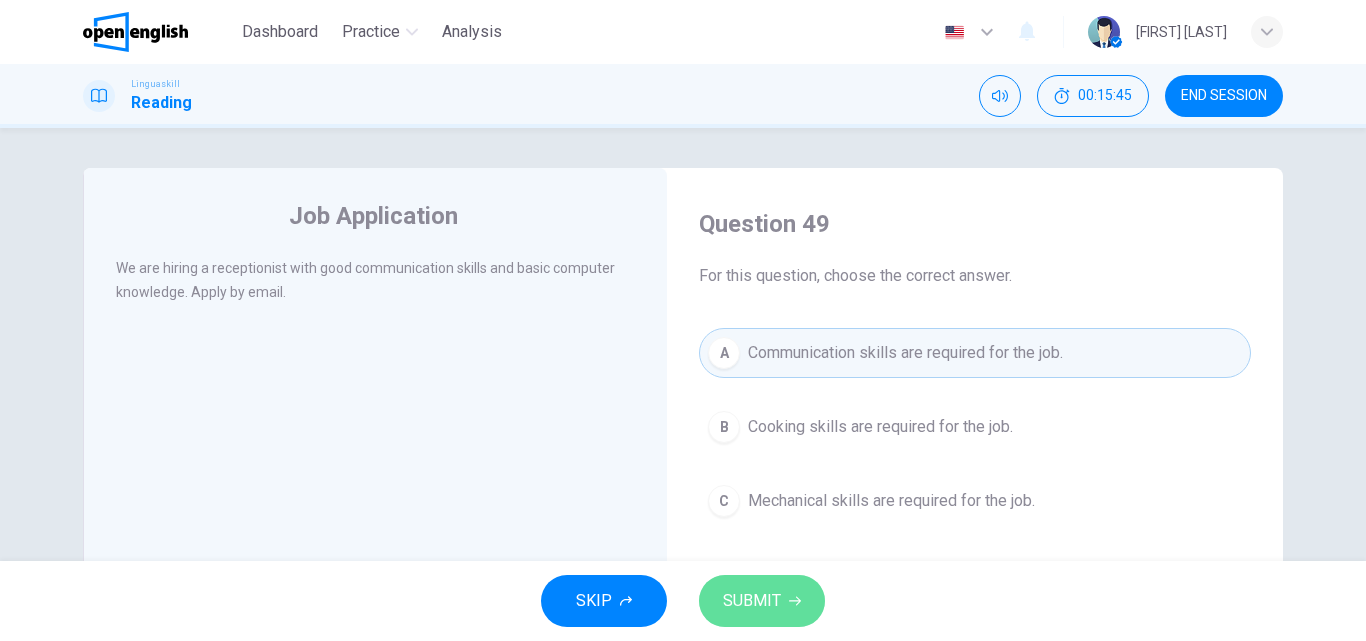 click on "SUBMIT" at bounding box center (762, 601) 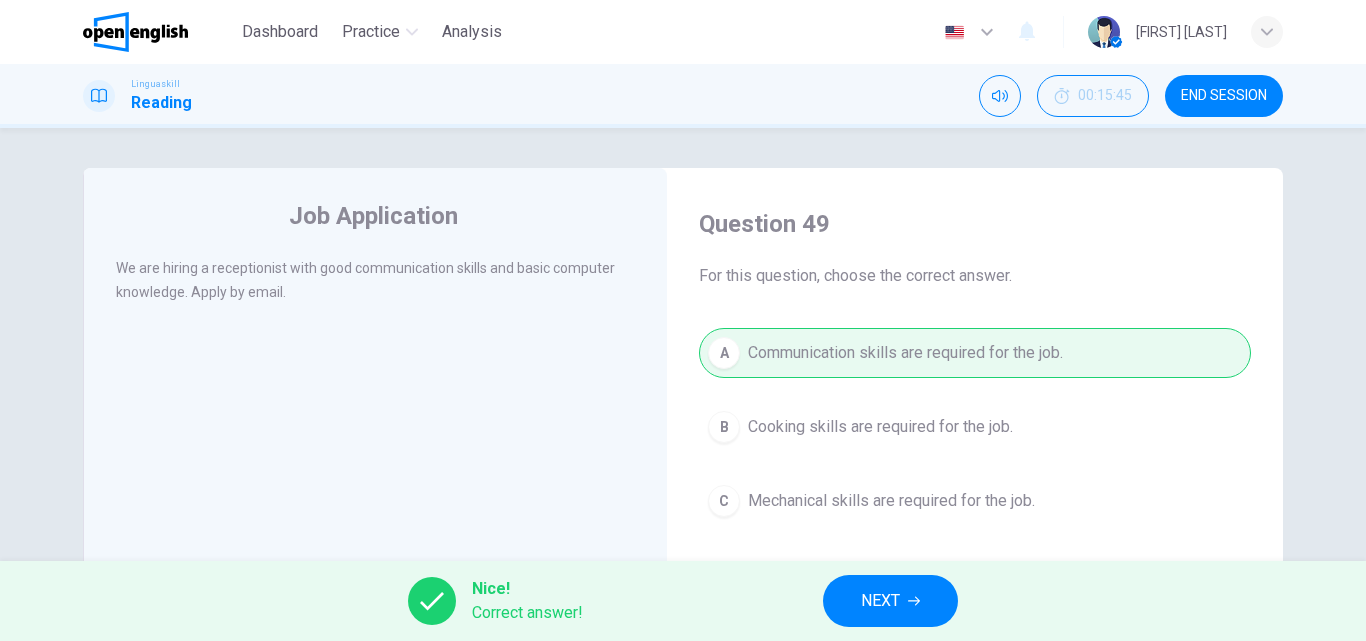 click on "NEXT" at bounding box center (880, 601) 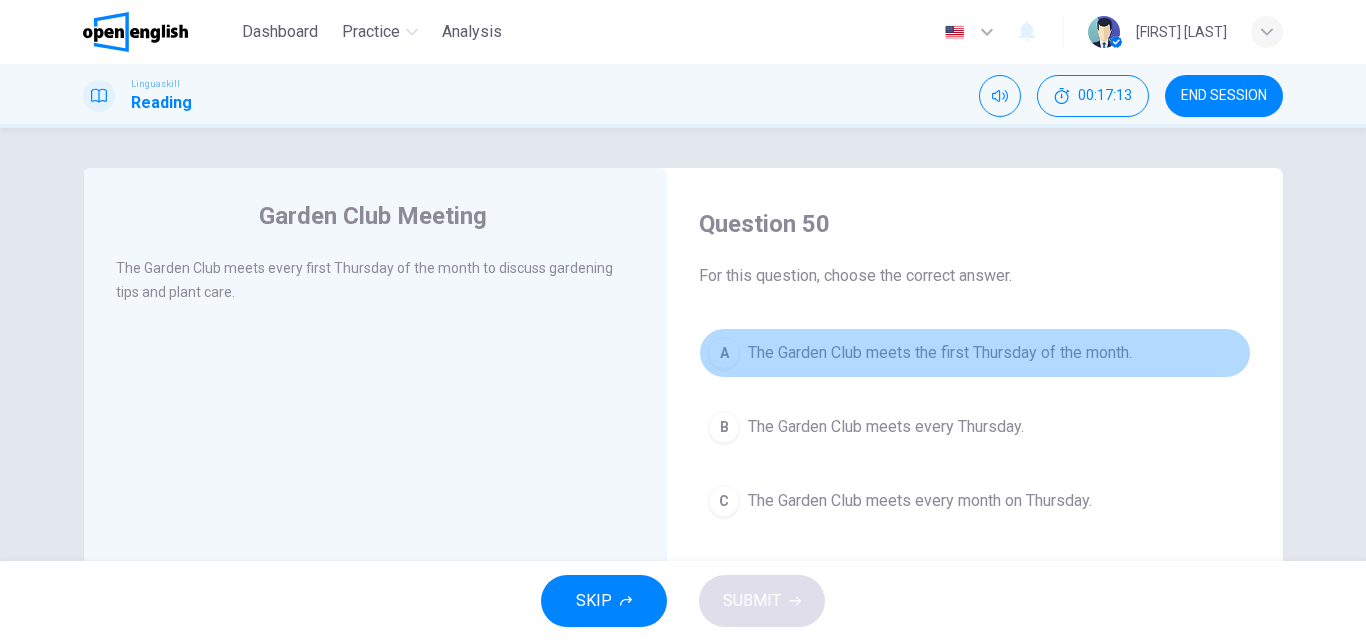 click on "The Garden Club meets the first Thursday of the month." at bounding box center (940, 353) 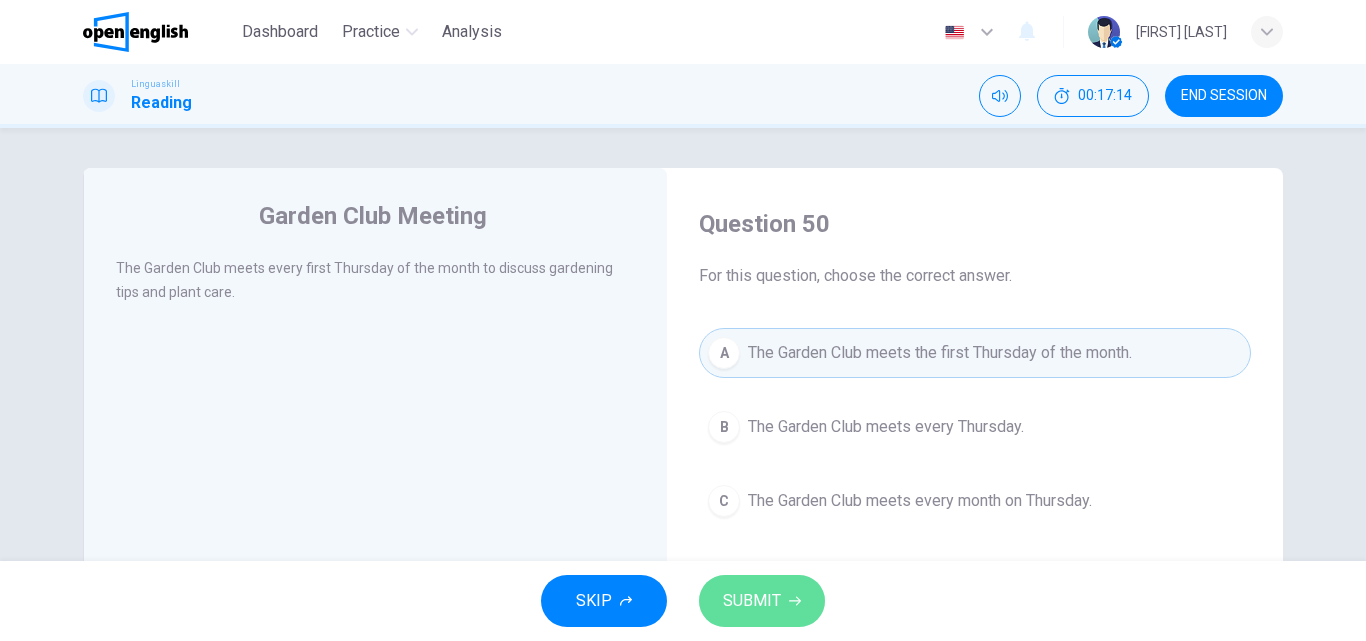 click 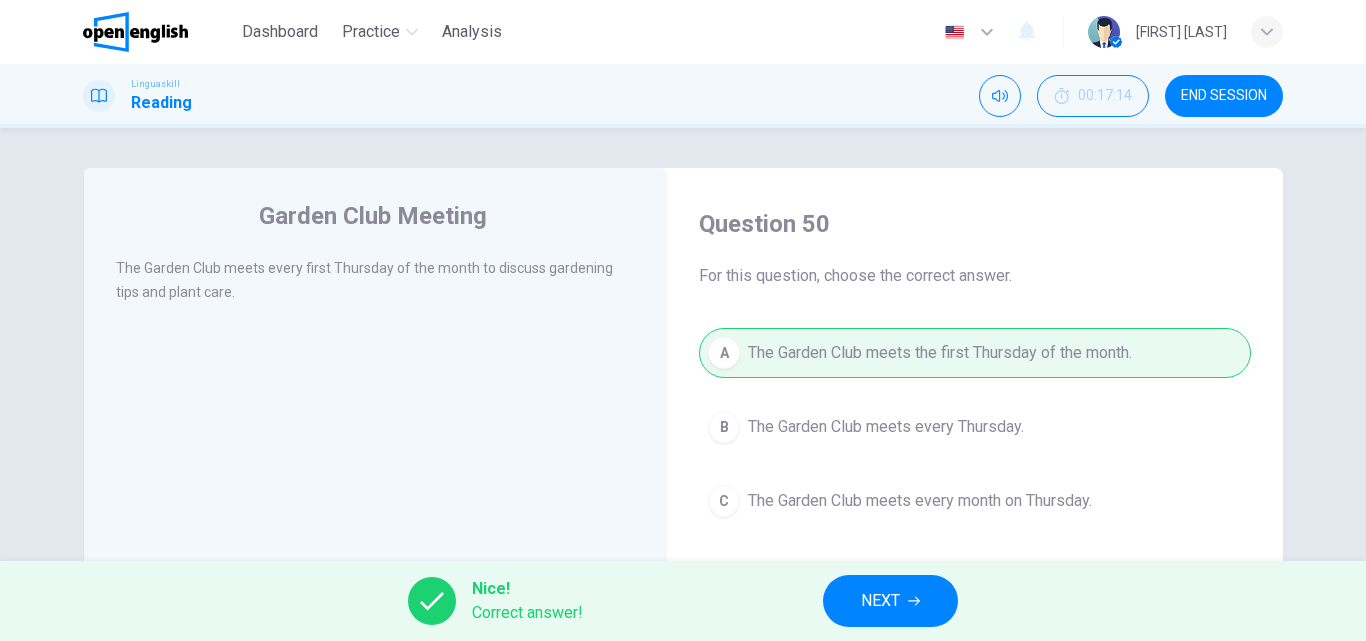 click on "NEXT" at bounding box center (880, 601) 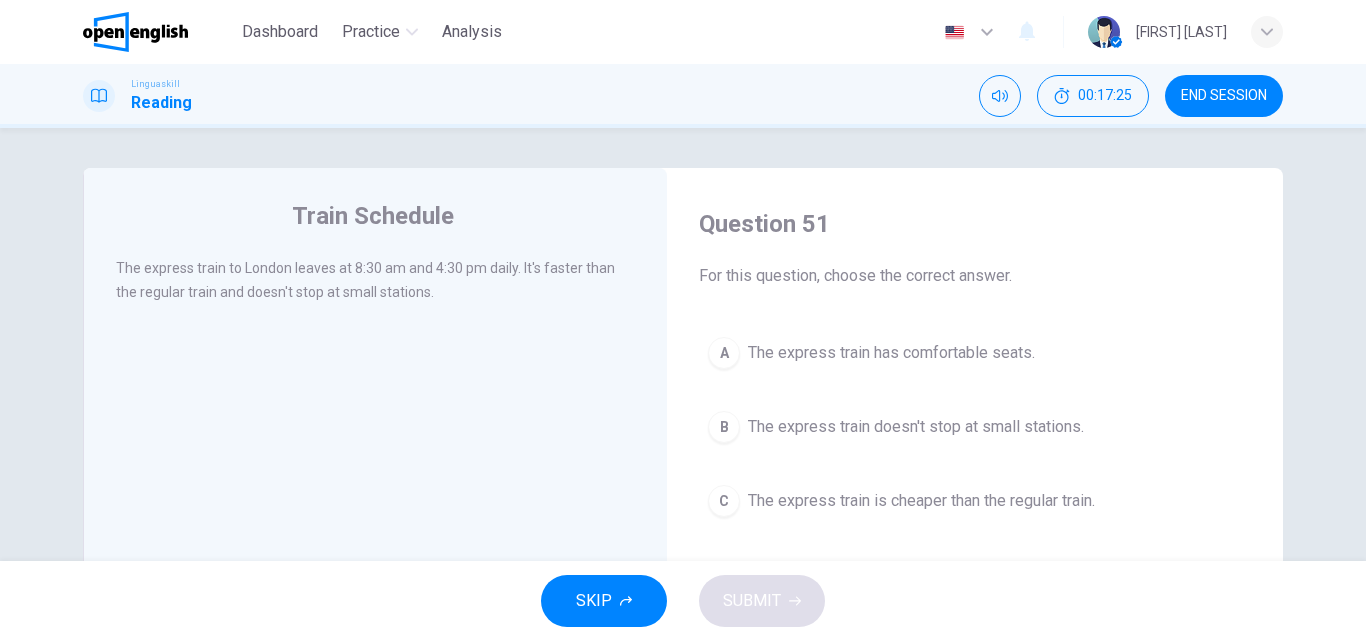 click on "The express train is cheaper than the regular train." at bounding box center (921, 501) 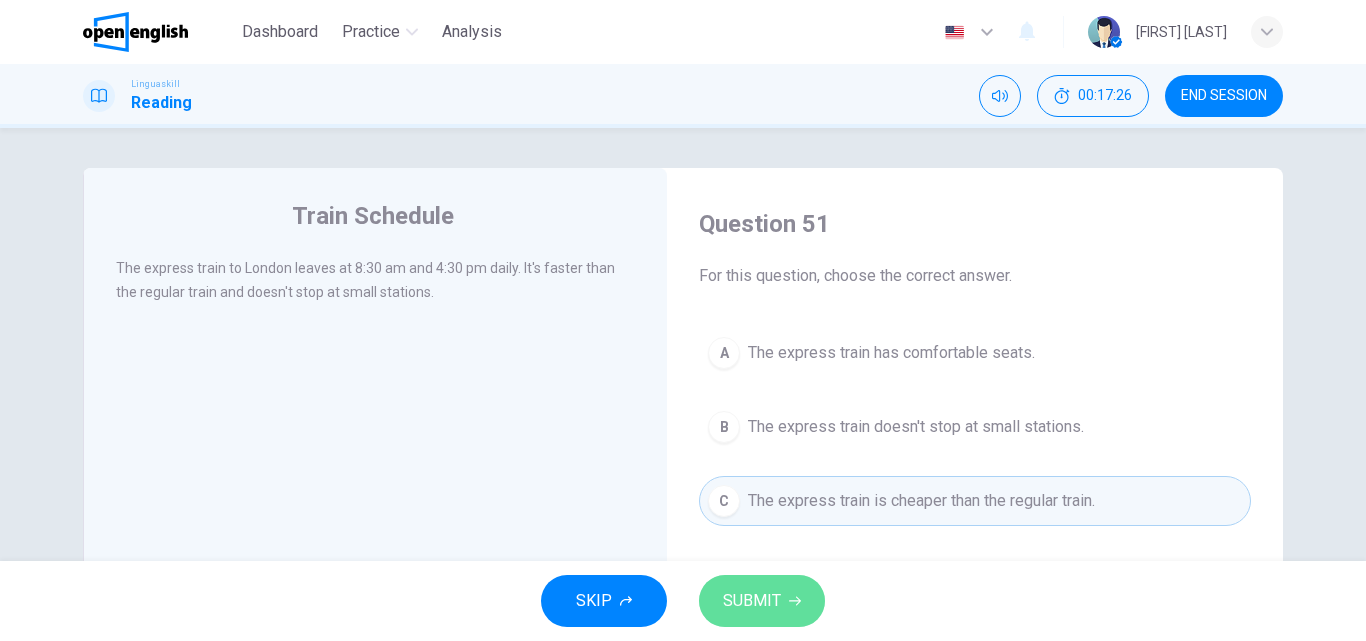 click 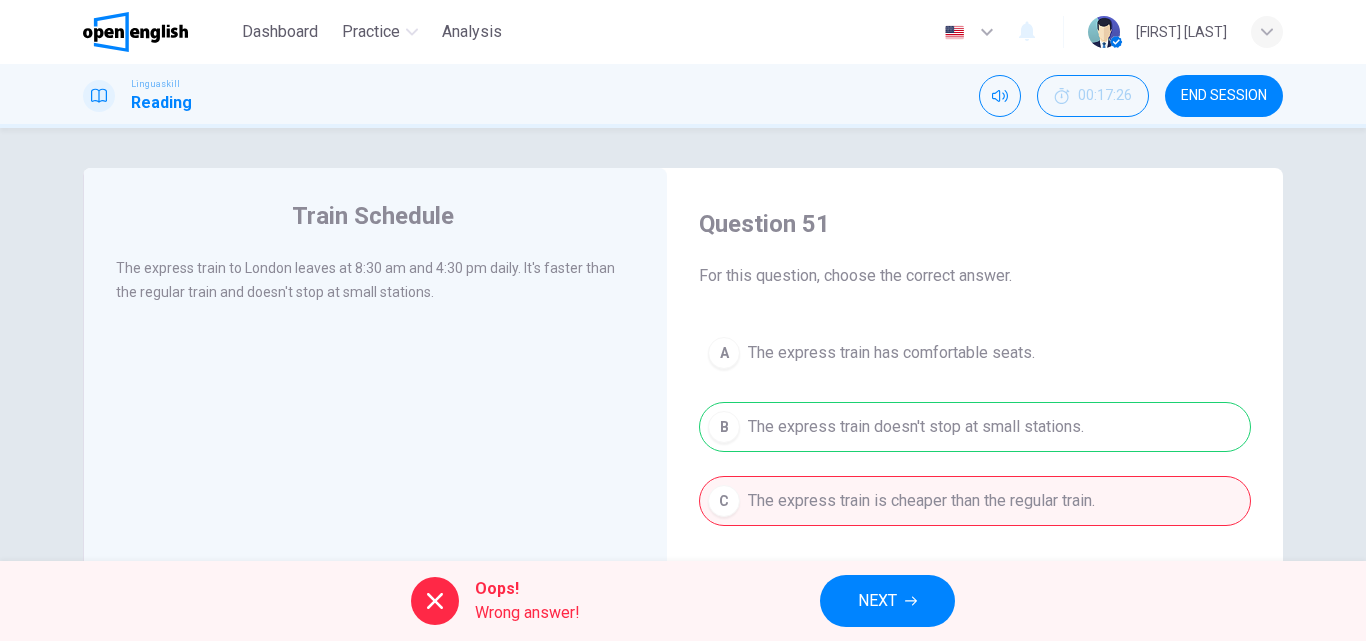 click on "NEXT" at bounding box center (877, 601) 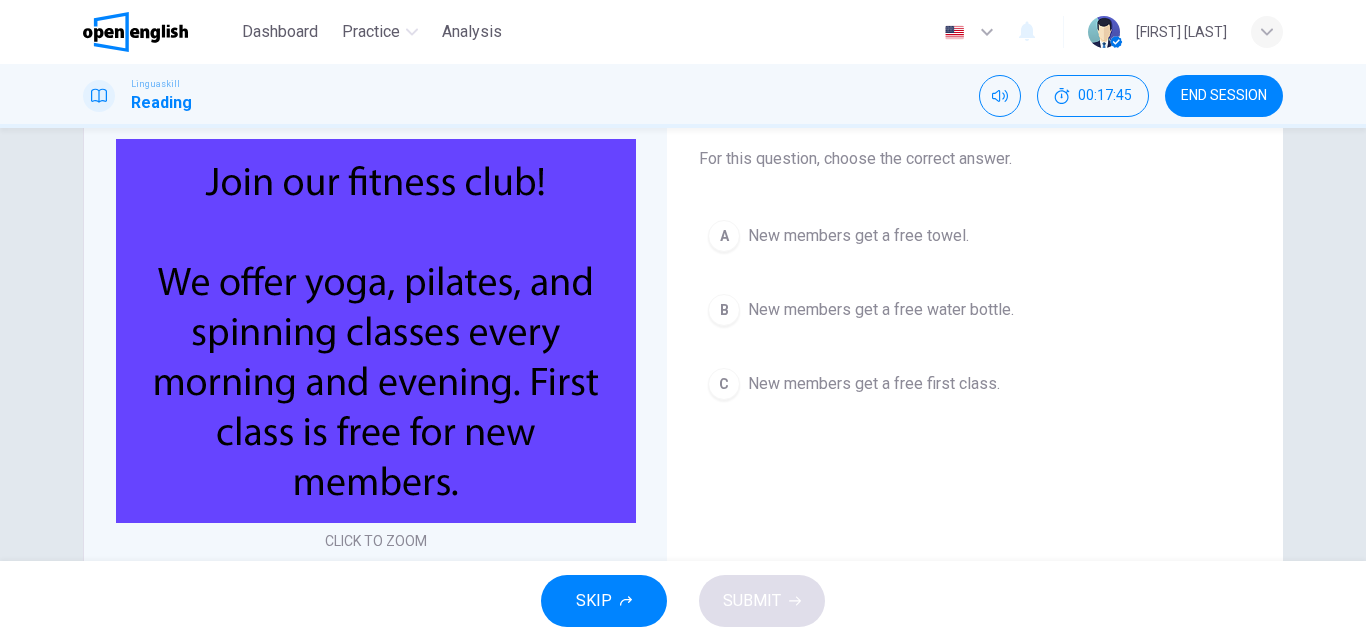 scroll, scrollTop: 111, scrollLeft: 0, axis: vertical 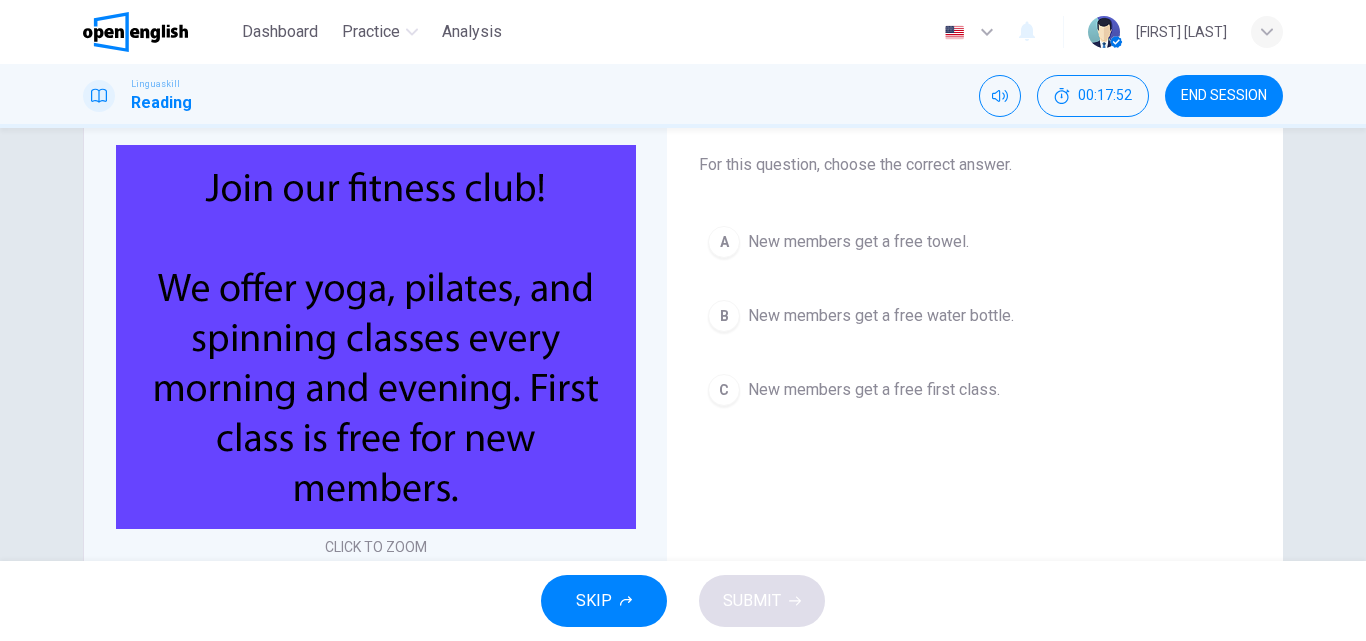 click on "C New members get a free first class." at bounding box center (975, 390) 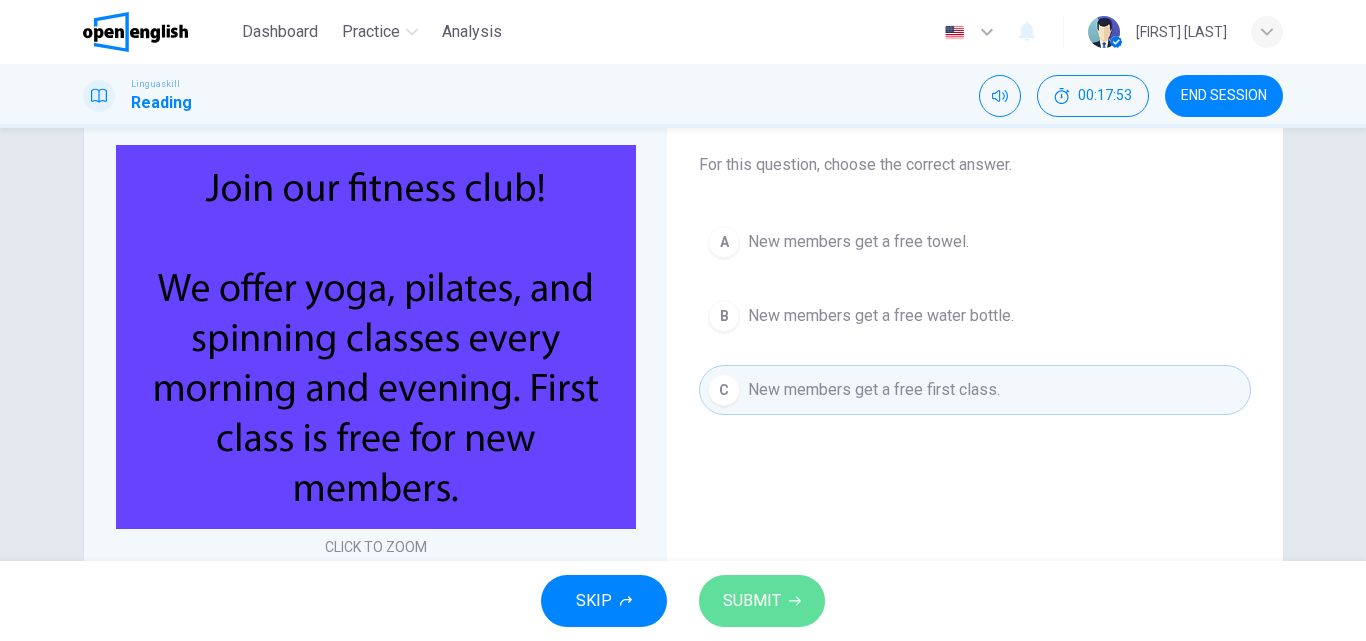 click on "SUBMIT" at bounding box center (762, 601) 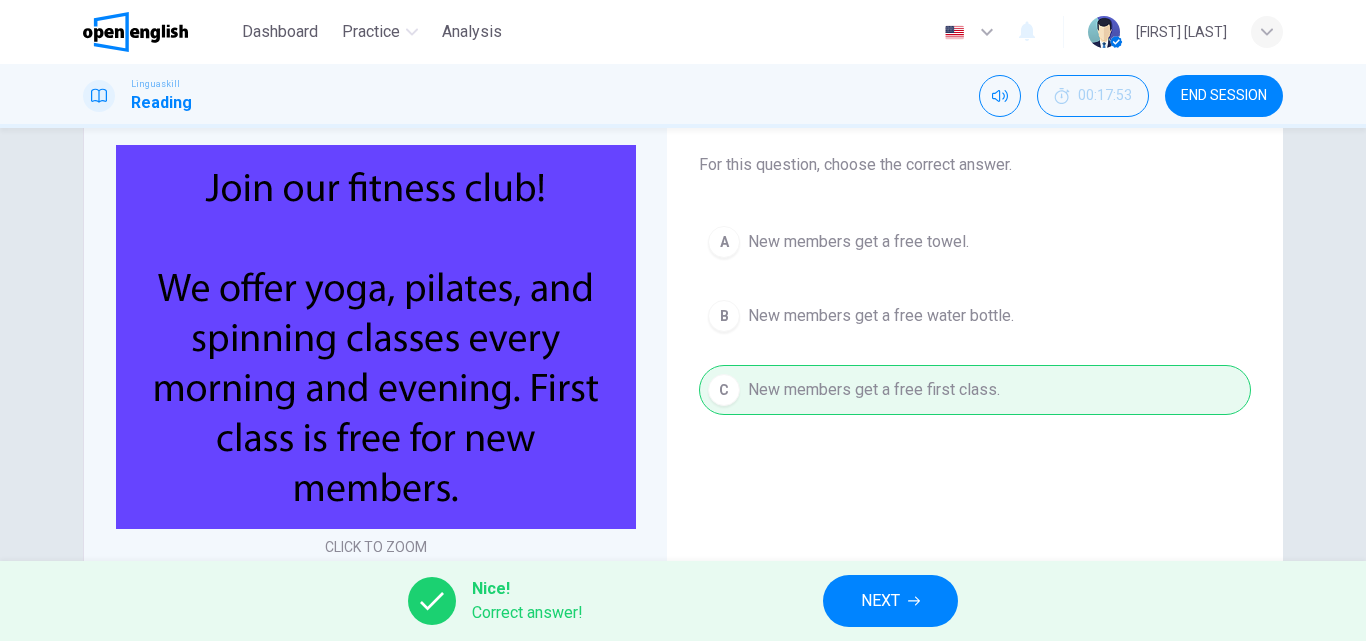 click on "NEXT" at bounding box center (890, 601) 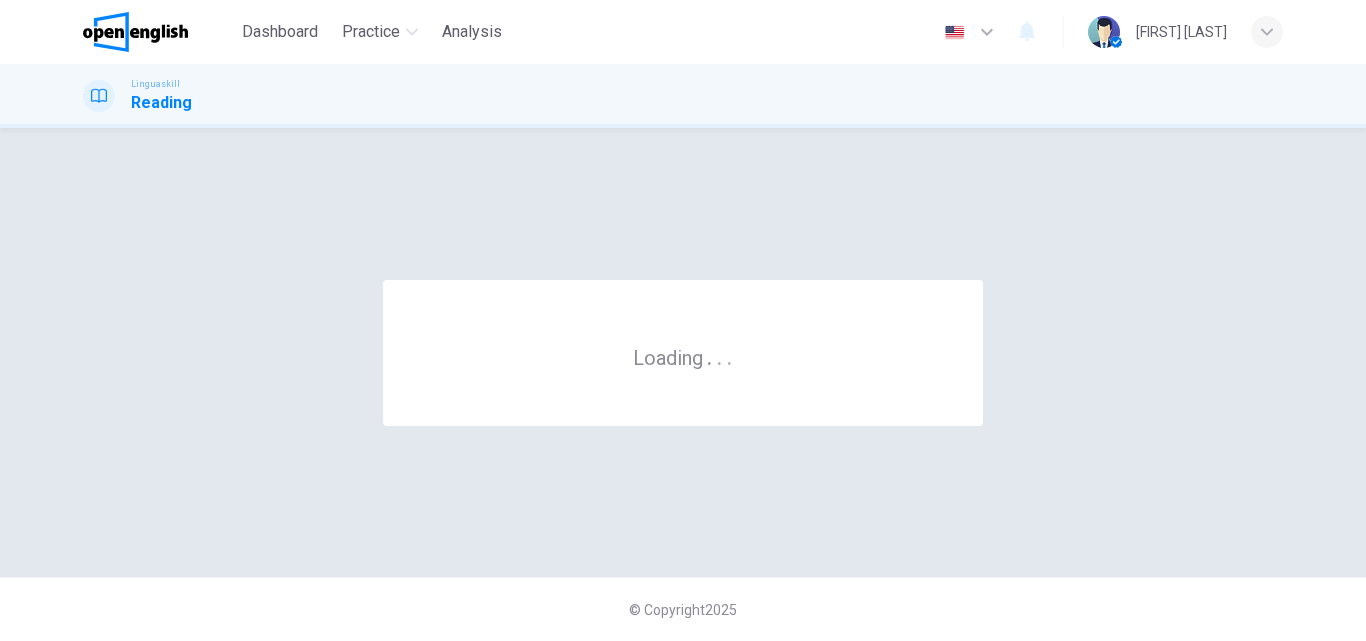 scroll, scrollTop: 0, scrollLeft: 0, axis: both 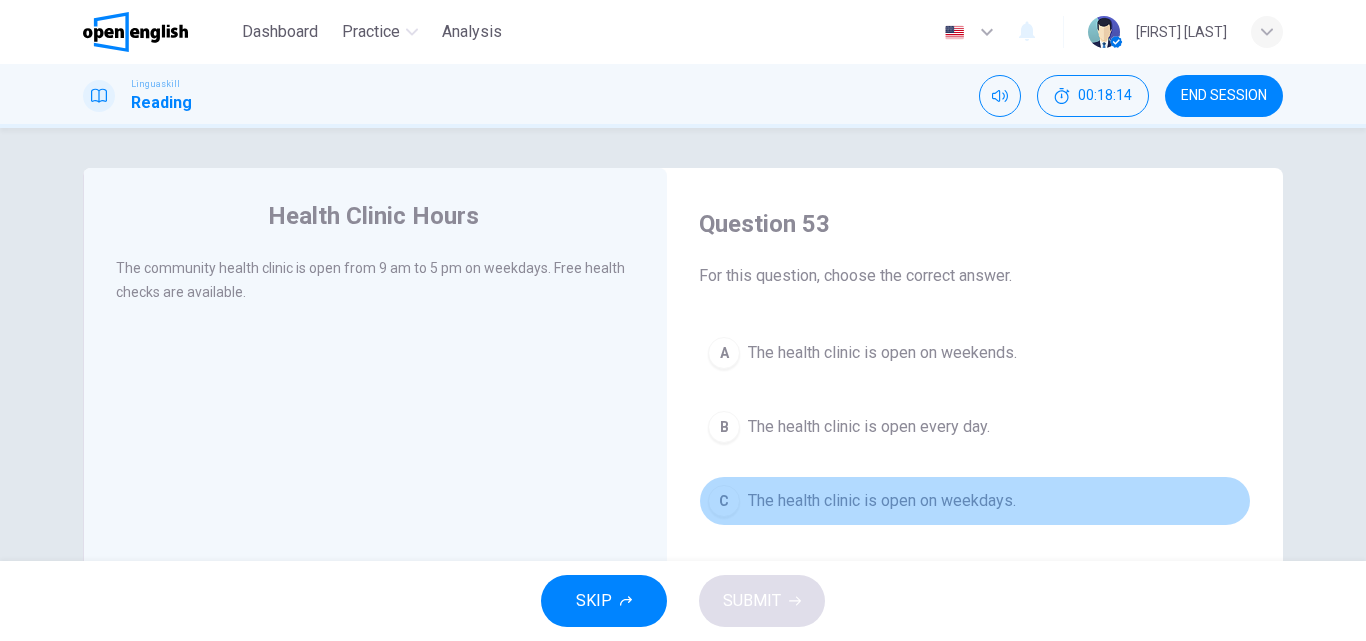 click on "C The health clinic is open on weekdays." at bounding box center [975, 501] 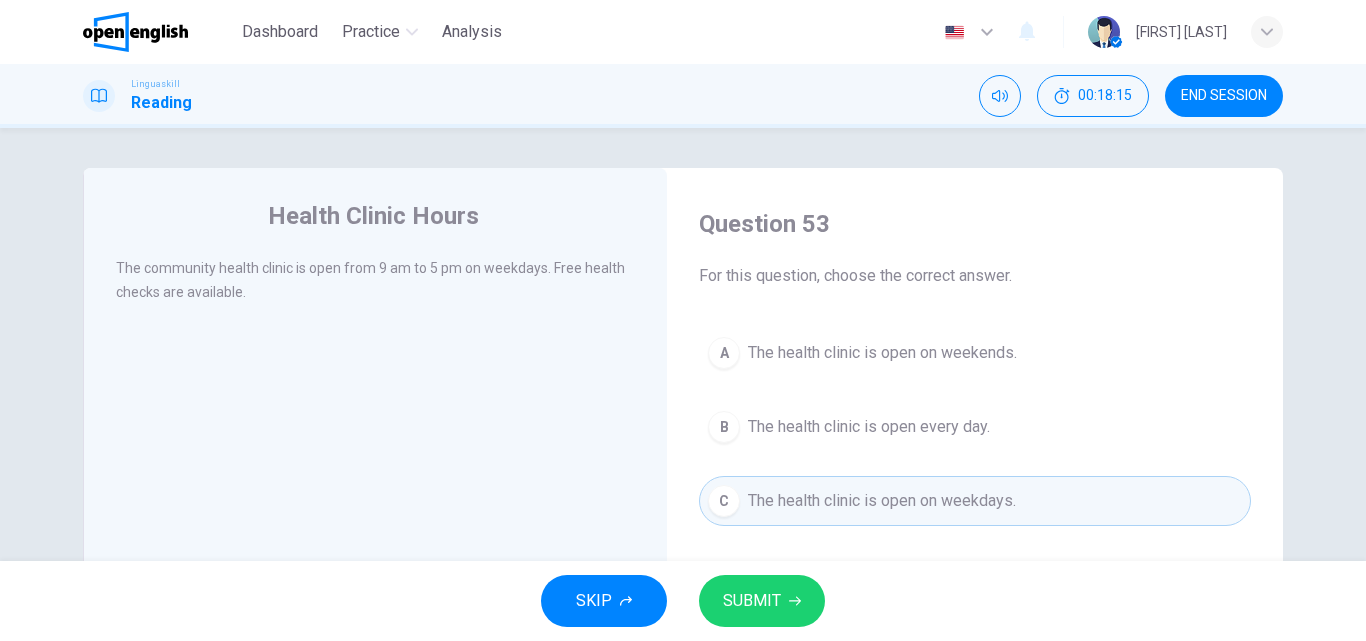 drag, startPoint x: 858, startPoint y: 513, endPoint x: 772, endPoint y: 672, distance: 180.7678 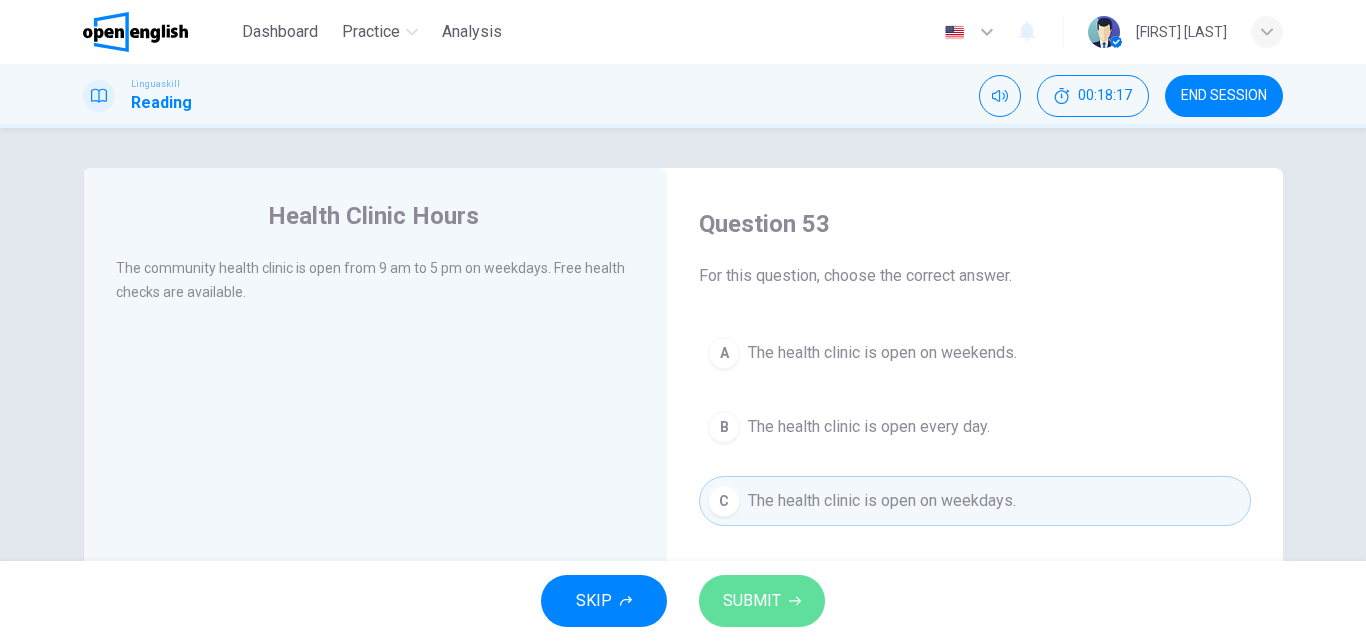 click on "SUBMIT" at bounding box center (752, 601) 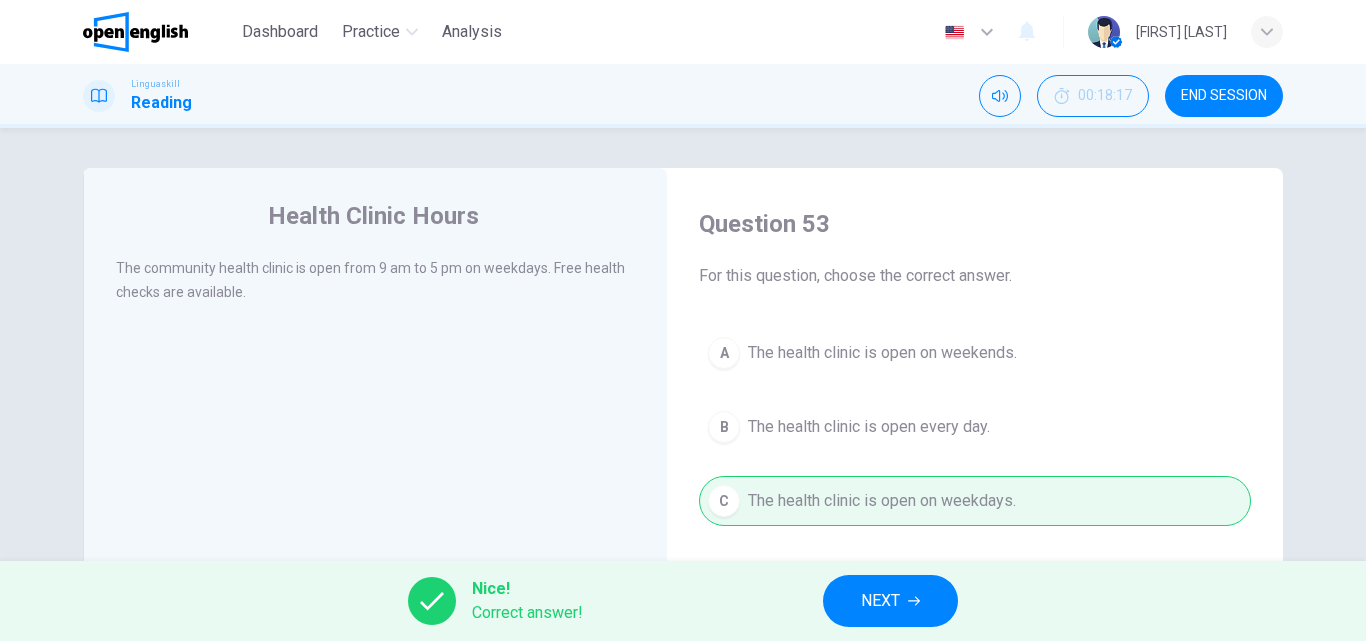click on "NEXT" at bounding box center (890, 601) 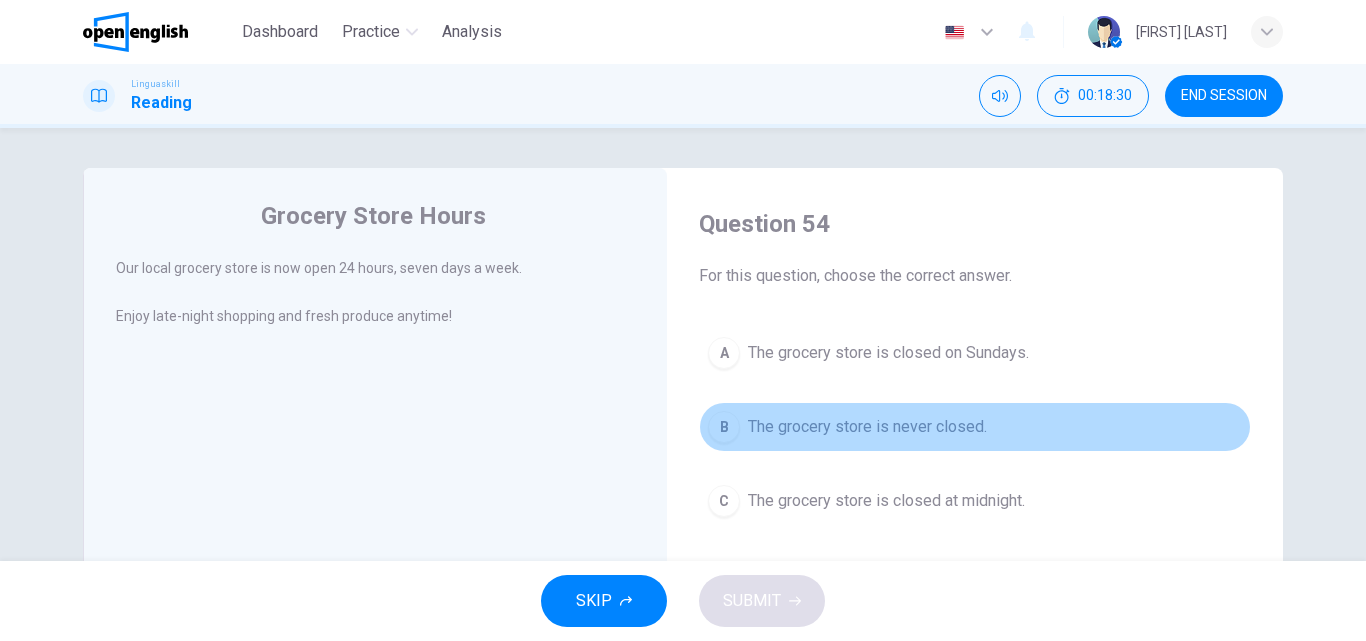click on "The grocery store is never closed." at bounding box center [867, 427] 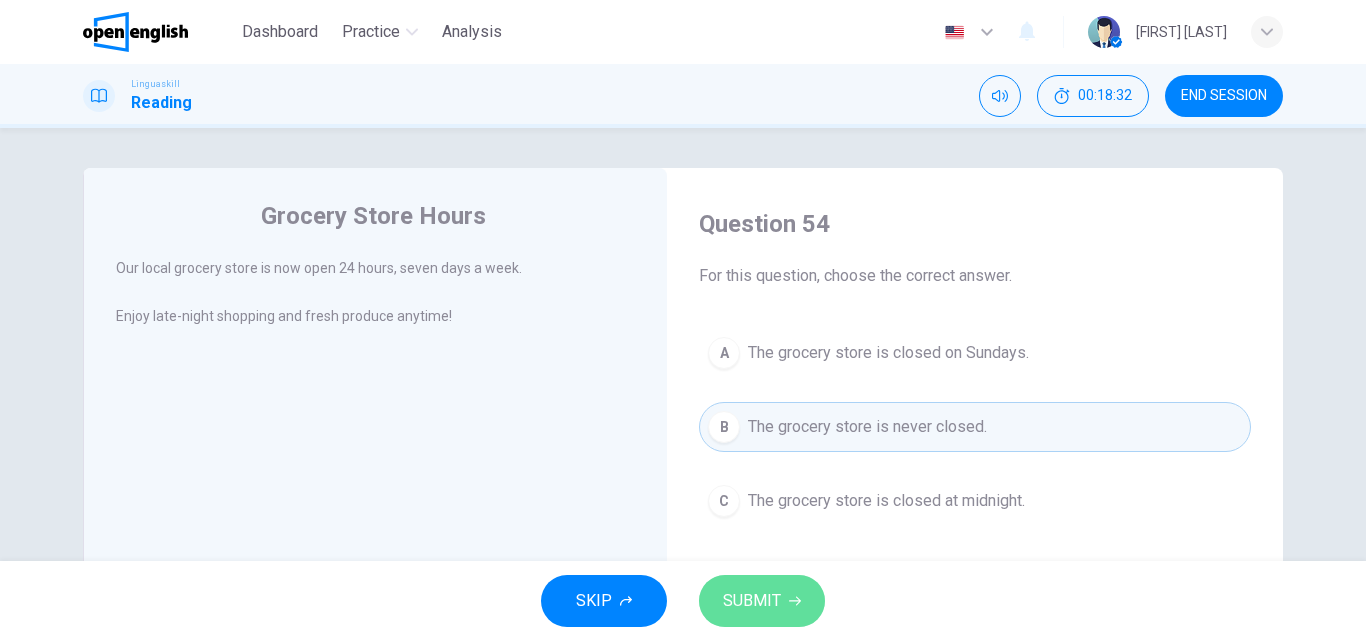 click on "SUBMIT" at bounding box center (762, 601) 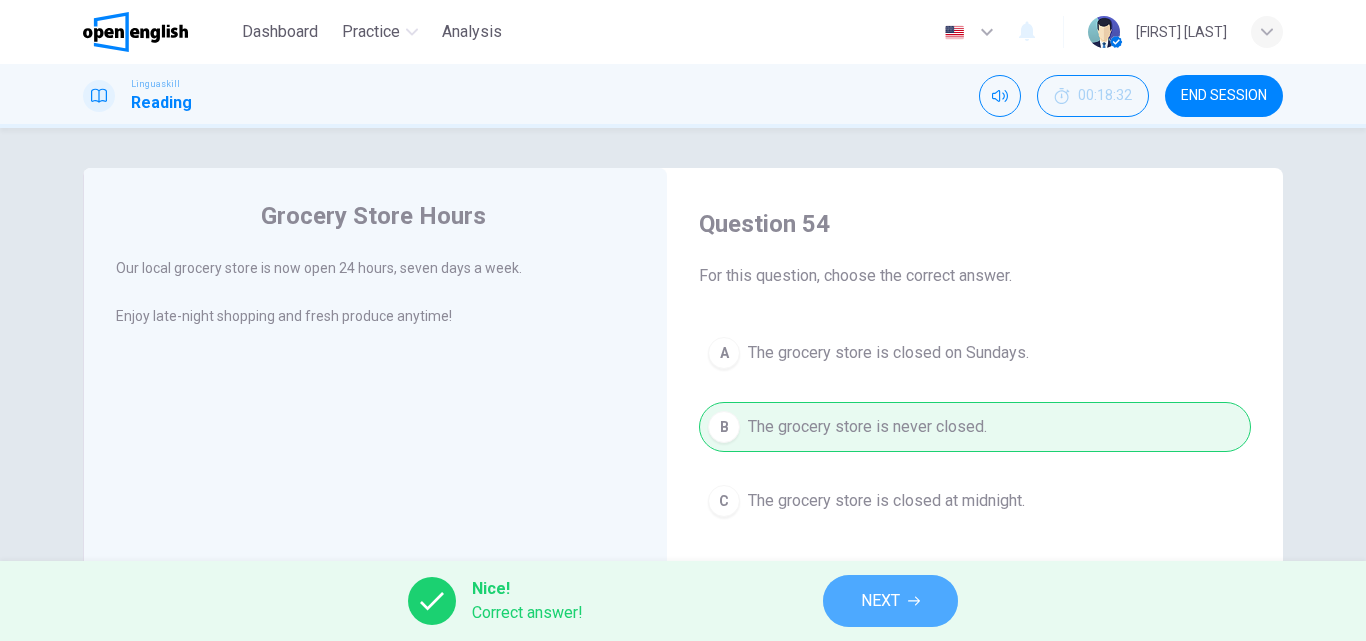 click on "NEXT" at bounding box center [890, 601] 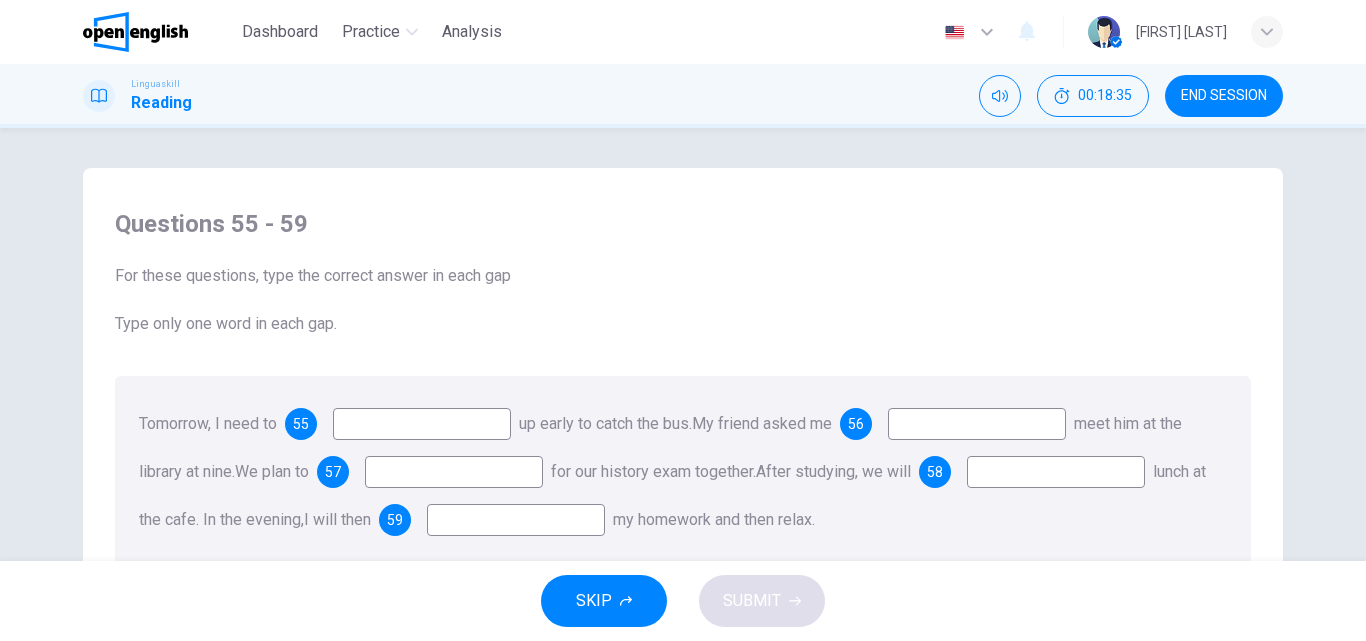 click at bounding box center (422, 424) 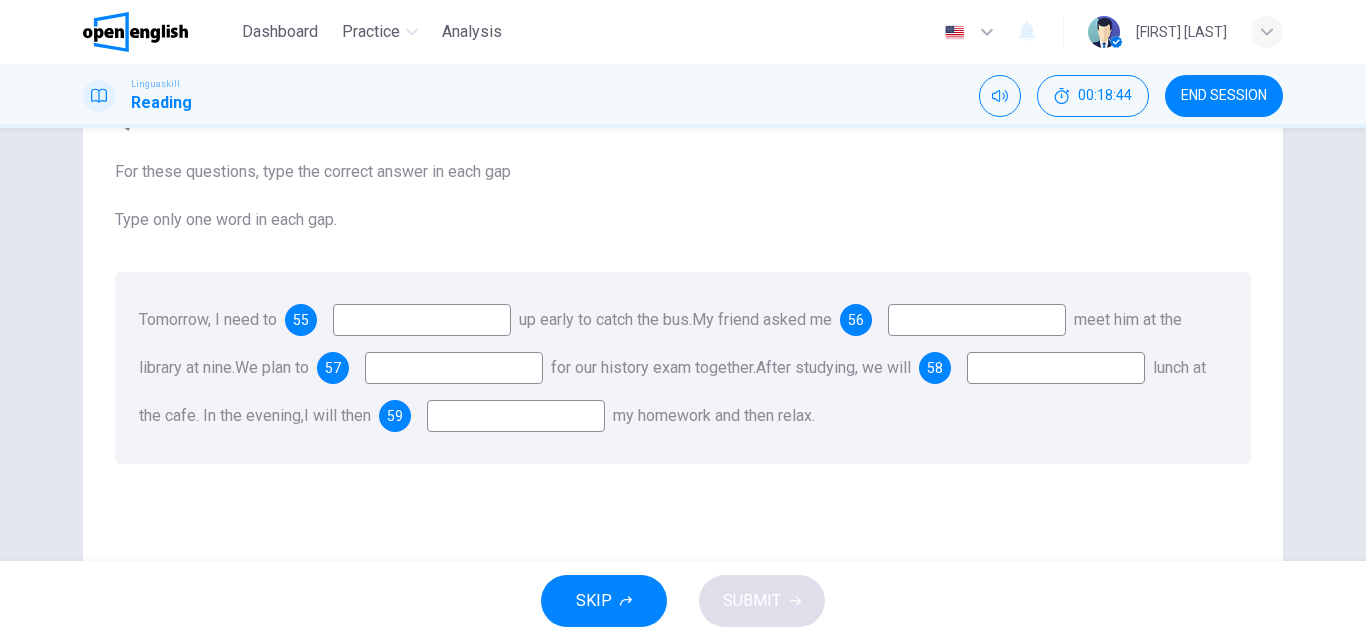 scroll, scrollTop: 127, scrollLeft: 0, axis: vertical 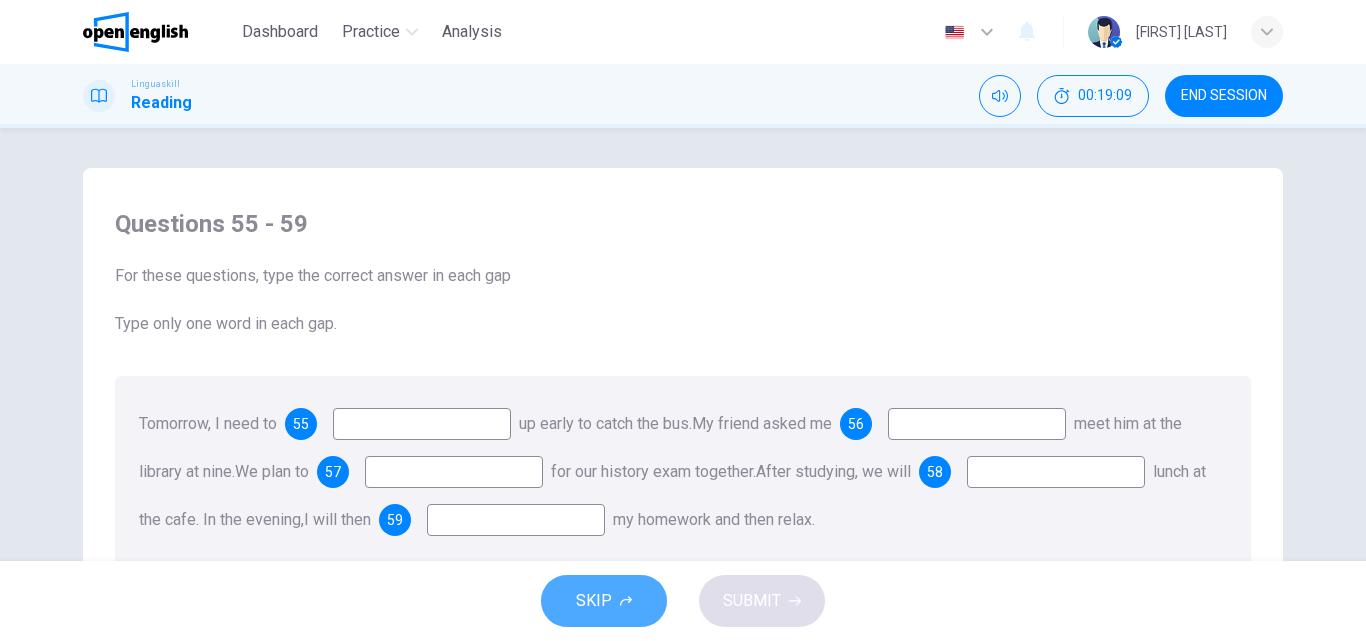 click on "SKIP" at bounding box center [604, 601] 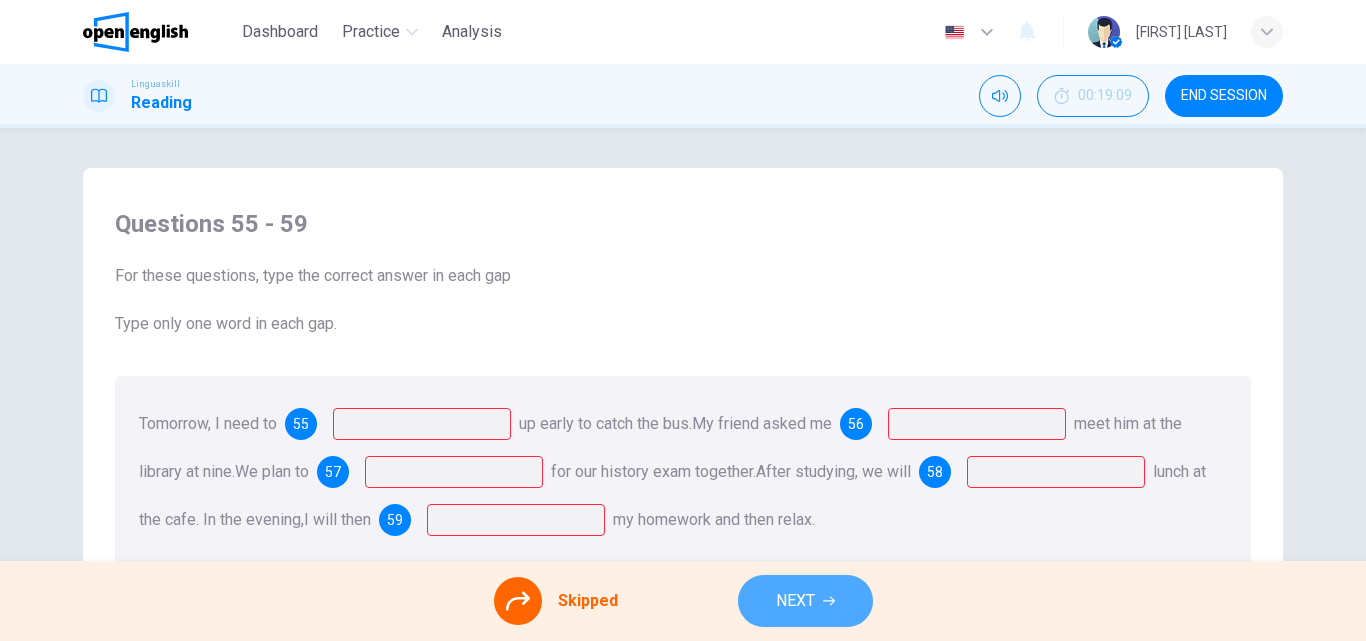 click on "NEXT" at bounding box center [805, 601] 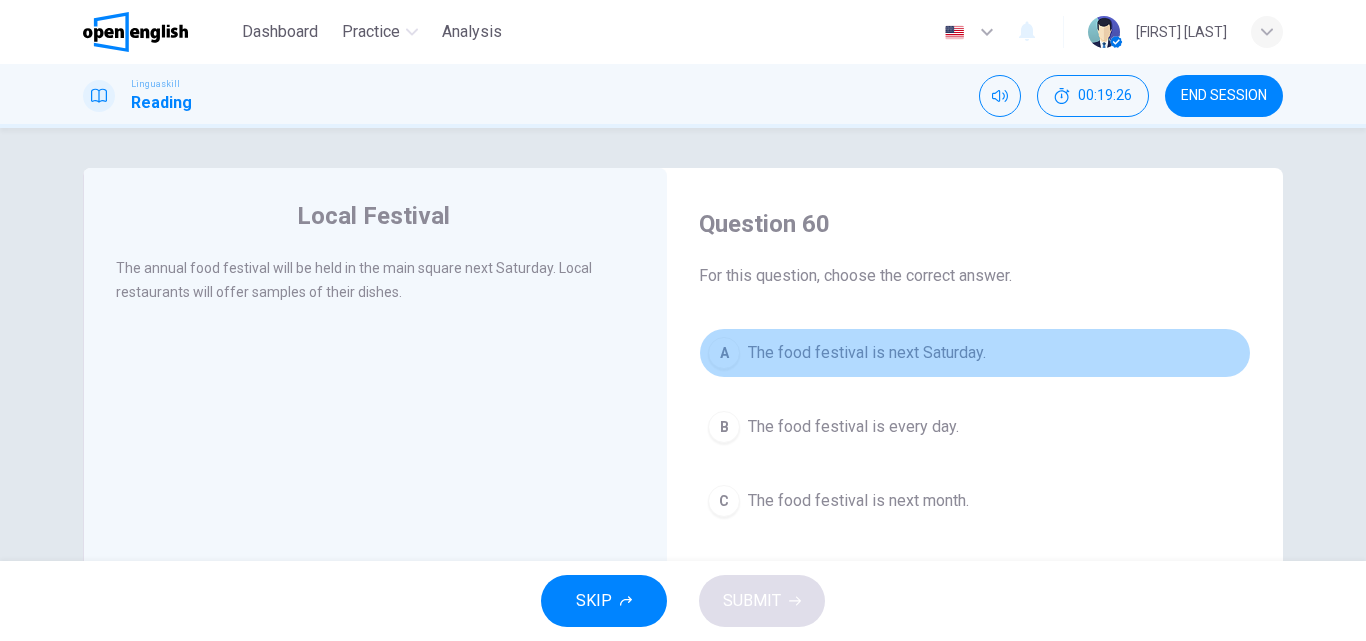 click on "A The food festival is next Saturday." at bounding box center [975, 353] 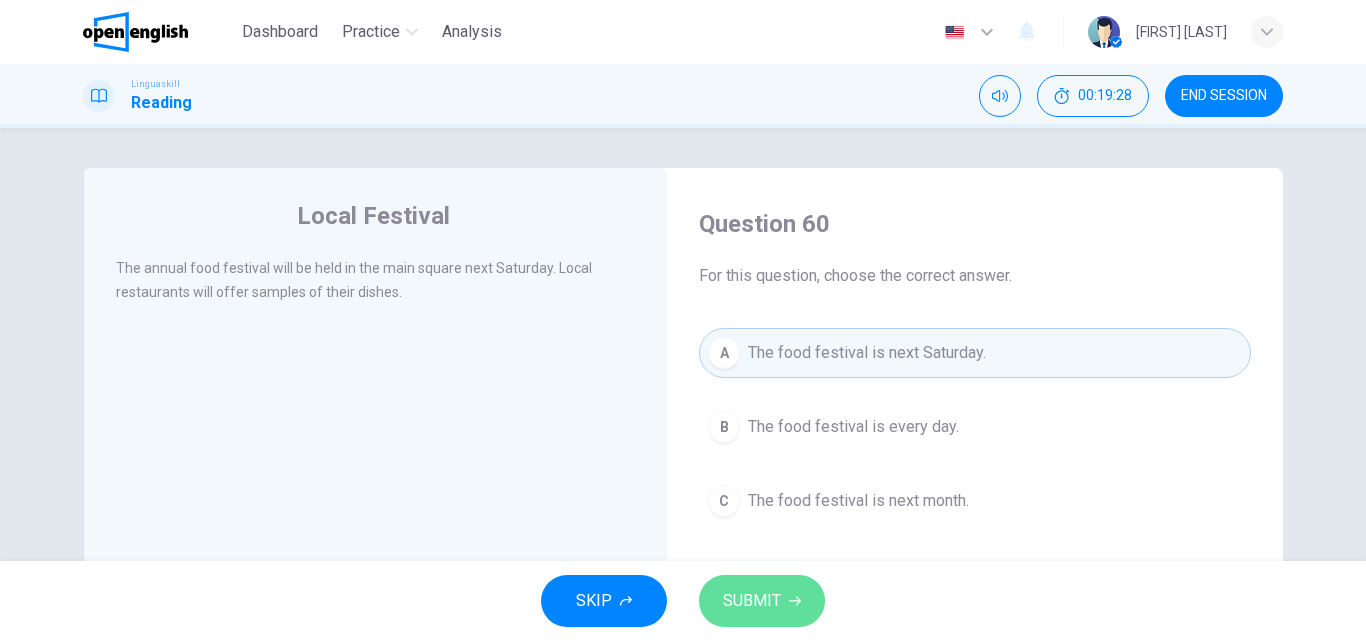 click on "SUBMIT" at bounding box center [762, 601] 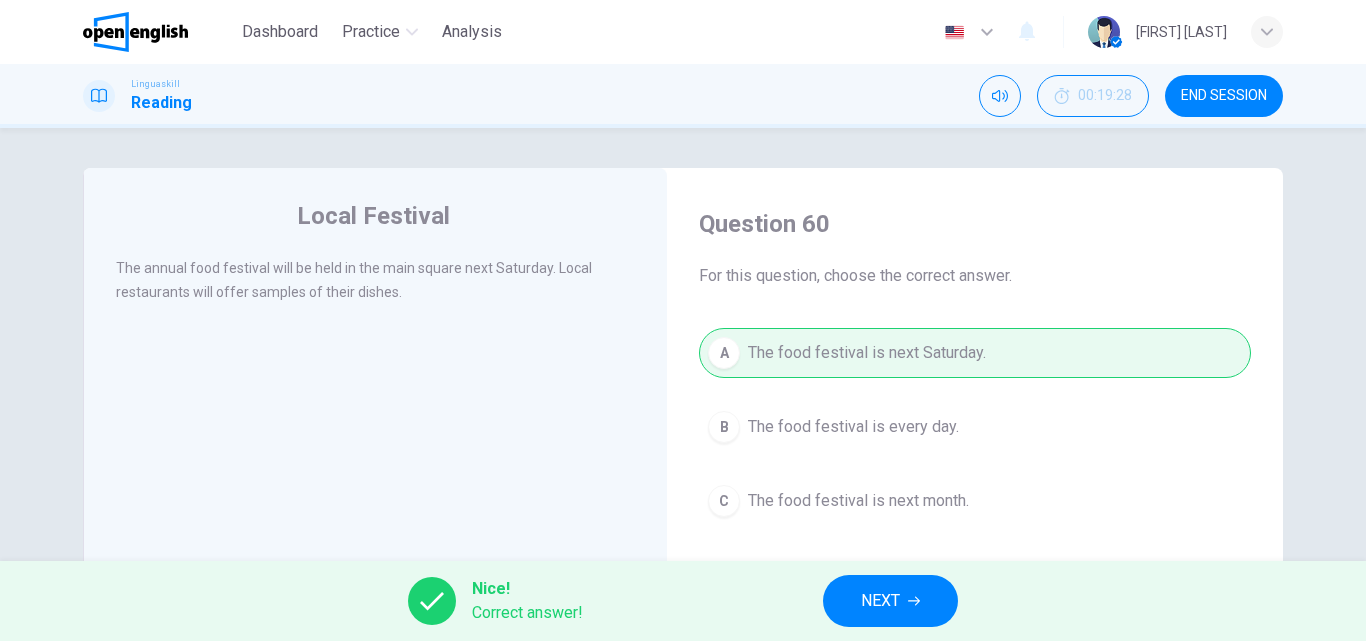click on "NEXT" at bounding box center [880, 601] 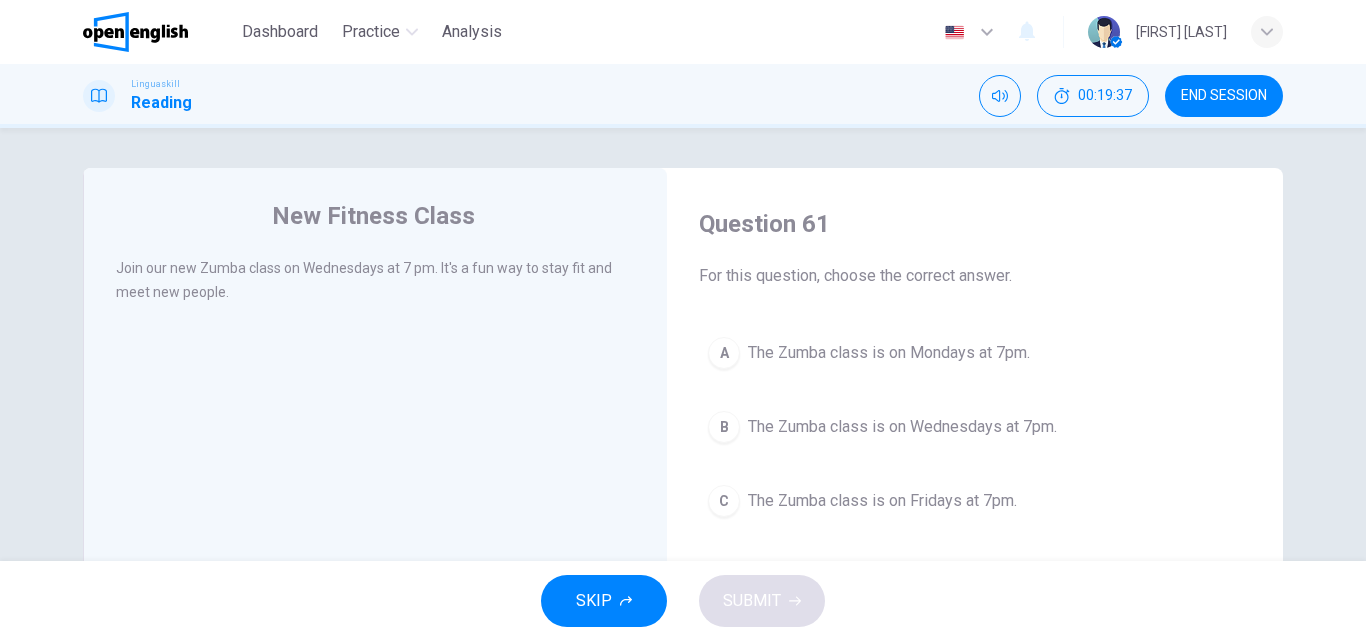 click on "The Zumba class is on Wednesdays at 7pm." at bounding box center (902, 427) 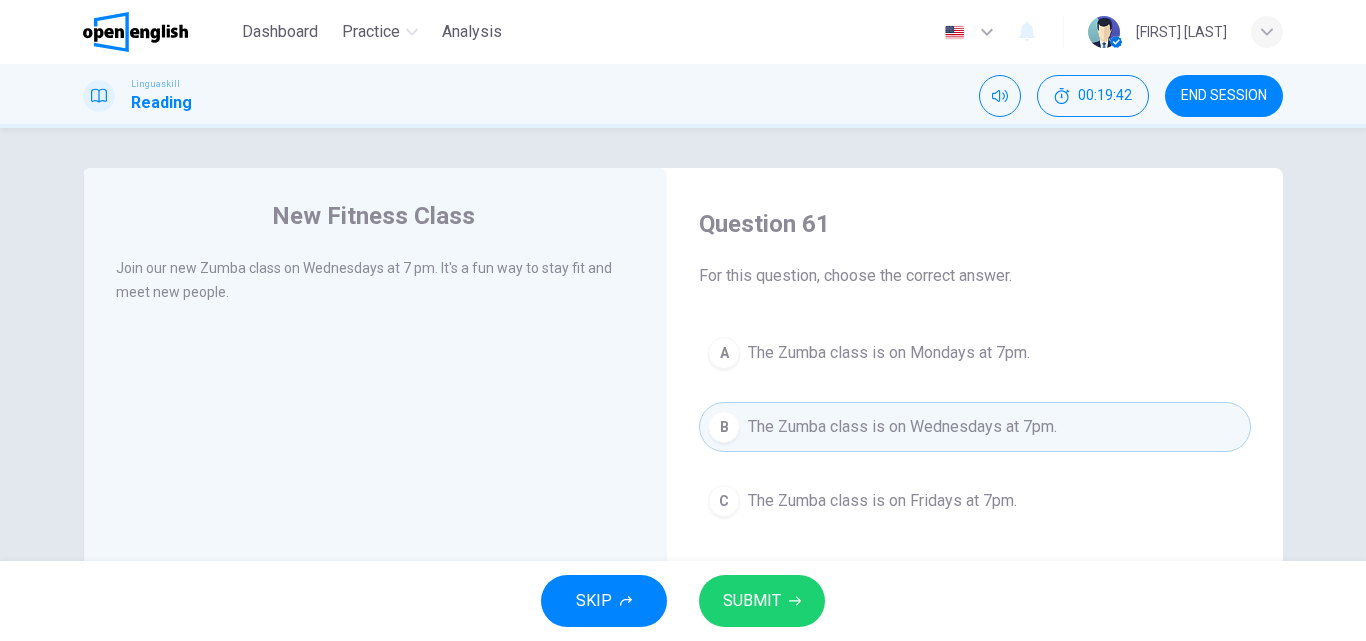 click on "SKIP SUBMIT" at bounding box center (683, 601) 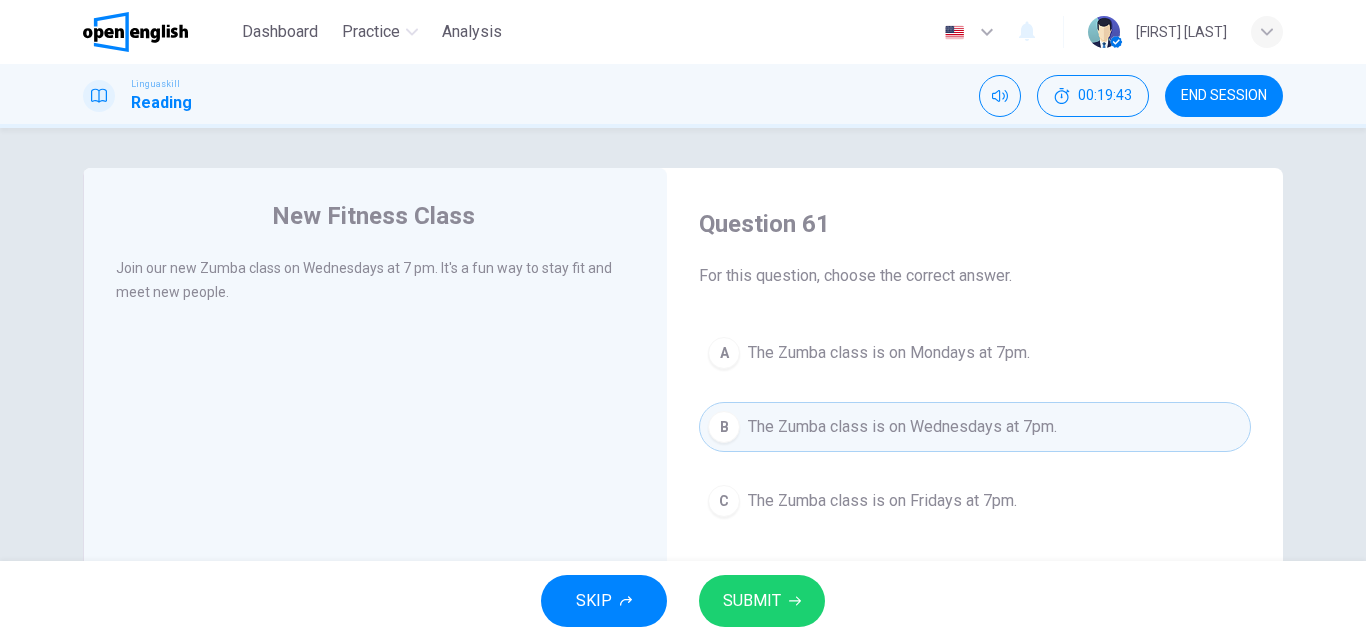 click on "SUBMIT" at bounding box center [762, 601] 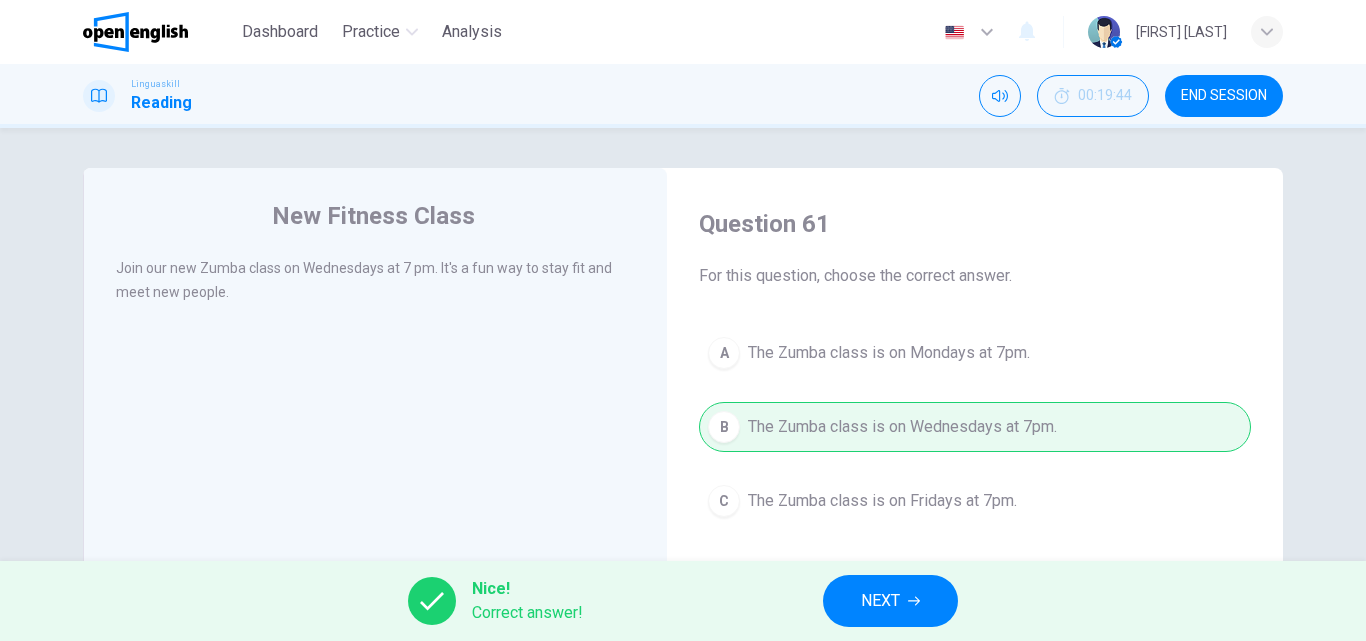 click on "NEXT" at bounding box center [890, 601] 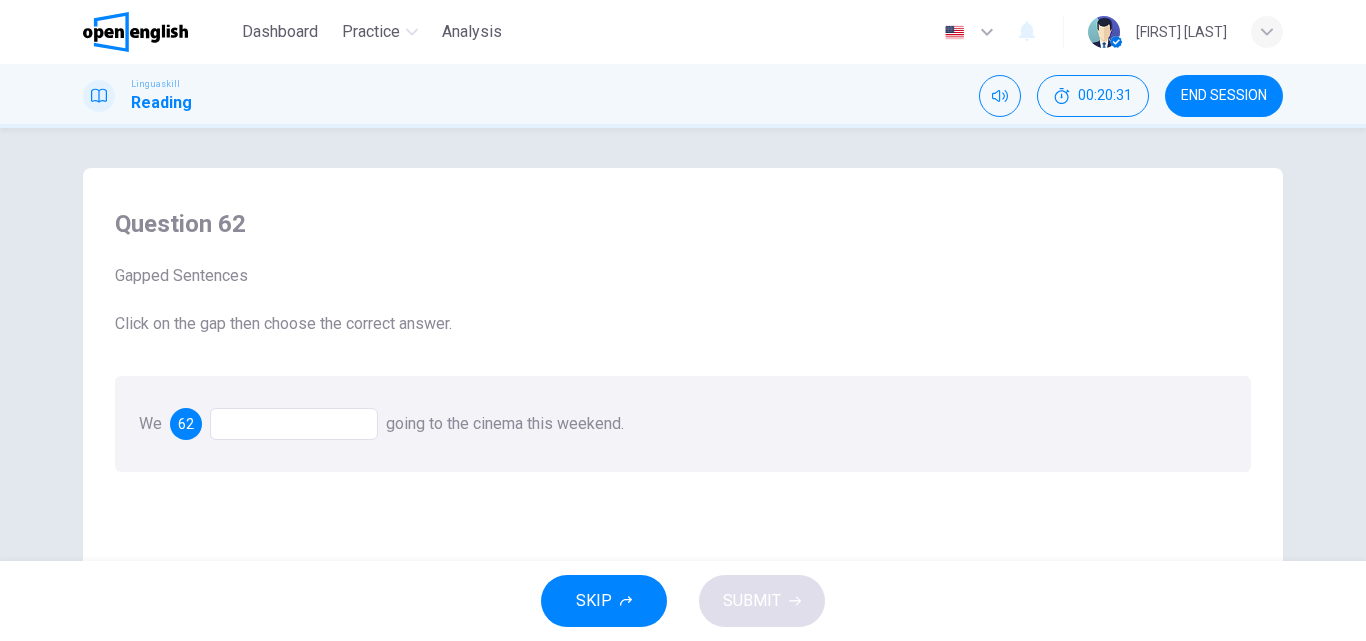 click at bounding box center [294, 424] 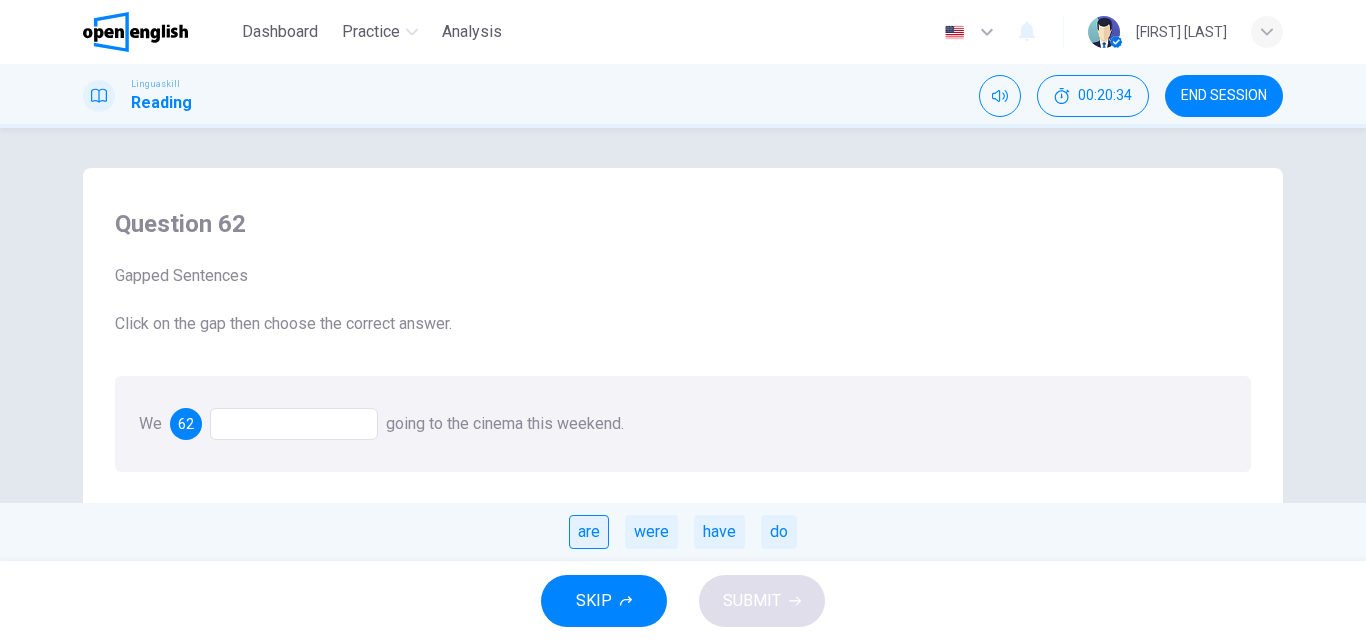 click on "are" at bounding box center [589, 532] 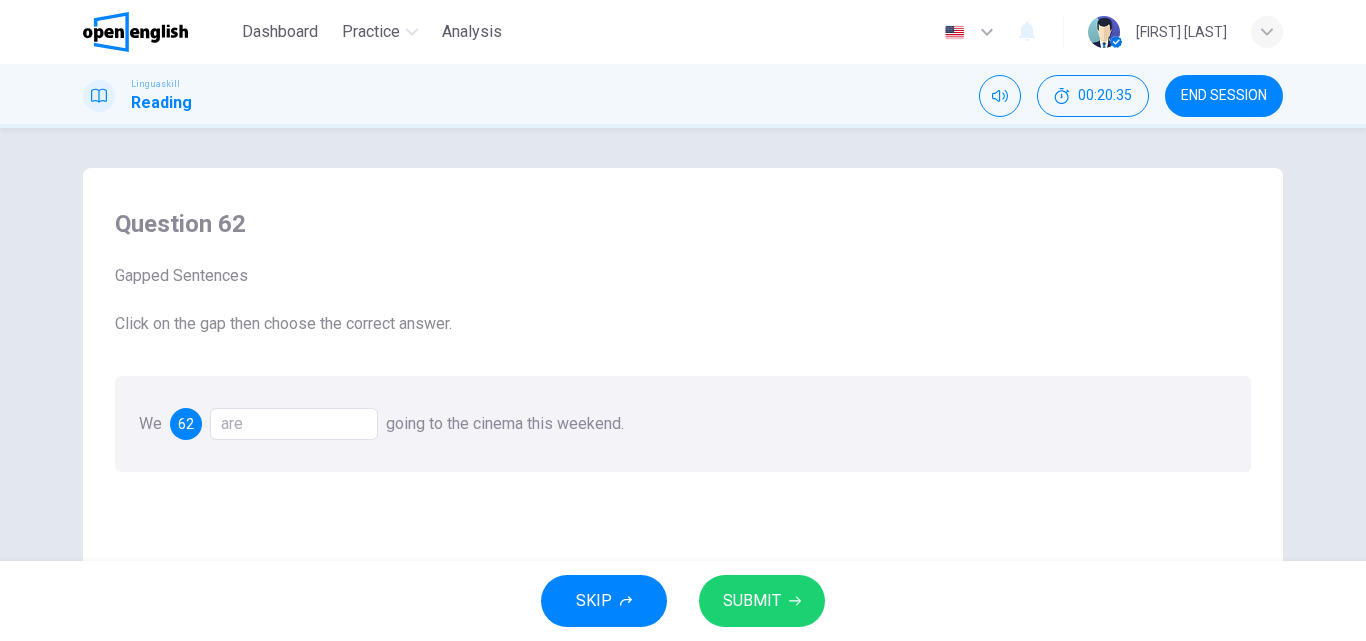 click on "SUBMIT" at bounding box center (752, 601) 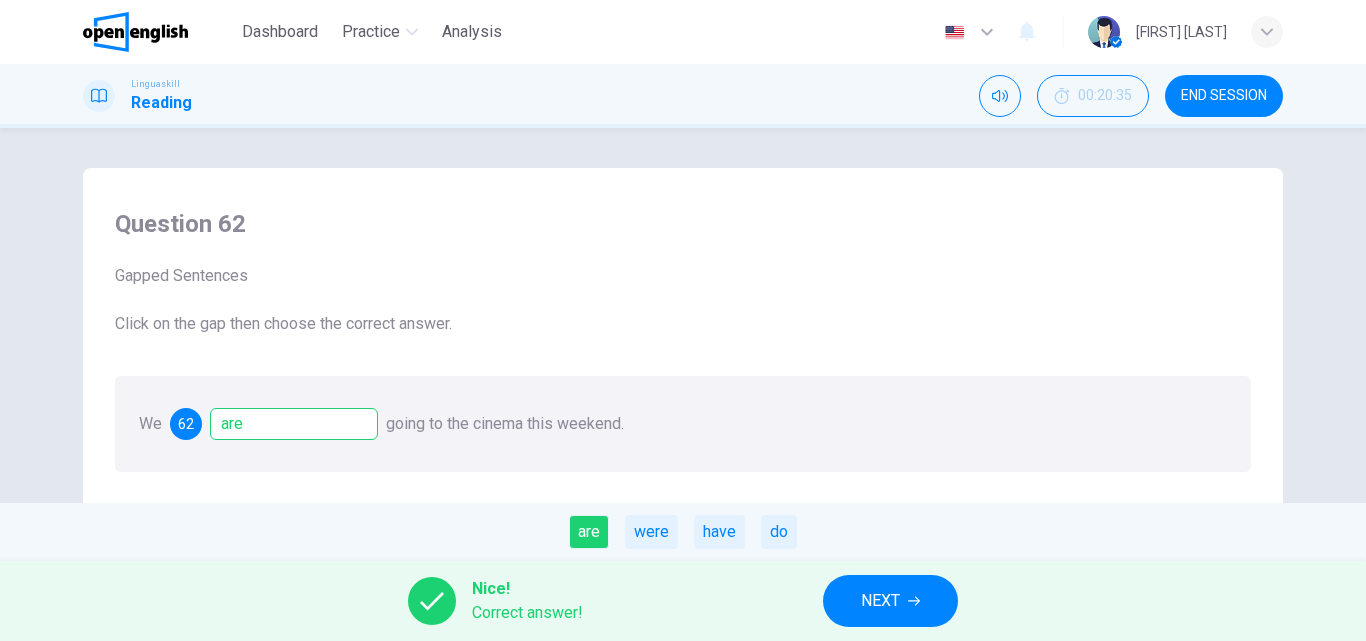 click on "NEXT" at bounding box center (880, 601) 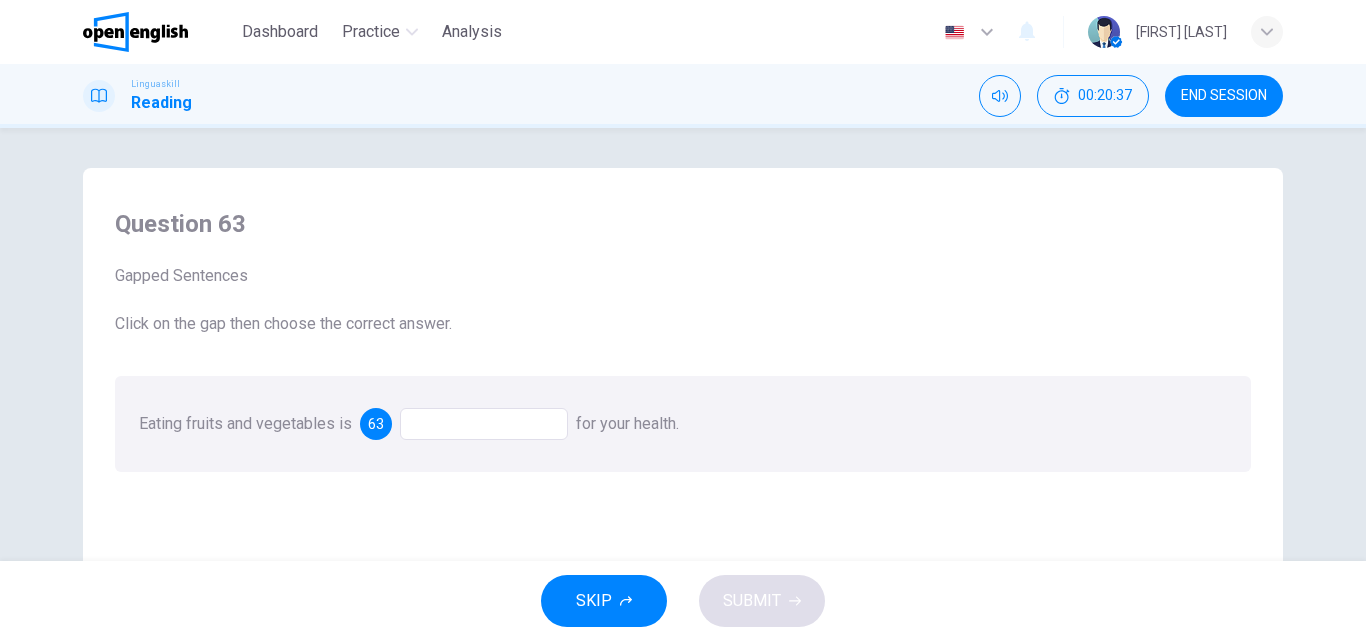 click at bounding box center (484, 424) 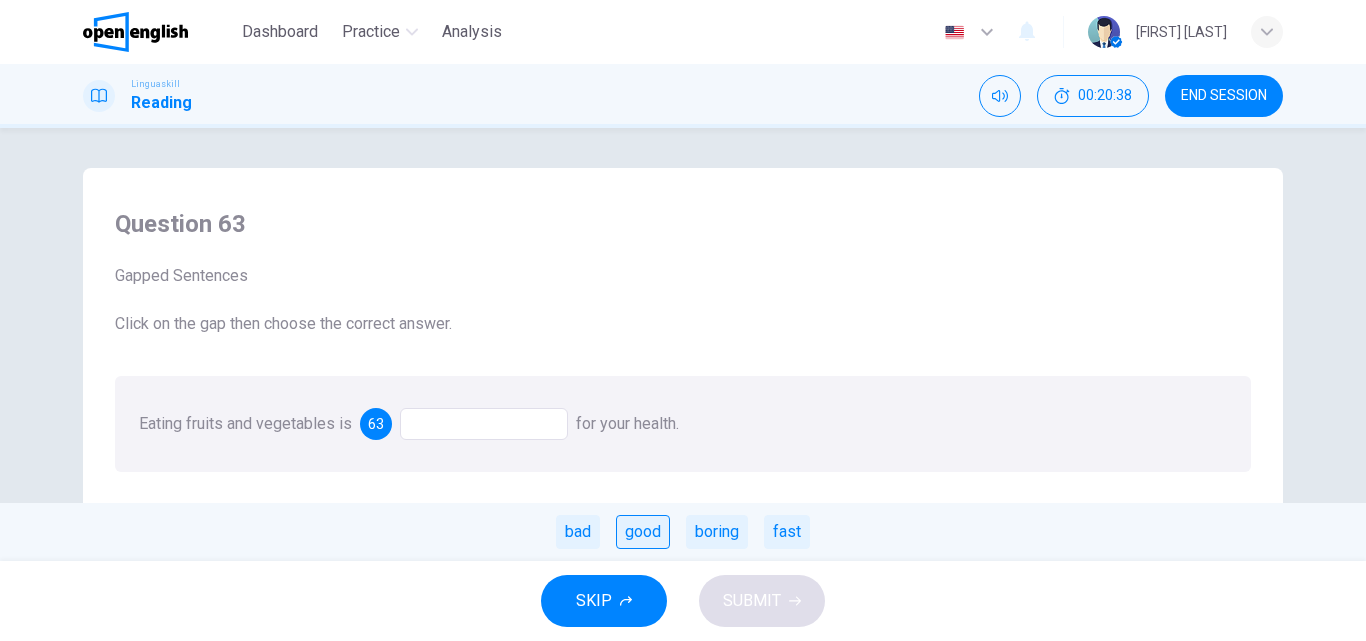click on "good" at bounding box center (643, 532) 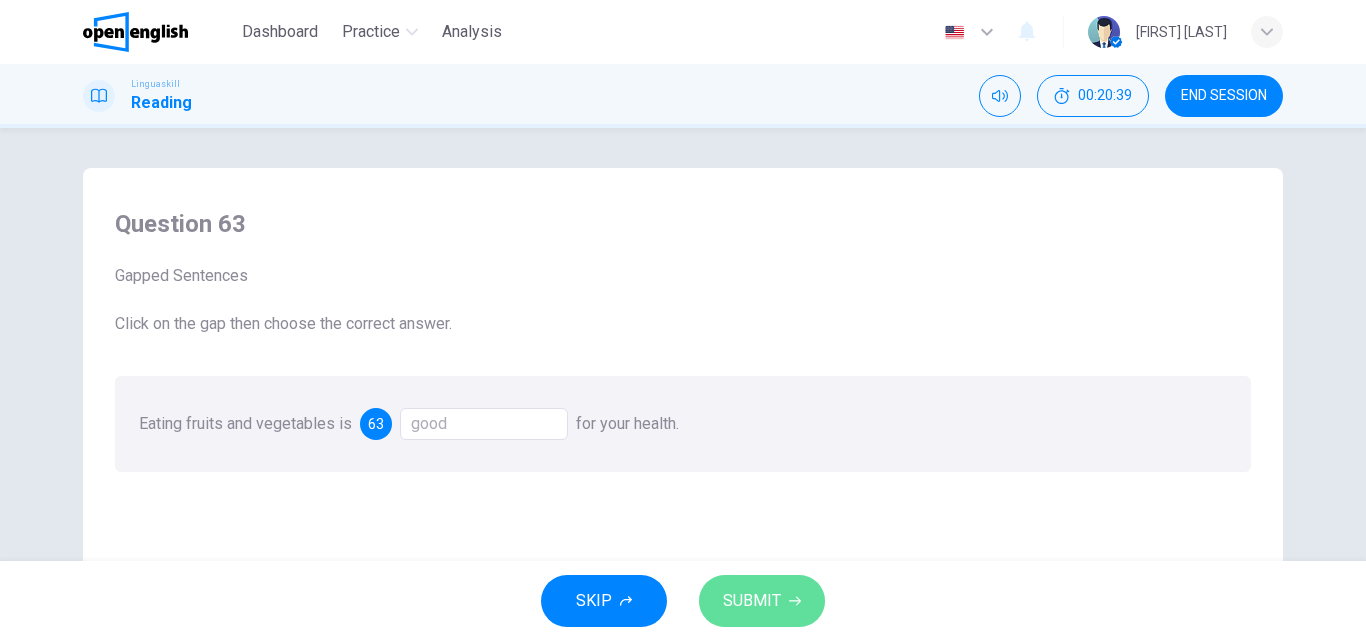 click on "SUBMIT" at bounding box center [752, 601] 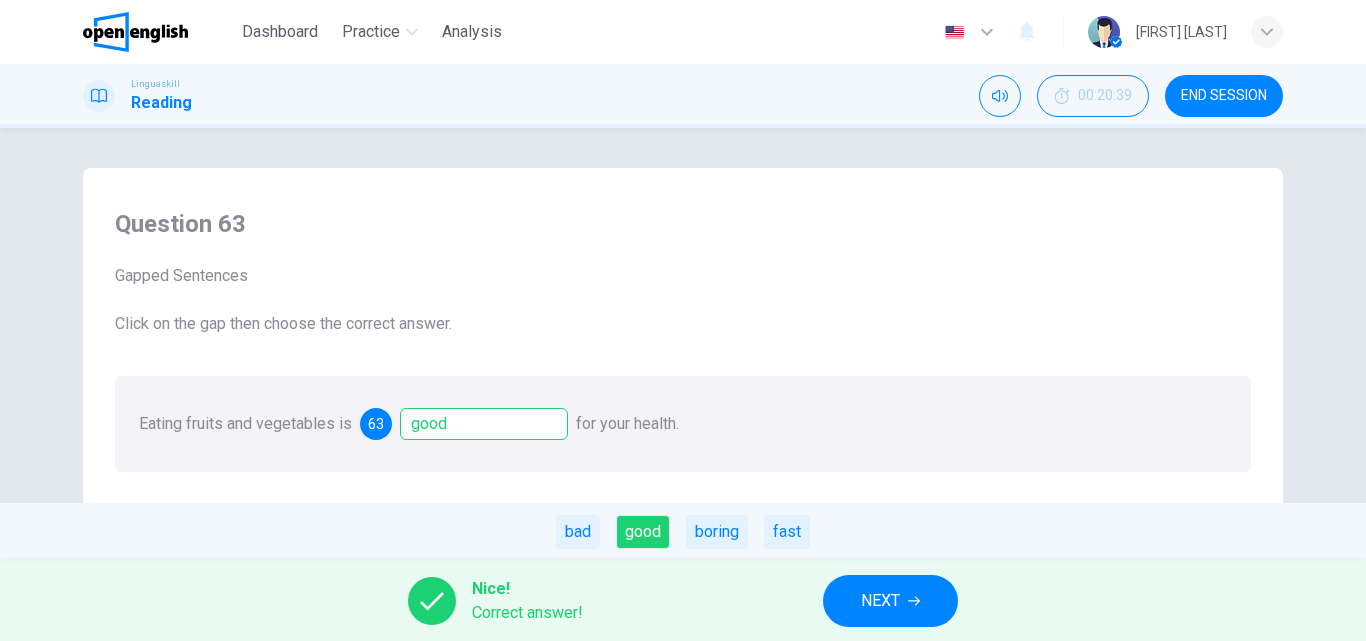 click on "NEXT" at bounding box center (890, 601) 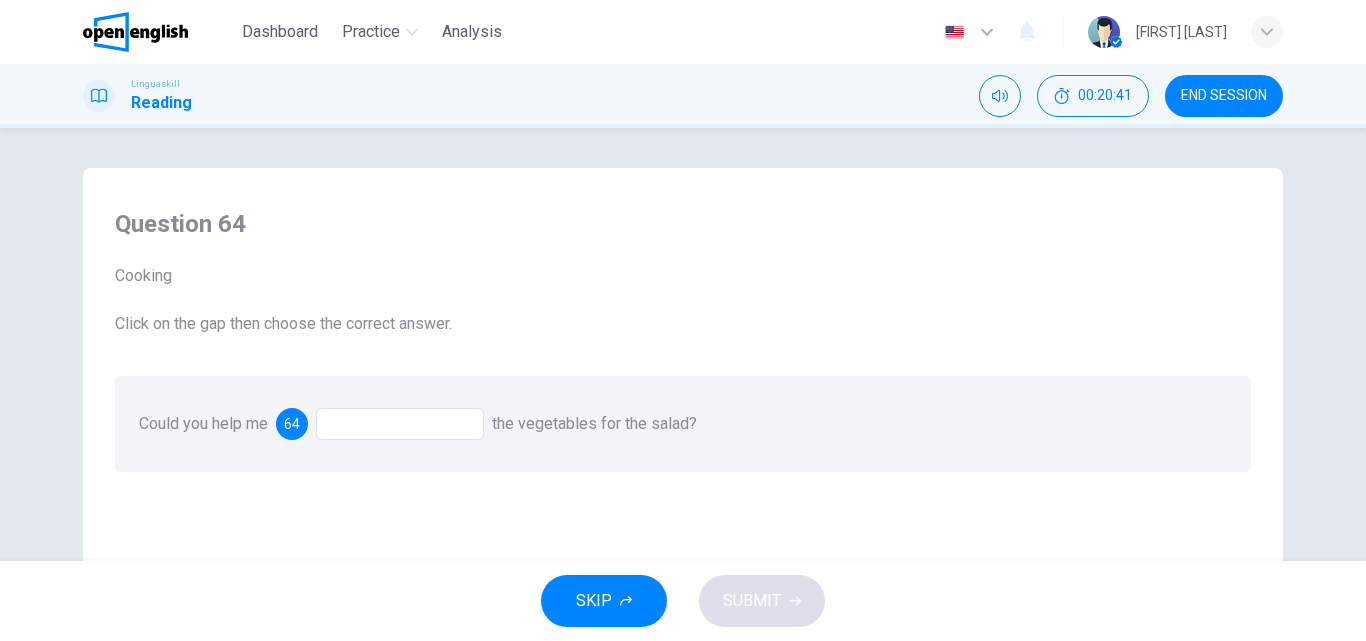 click at bounding box center [400, 424] 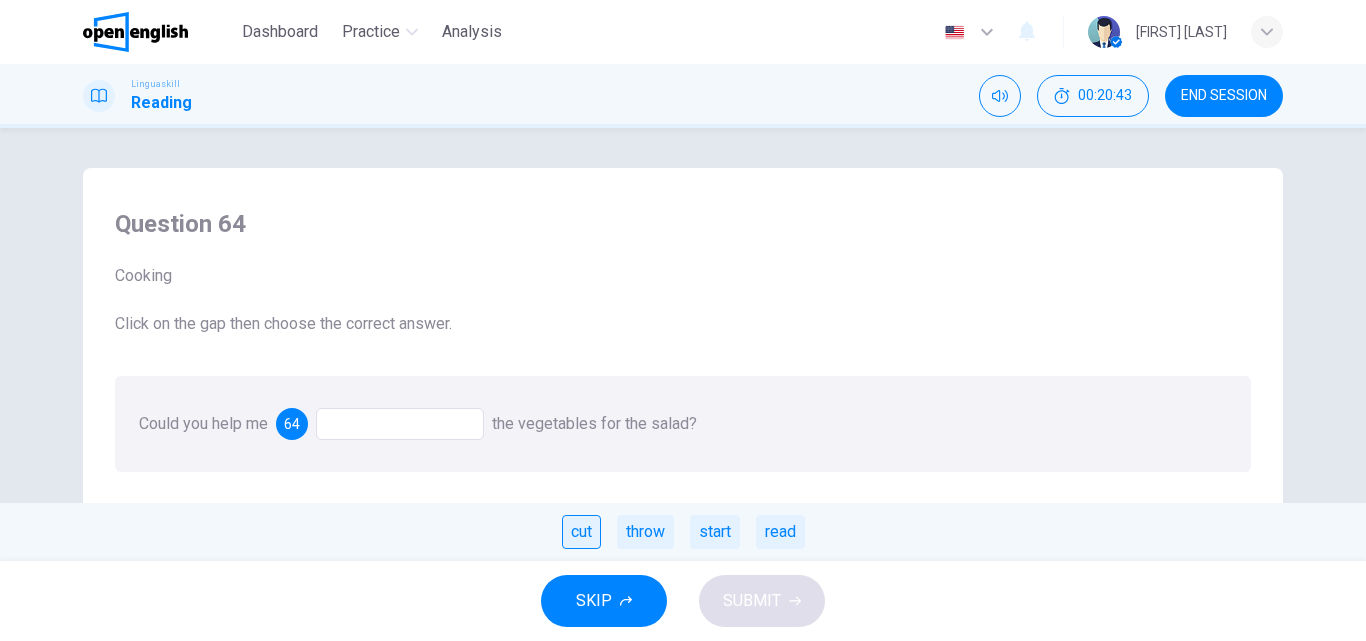 click on "cut" at bounding box center [581, 532] 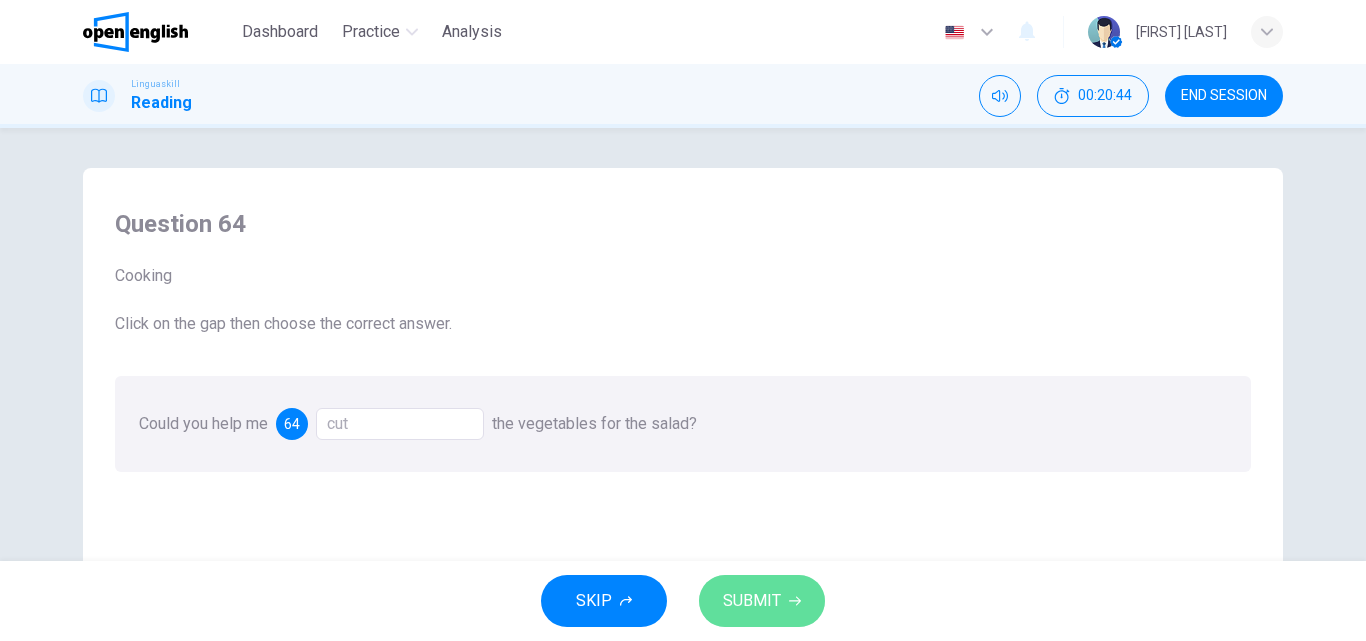 click on "SUBMIT" at bounding box center [752, 601] 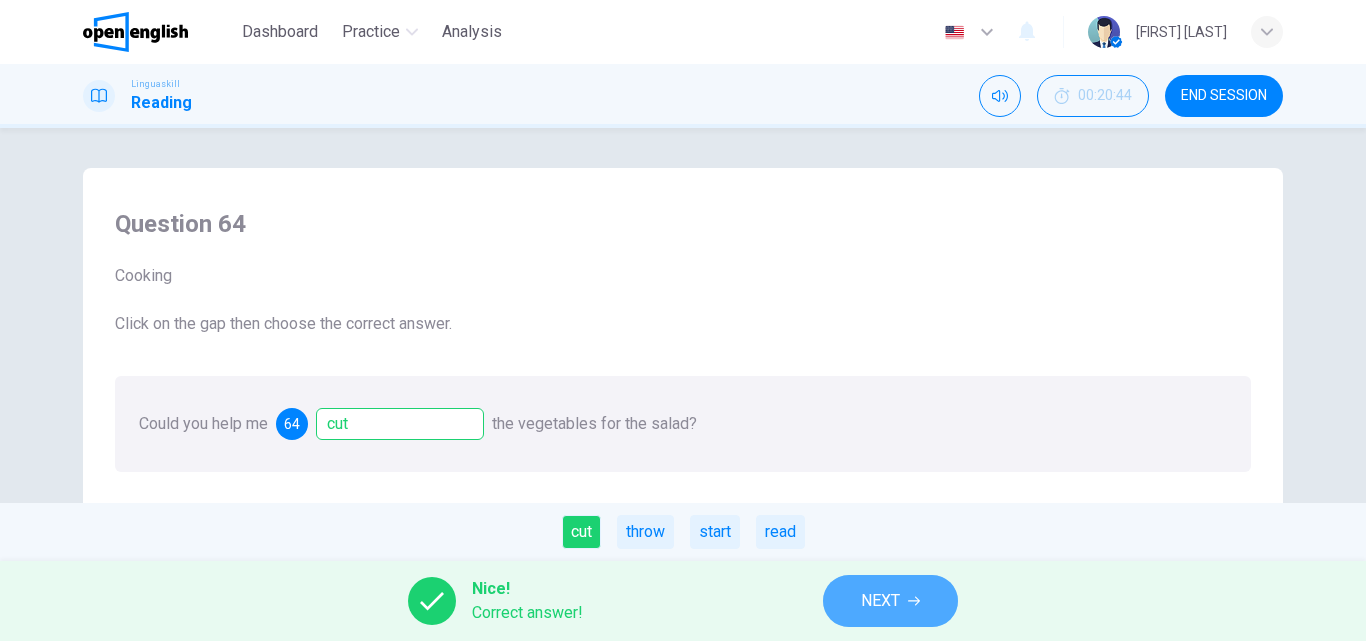 click on "NEXT" at bounding box center (890, 601) 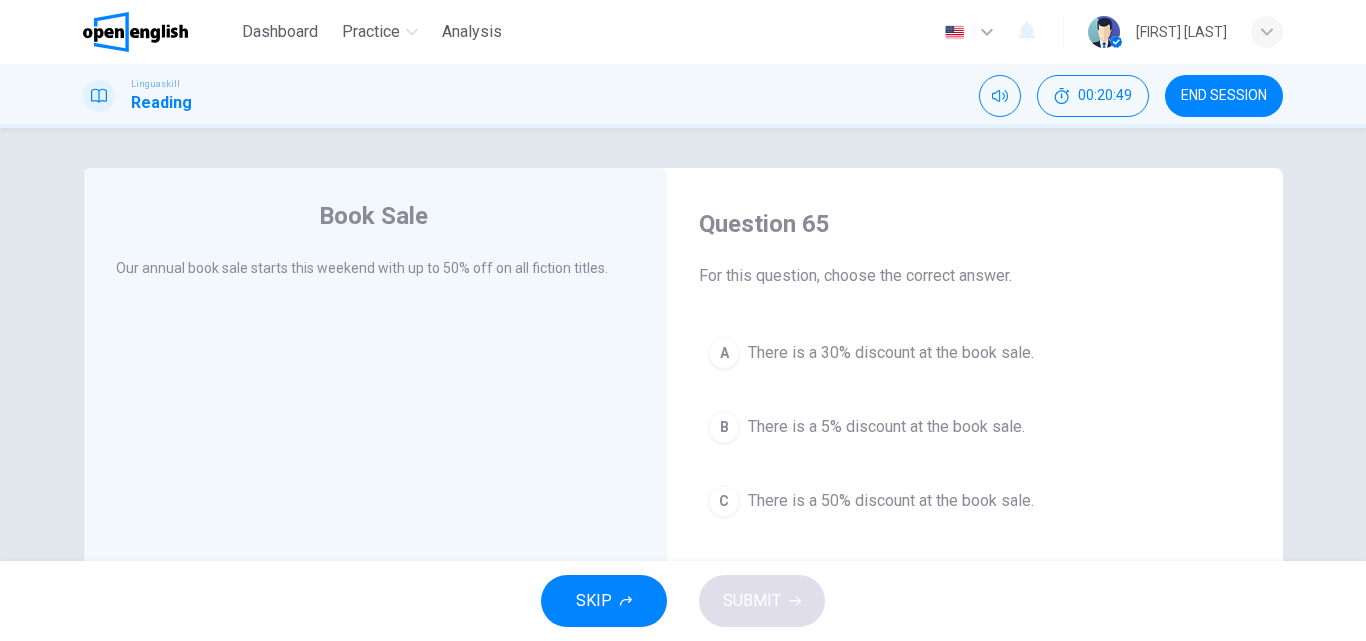 click on "A There is a 30% discount at the book sale. B There is a 5% discount at the book sale. C There is a 50% discount at the book sale." at bounding box center [975, 427] 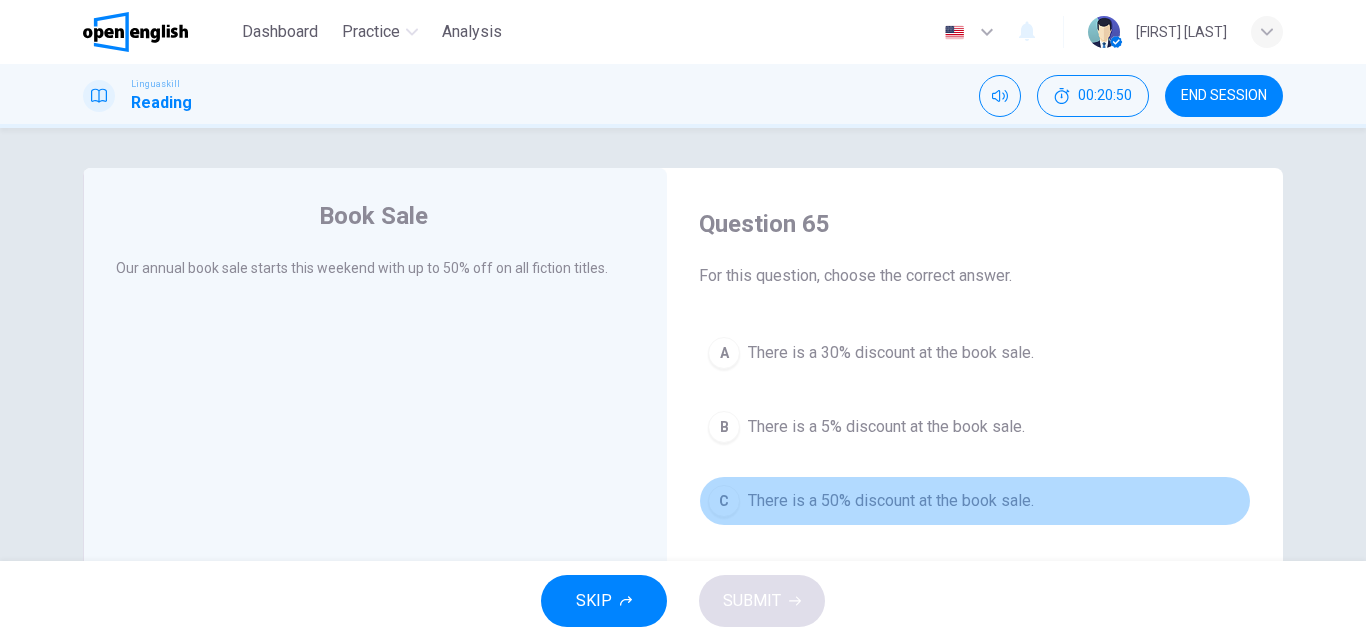 click on "C There is a 50% discount at the book sale." at bounding box center (975, 501) 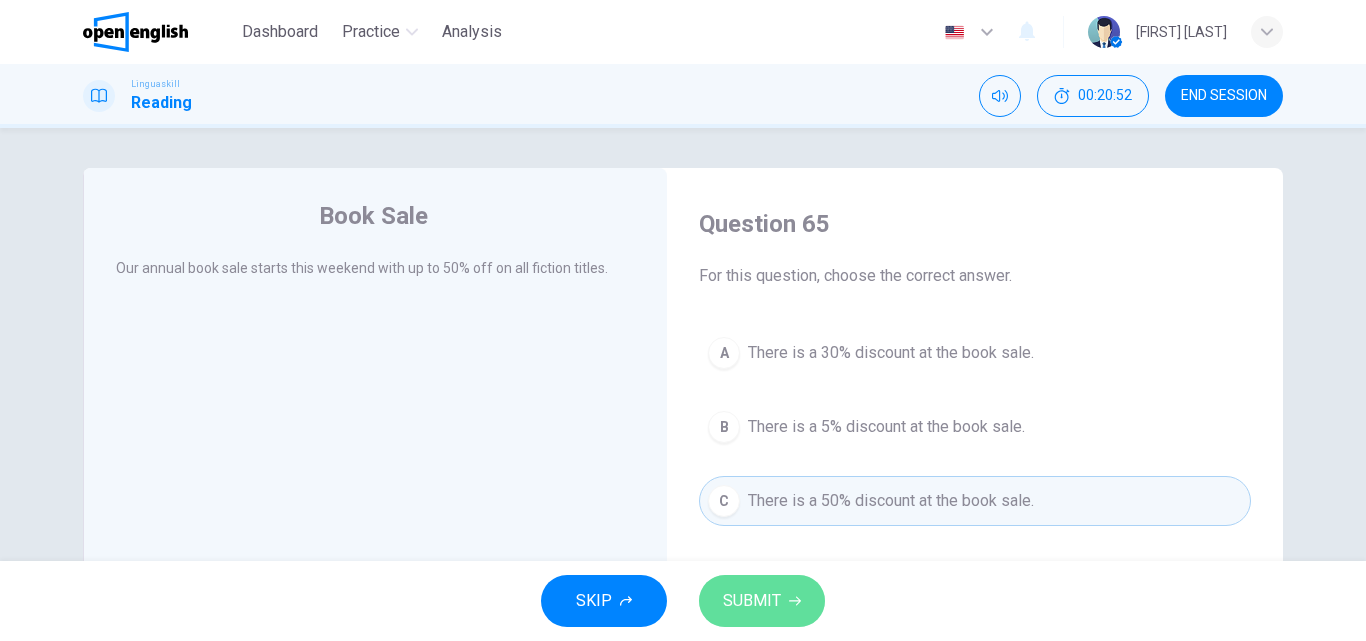 click on "SUBMIT" at bounding box center (752, 601) 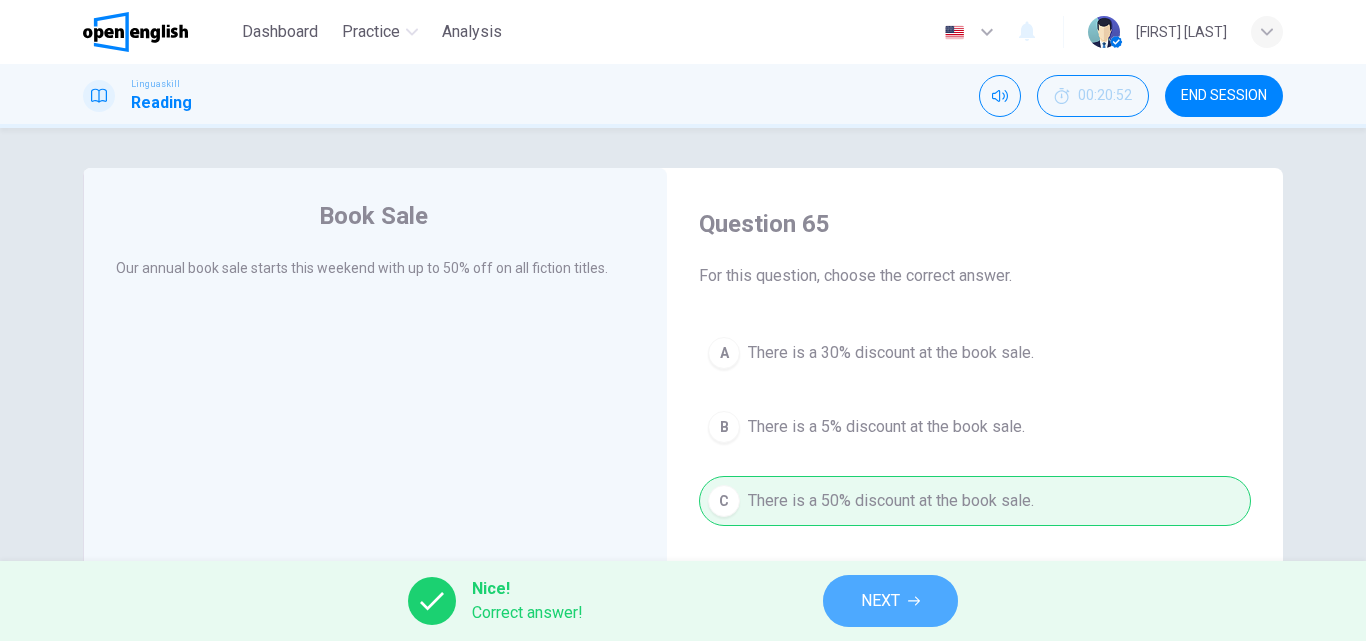 click on "NEXT" at bounding box center [890, 601] 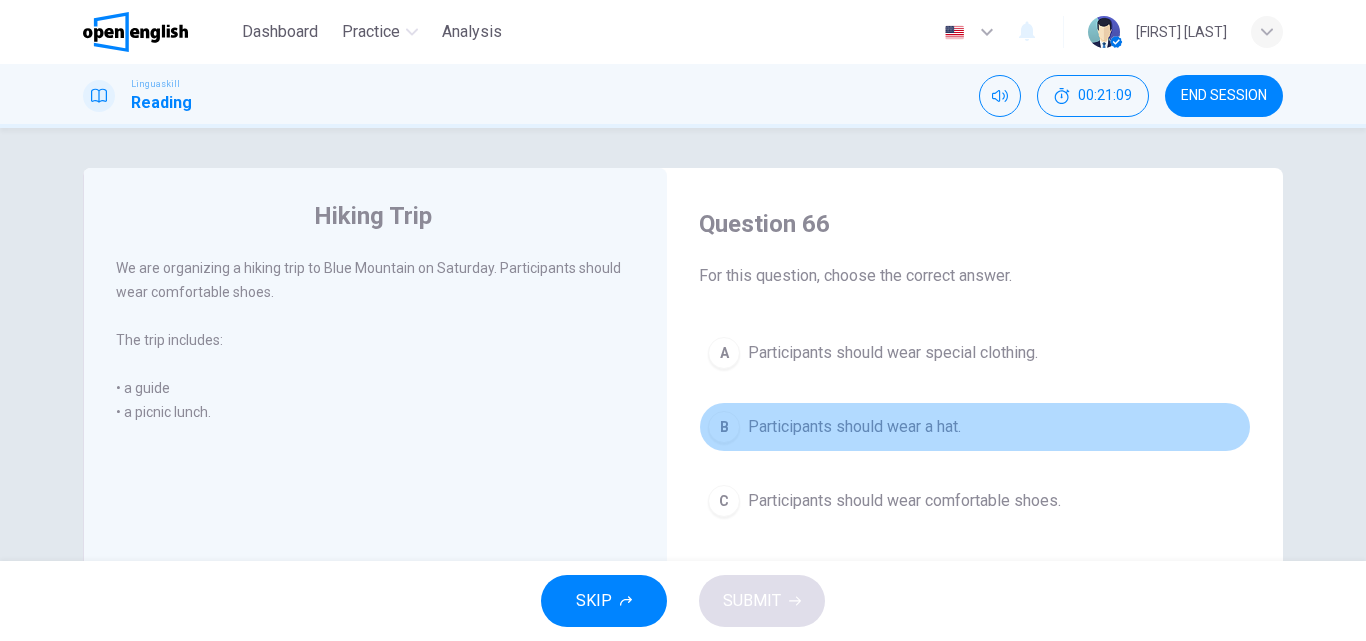 click on "Participants should wear a hat." at bounding box center [854, 427] 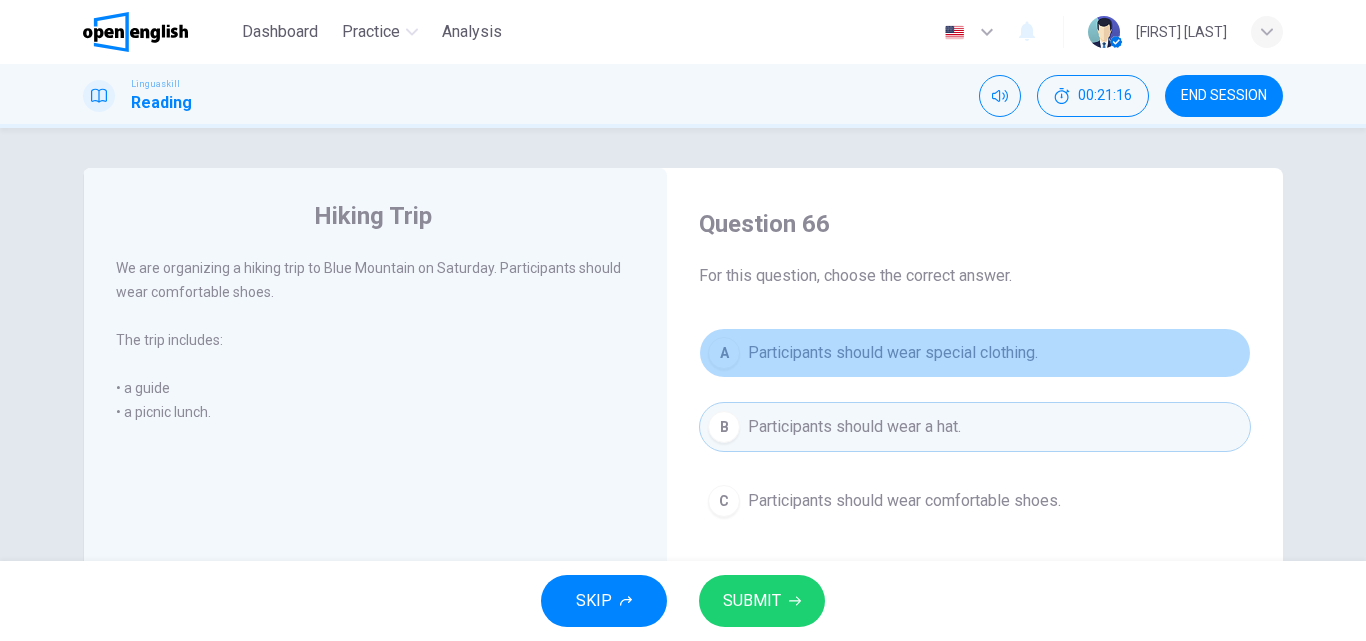click on "Participants should wear special clothing." at bounding box center (893, 353) 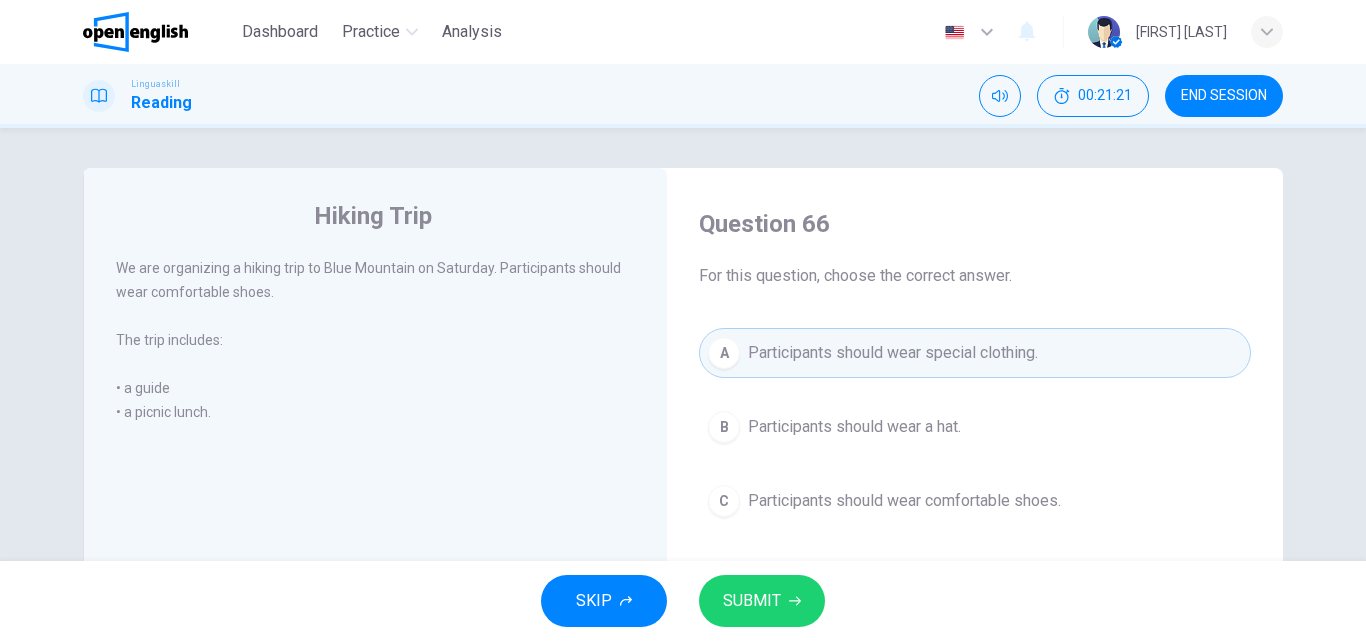 click on "C Participants should wear comfortable shoes." at bounding box center [975, 501] 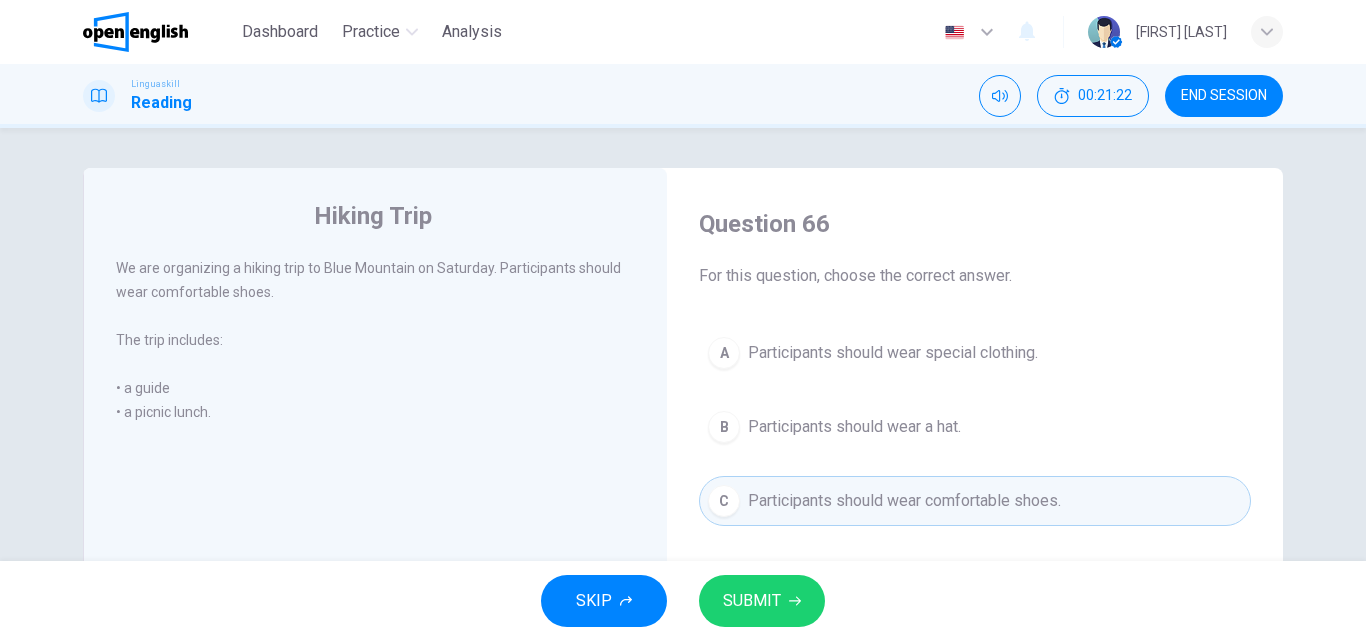 click on "SUBMIT" at bounding box center (762, 601) 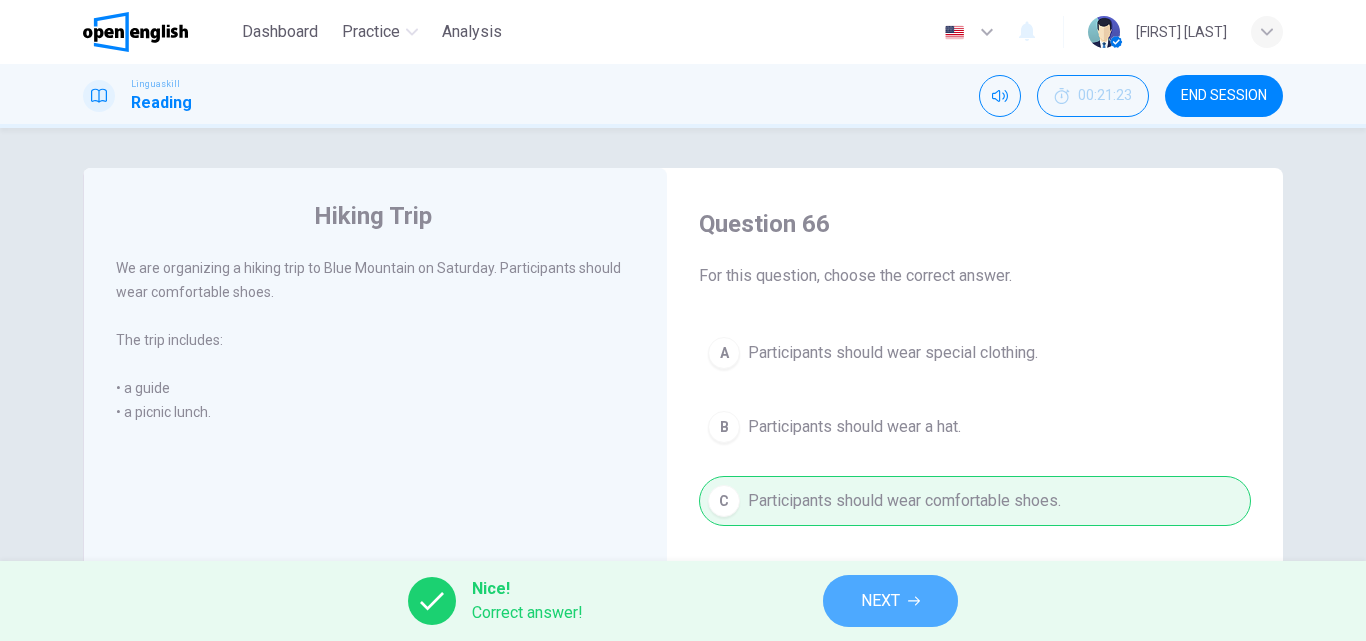 click on "NEXT" at bounding box center [880, 601] 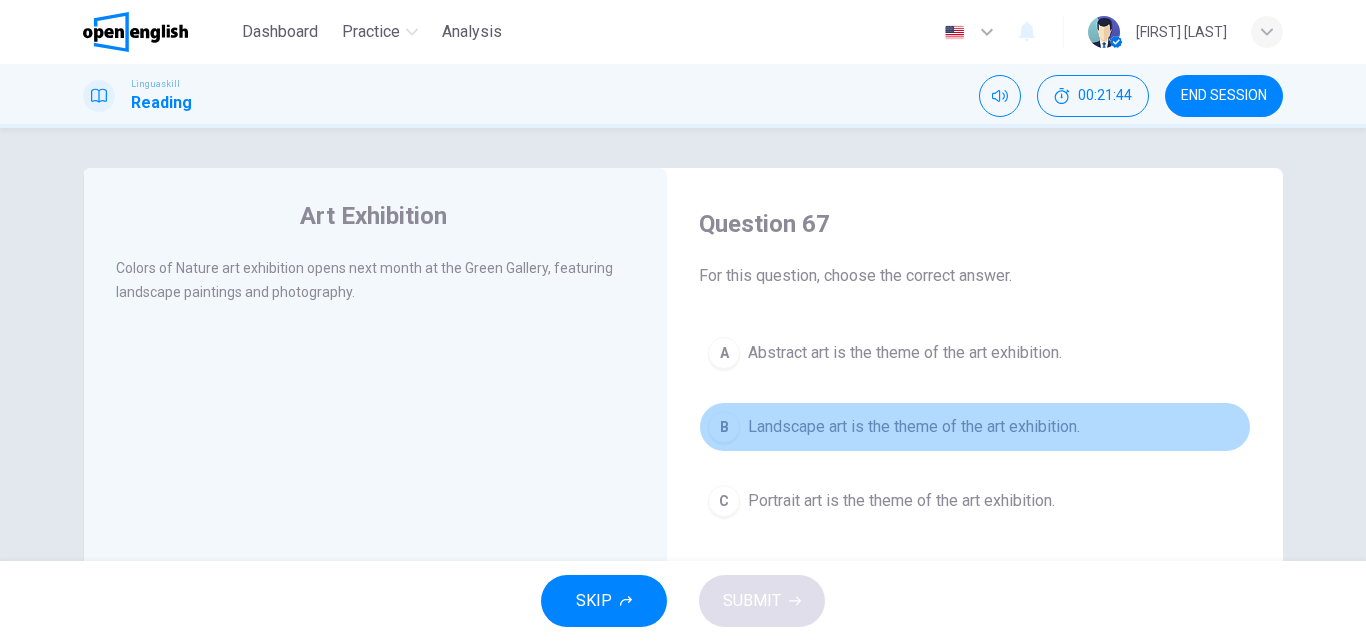 click on "B Landscape art is the theme of the art exhibition." at bounding box center (975, 427) 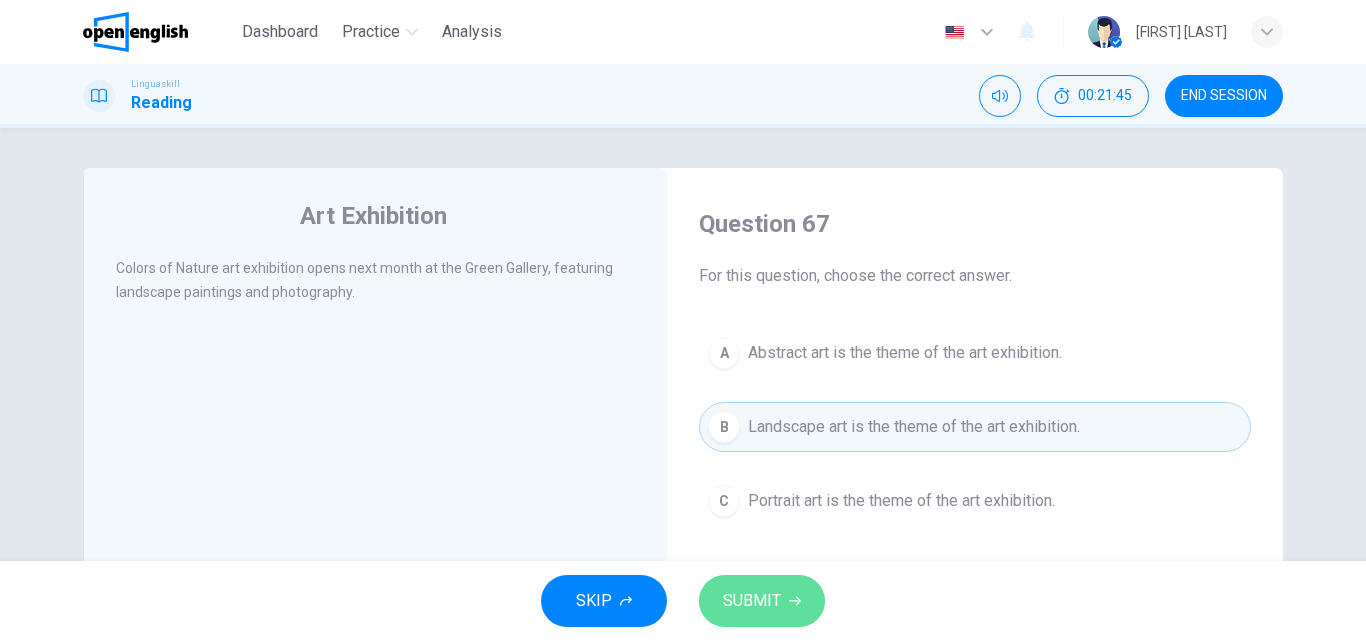 click on "SUBMIT" at bounding box center (752, 601) 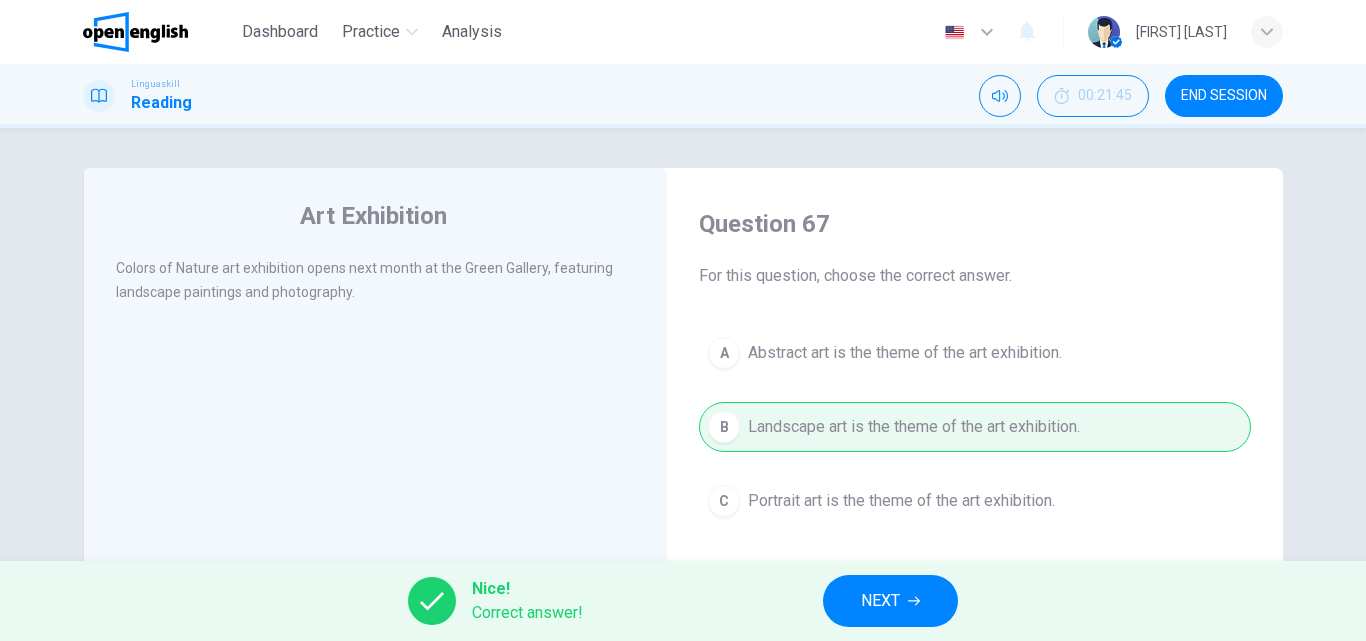 click on "NEXT" at bounding box center (890, 601) 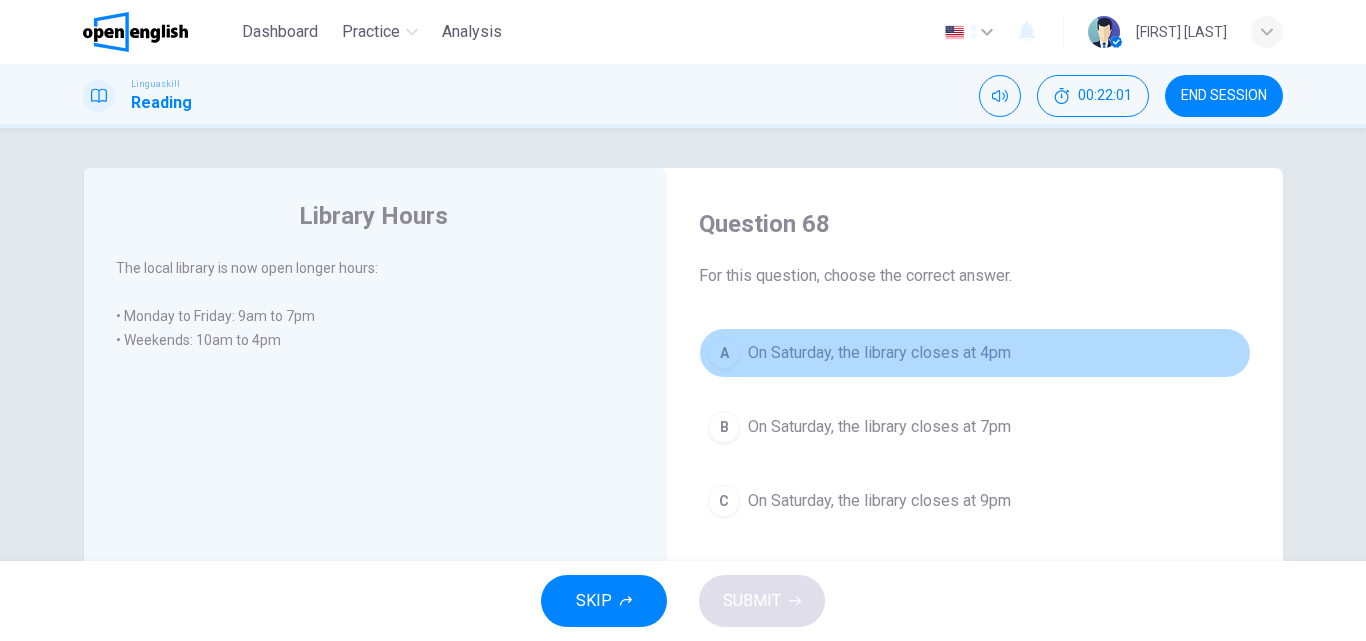 click on "On Saturday, the library closes at 4pm" at bounding box center [879, 353] 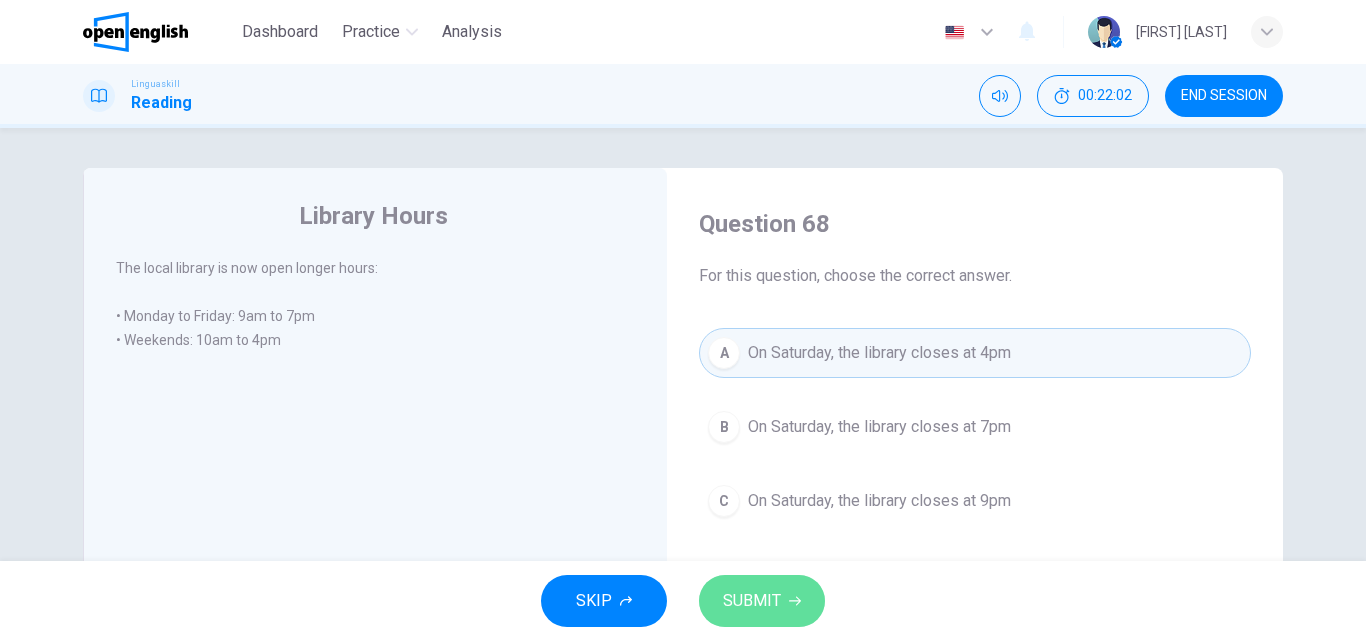 click on "SUBMIT" at bounding box center (762, 601) 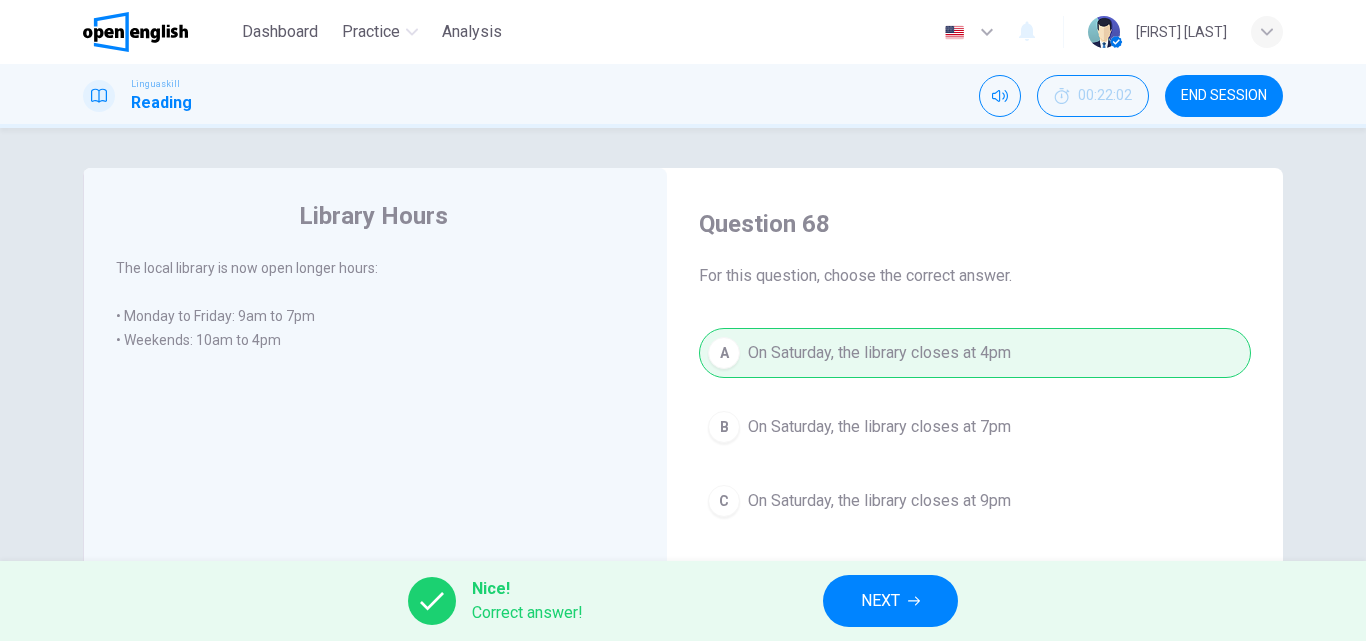 click on "NEXT" at bounding box center [890, 601] 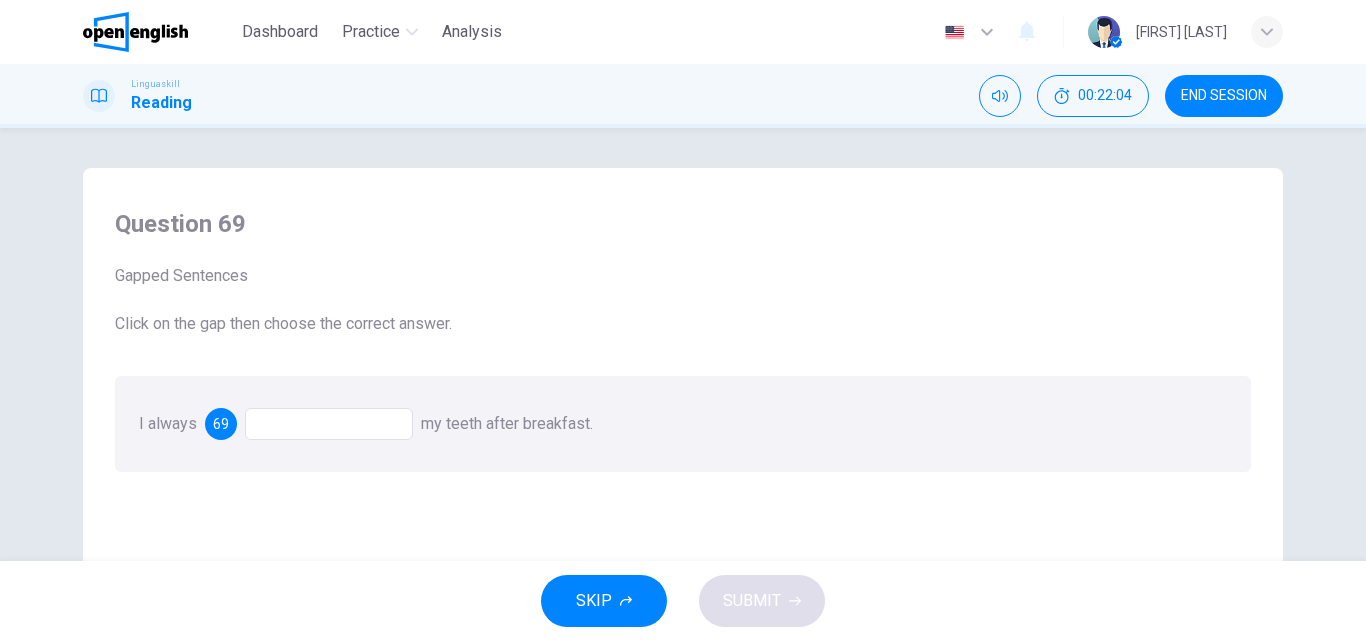 click at bounding box center [329, 424] 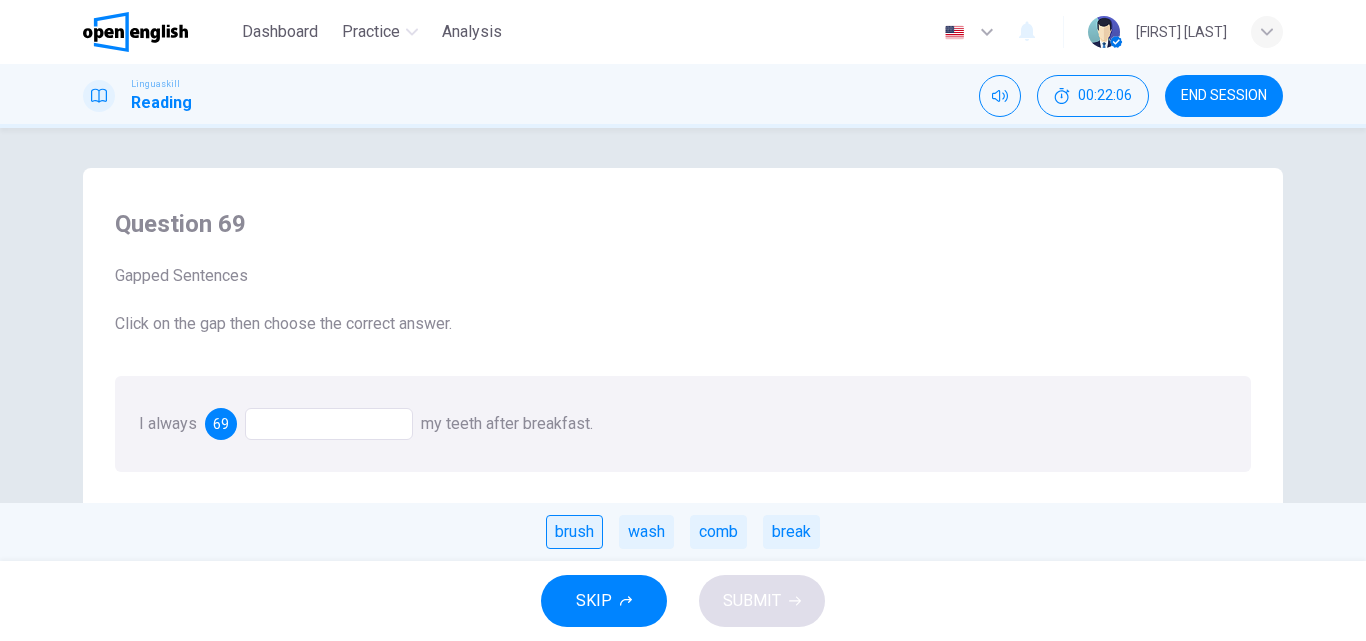 click on "brush" at bounding box center (574, 532) 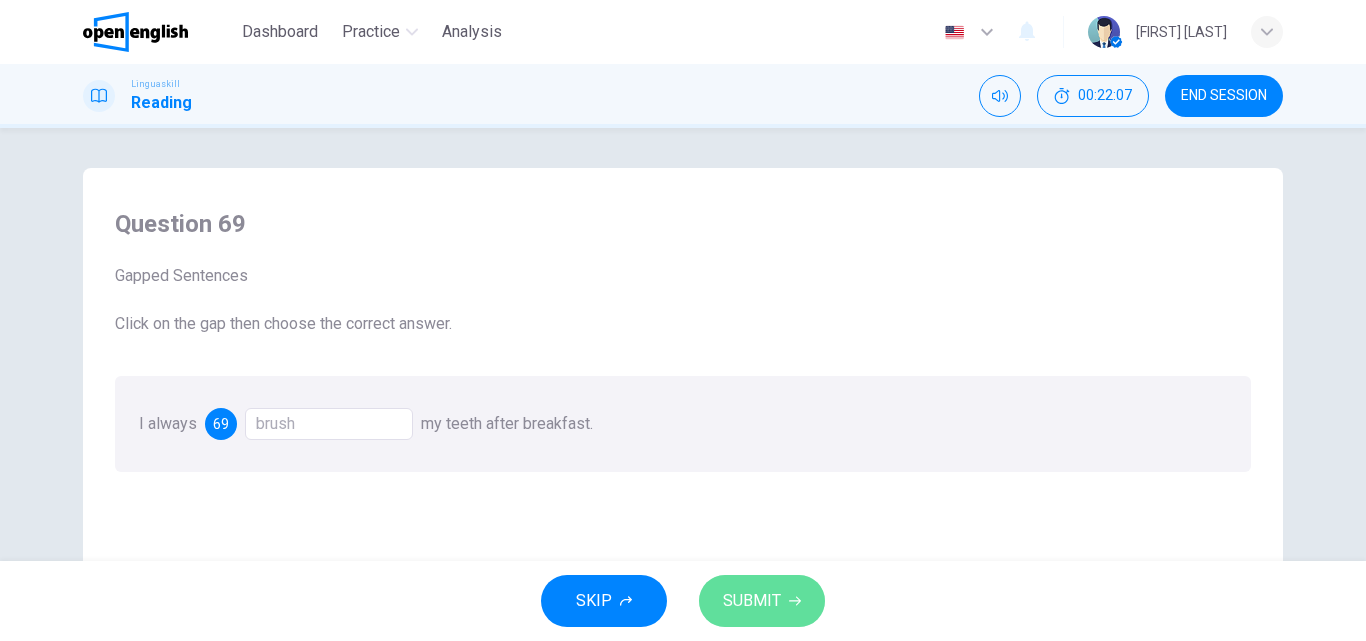 click on "SUBMIT" at bounding box center [762, 601] 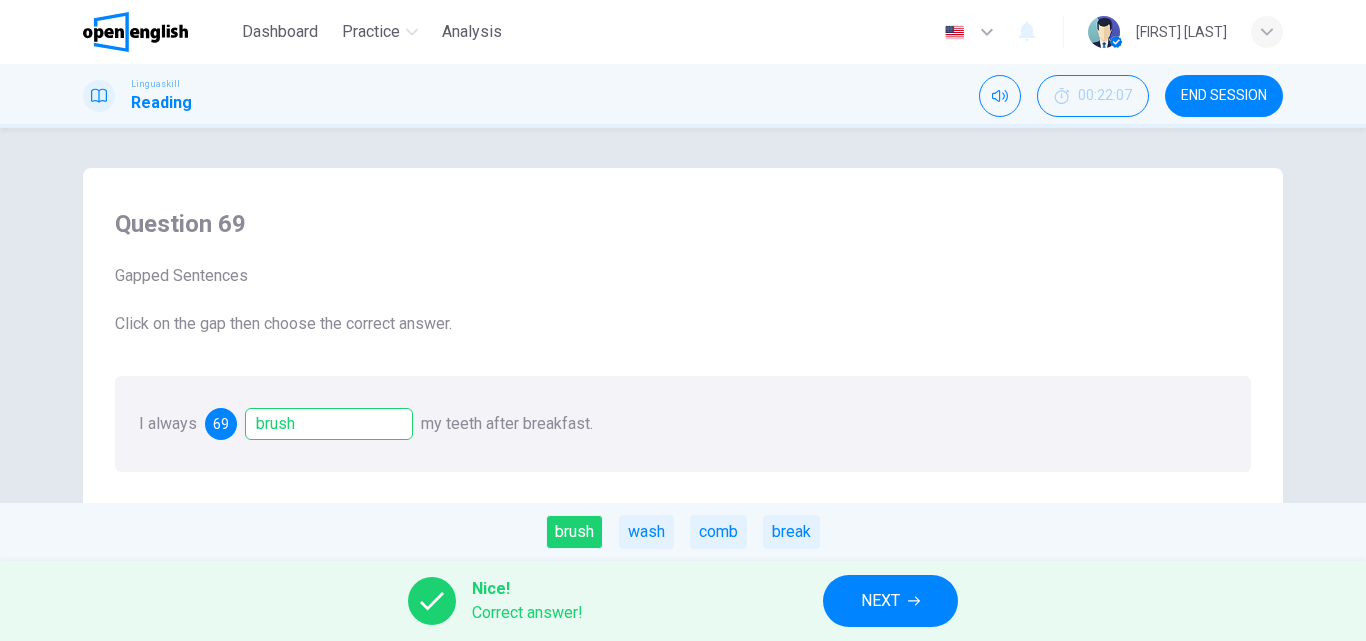 click on "Nice! Correct answer! NEXT" at bounding box center [683, 601] 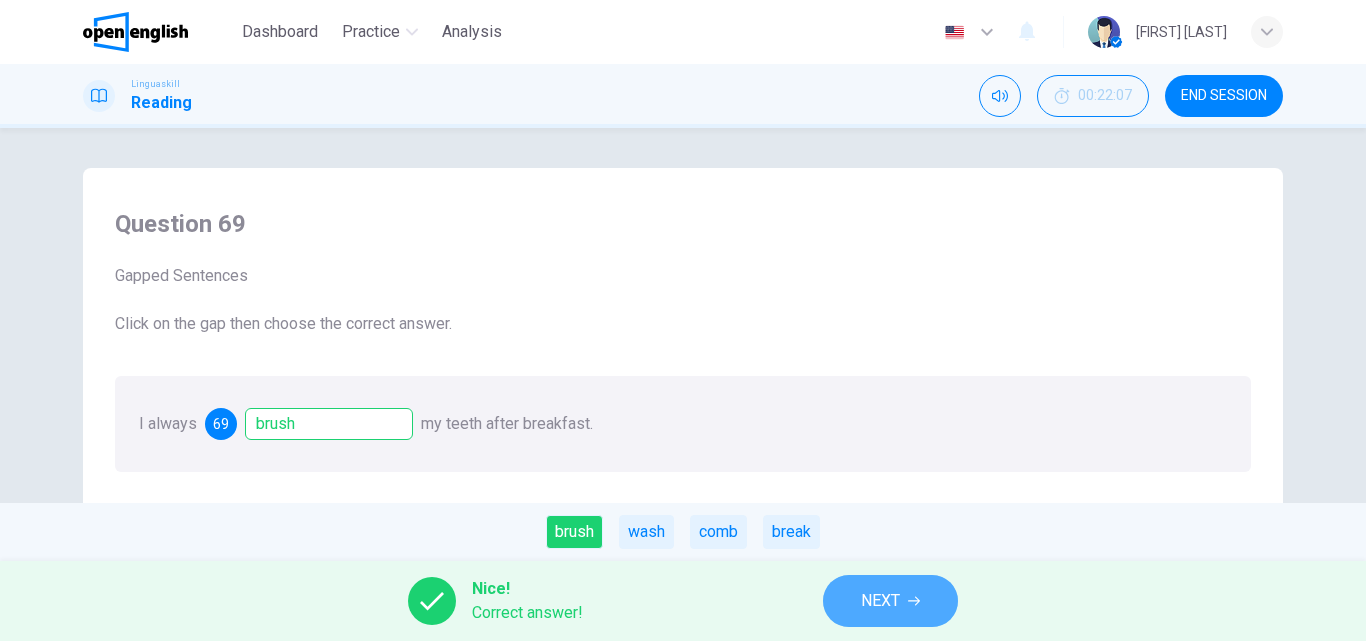 click on "NEXT" at bounding box center [880, 601] 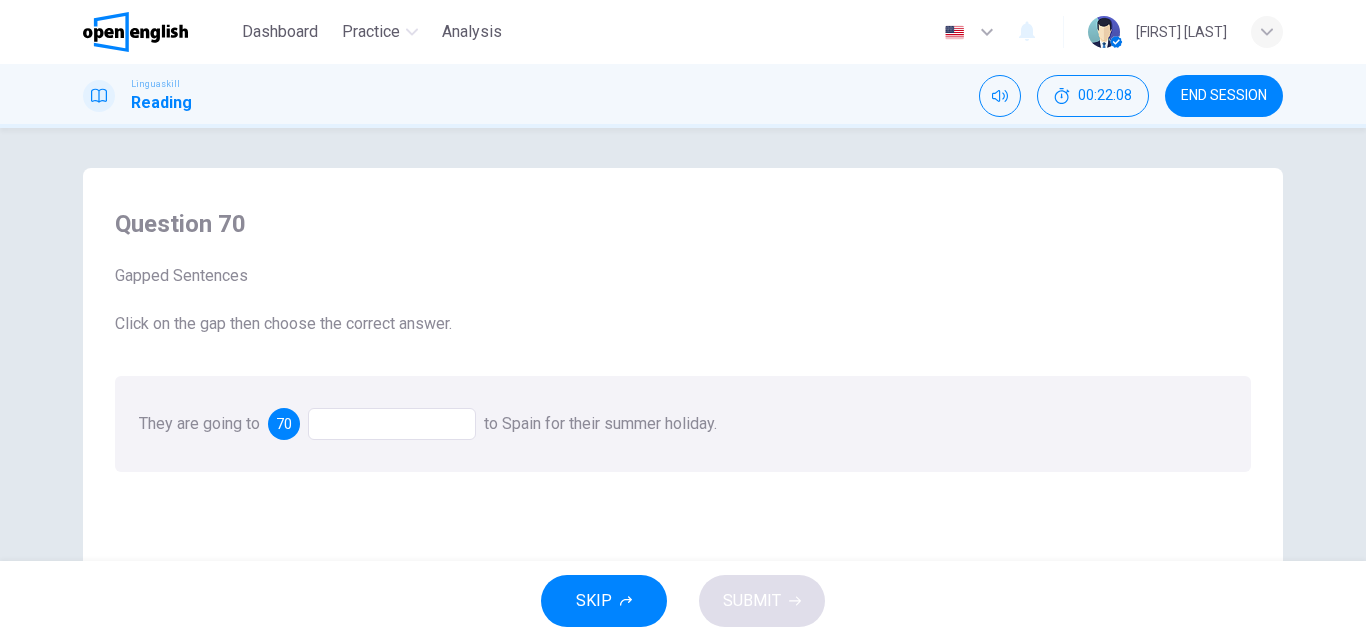 click at bounding box center (392, 424) 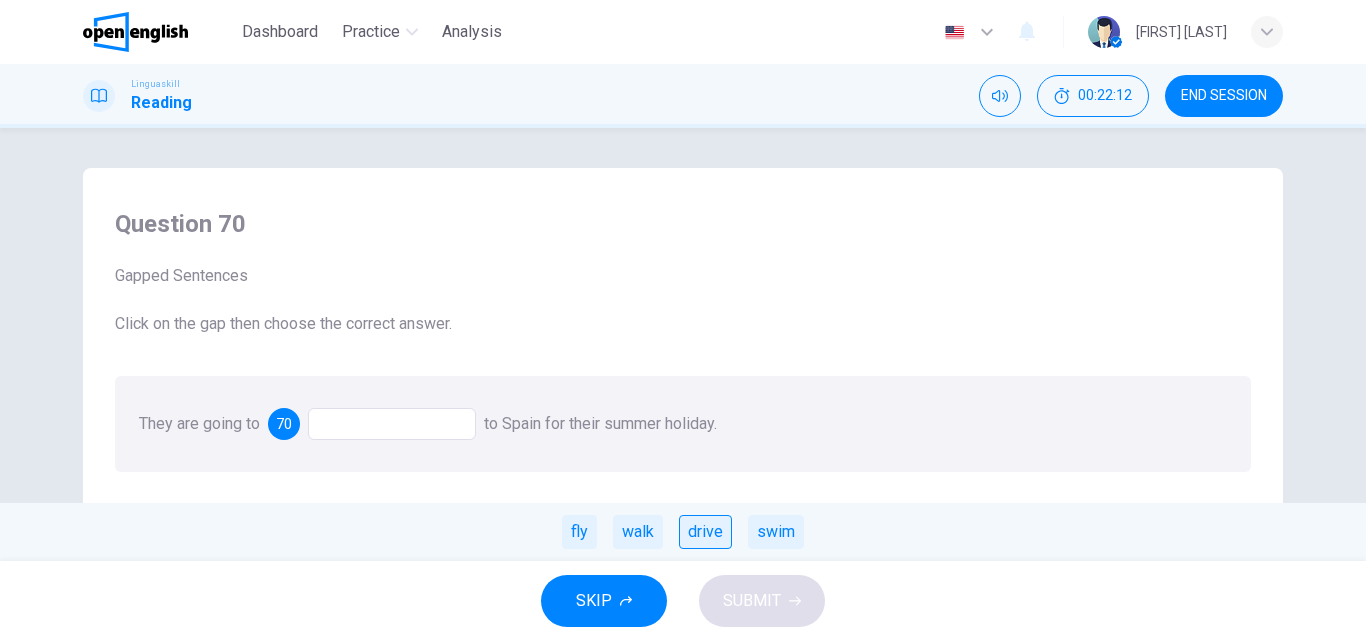 click on "drive" at bounding box center (705, 532) 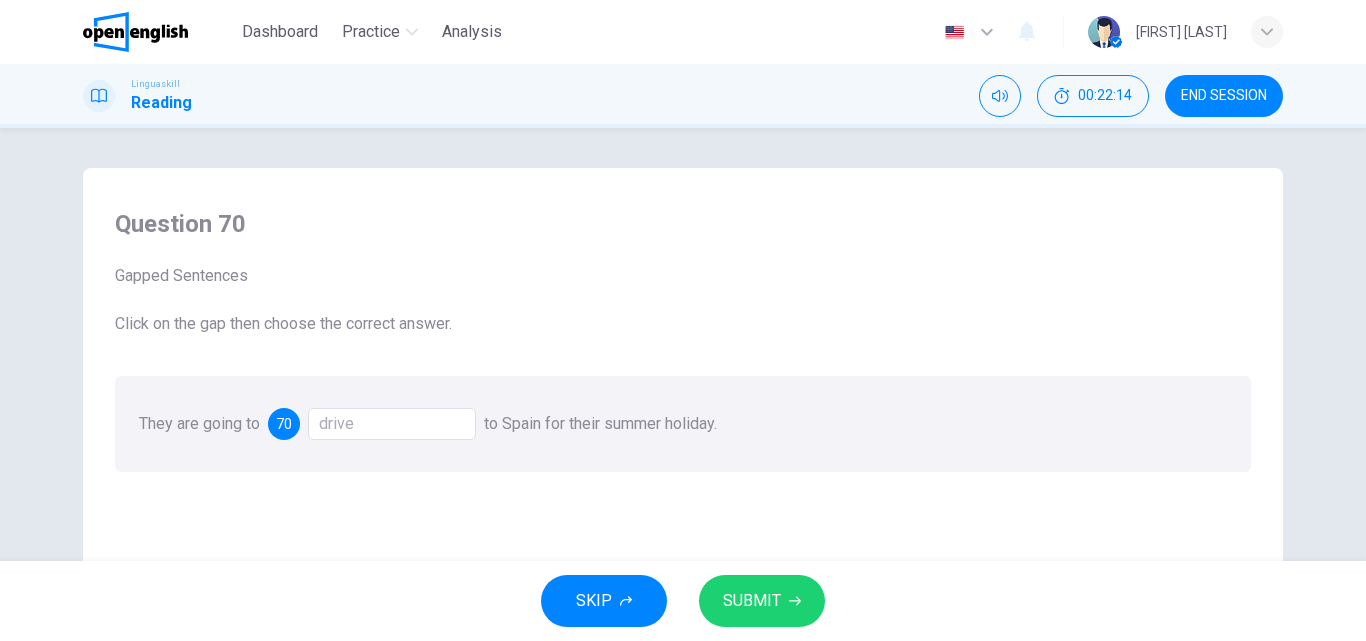 click on "SUBMIT" at bounding box center [752, 601] 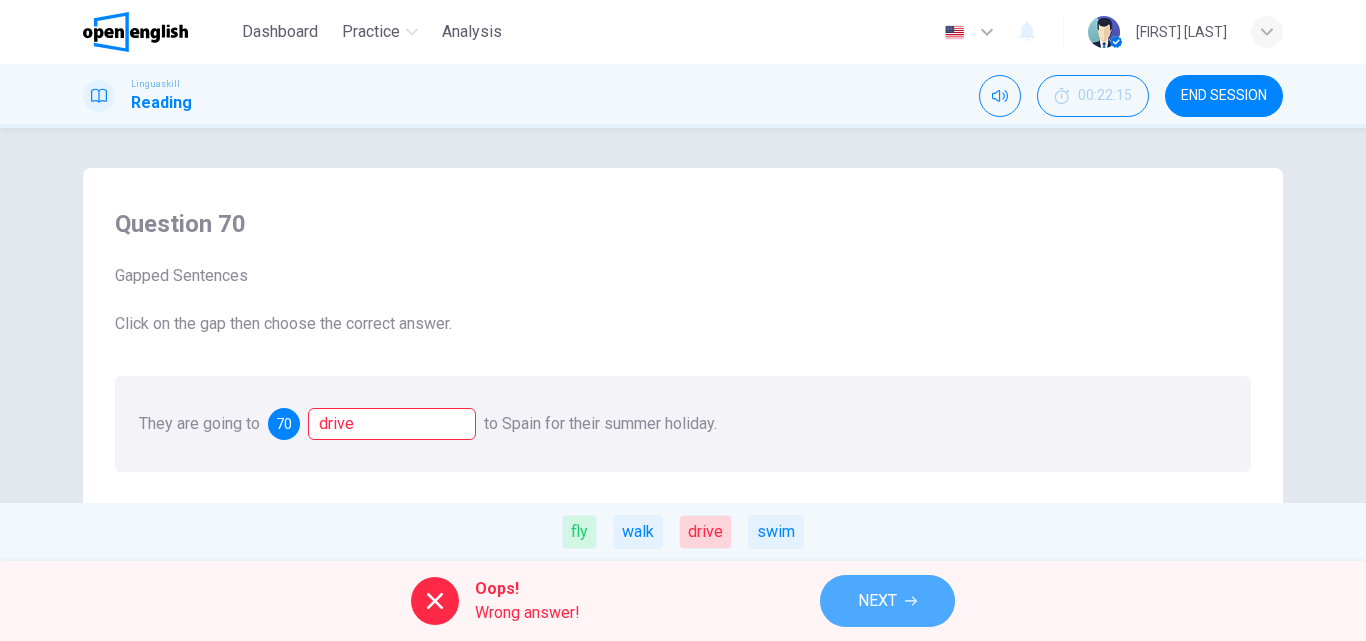 click on "NEXT" at bounding box center [887, 601] 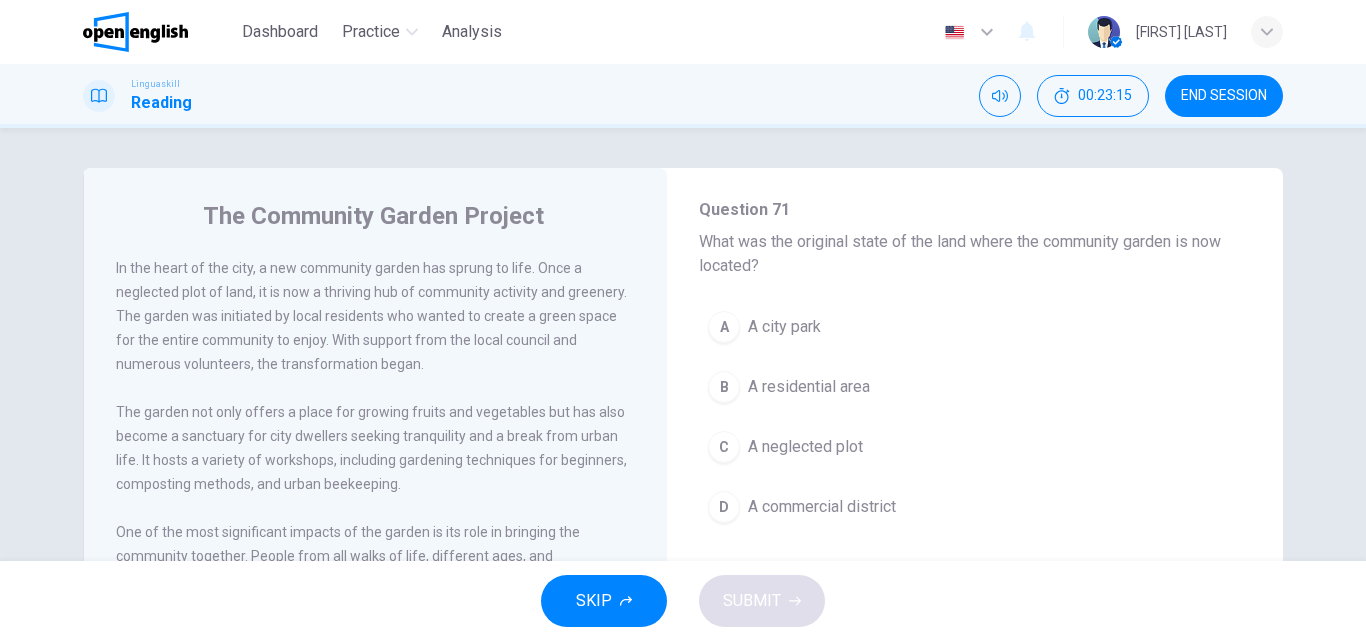 scroll, scrollTop: 133, scrollLeft: 0, axis: vertical 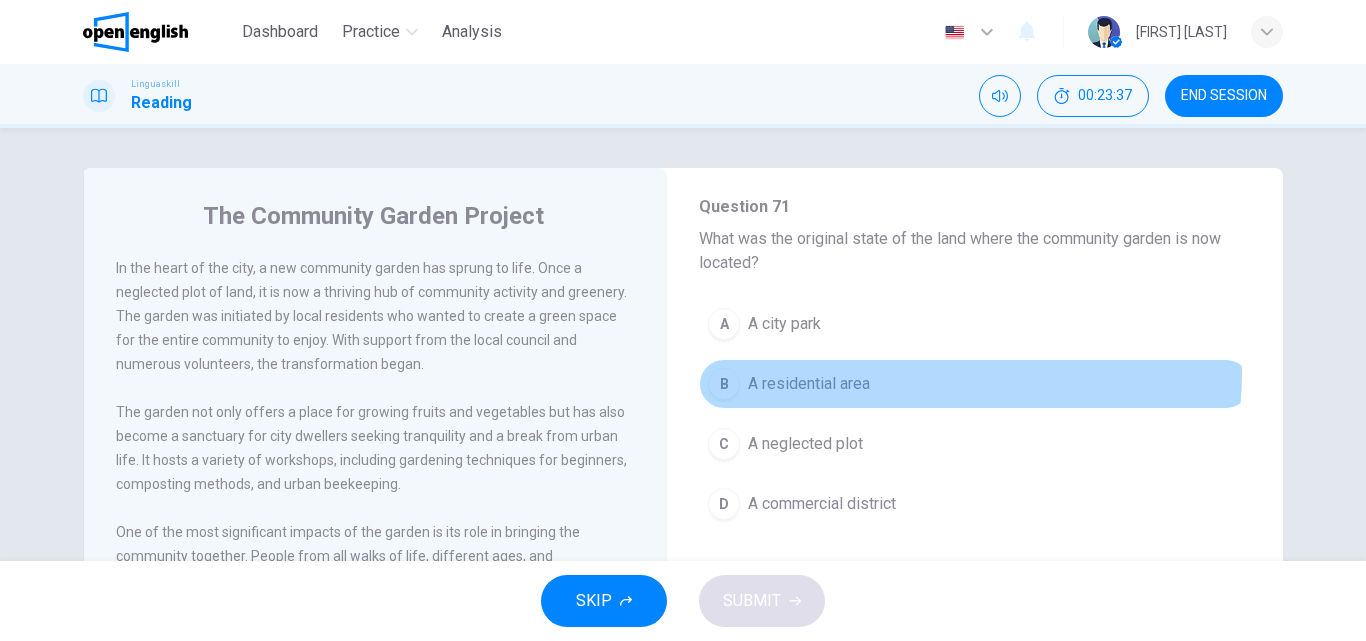 click on "B A residential area" at bounding box center [975, 384] 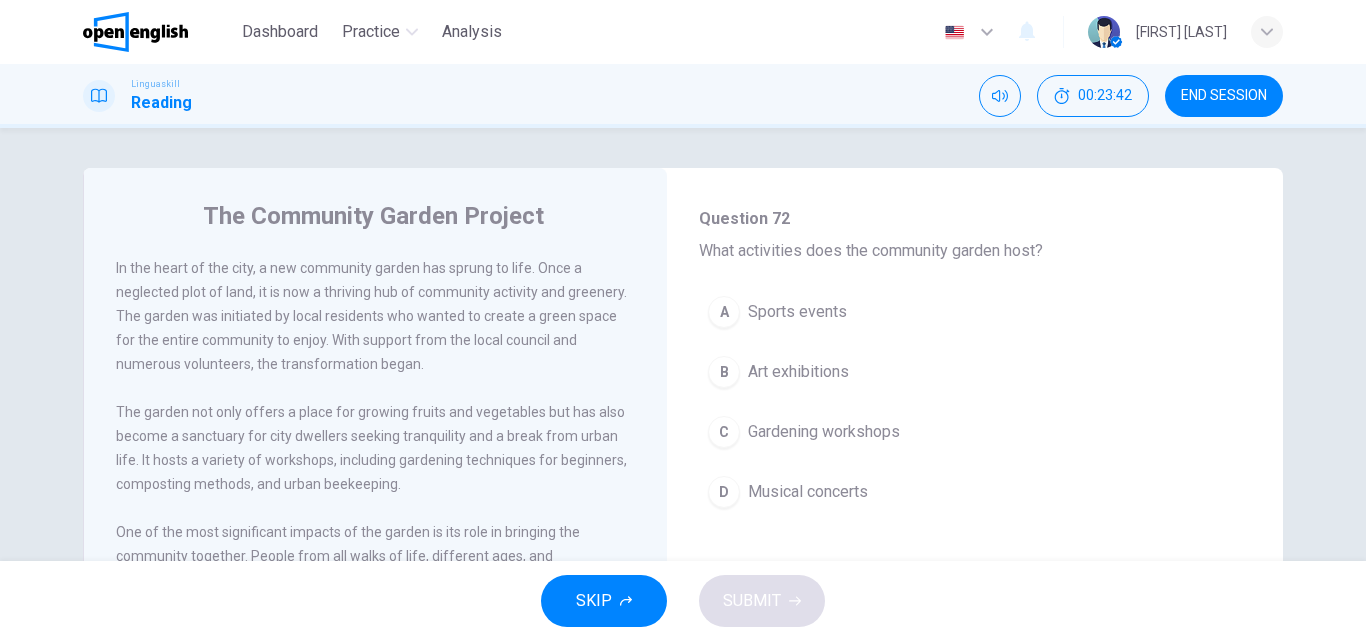 scroll, scrollTop: 510, scrollLeft: 0, axis: vertical 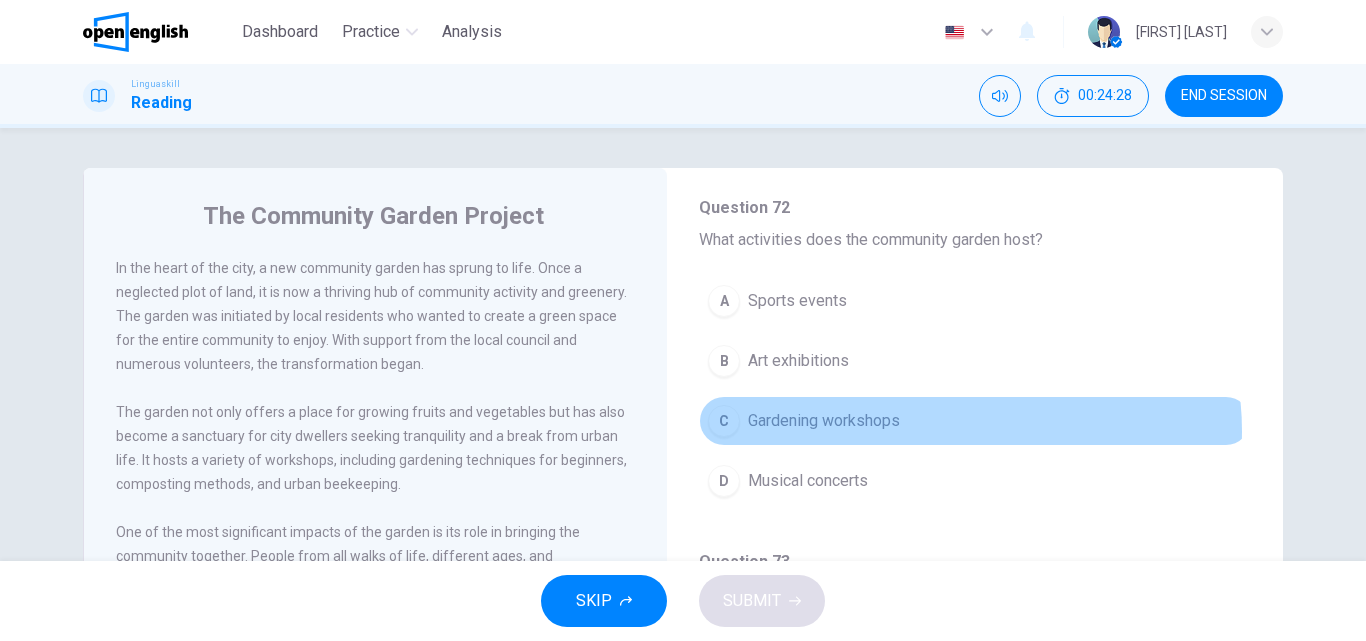 click on "C Gardening workshops" at bounding box center (975, 421) 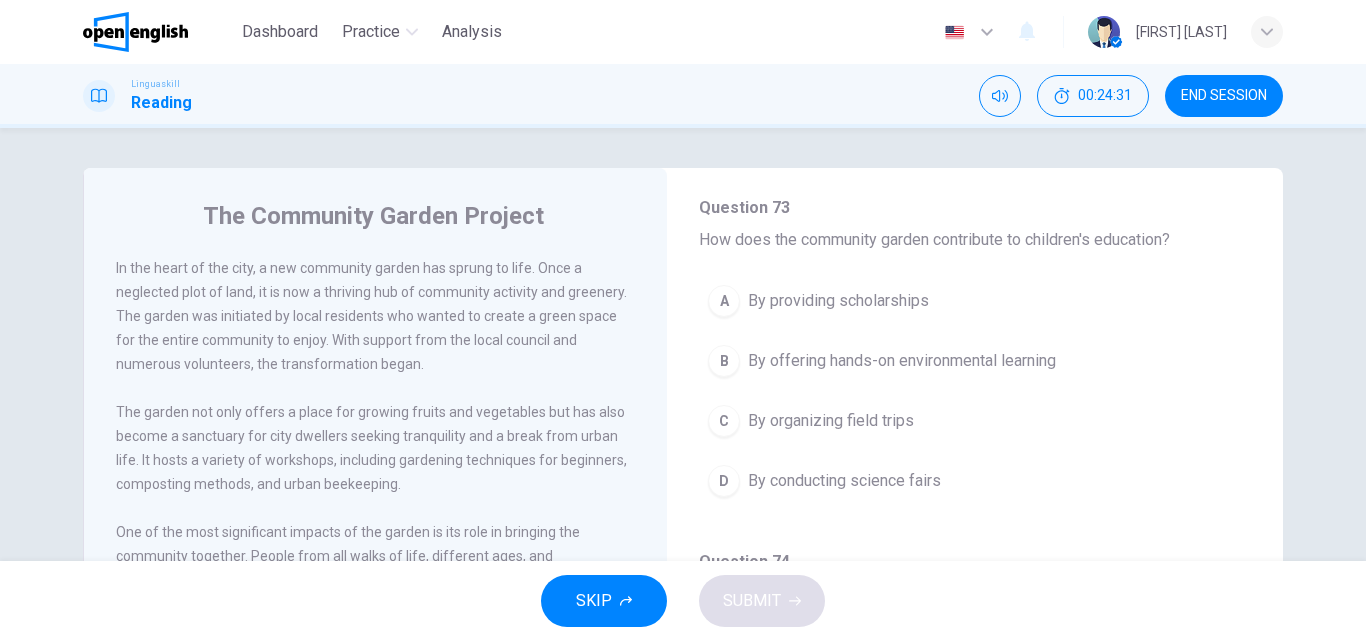 scroll, scrollTop: 852, scrollLeft: 0, axis: vertical 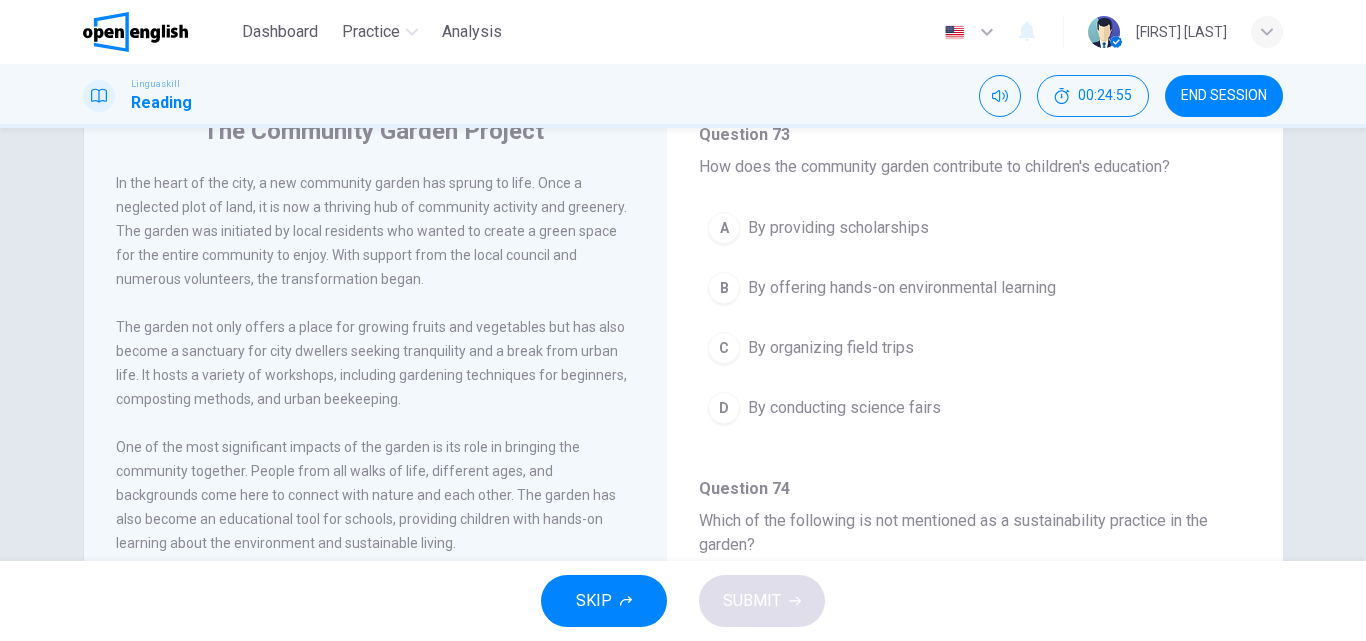 click on "B By offering hands-on environmental learning" at bounding box center (975, 288) 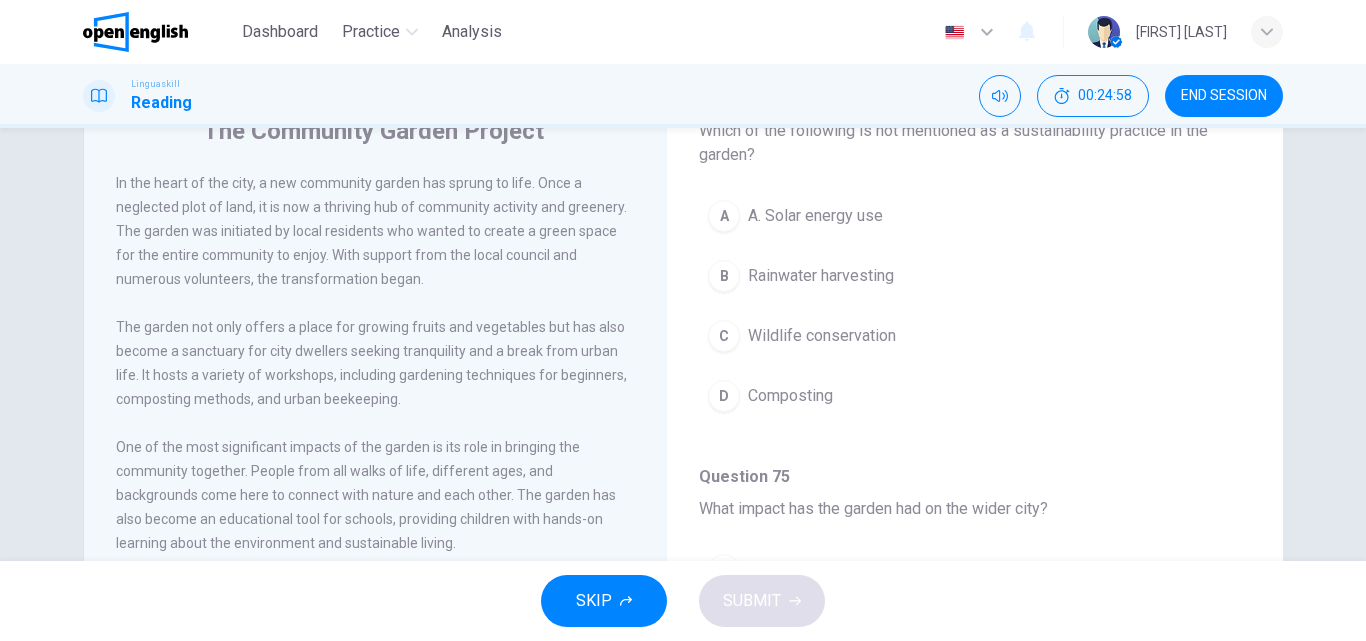 scroll, scrollTop: 1238, scrollLeft: 0, axis: vertical 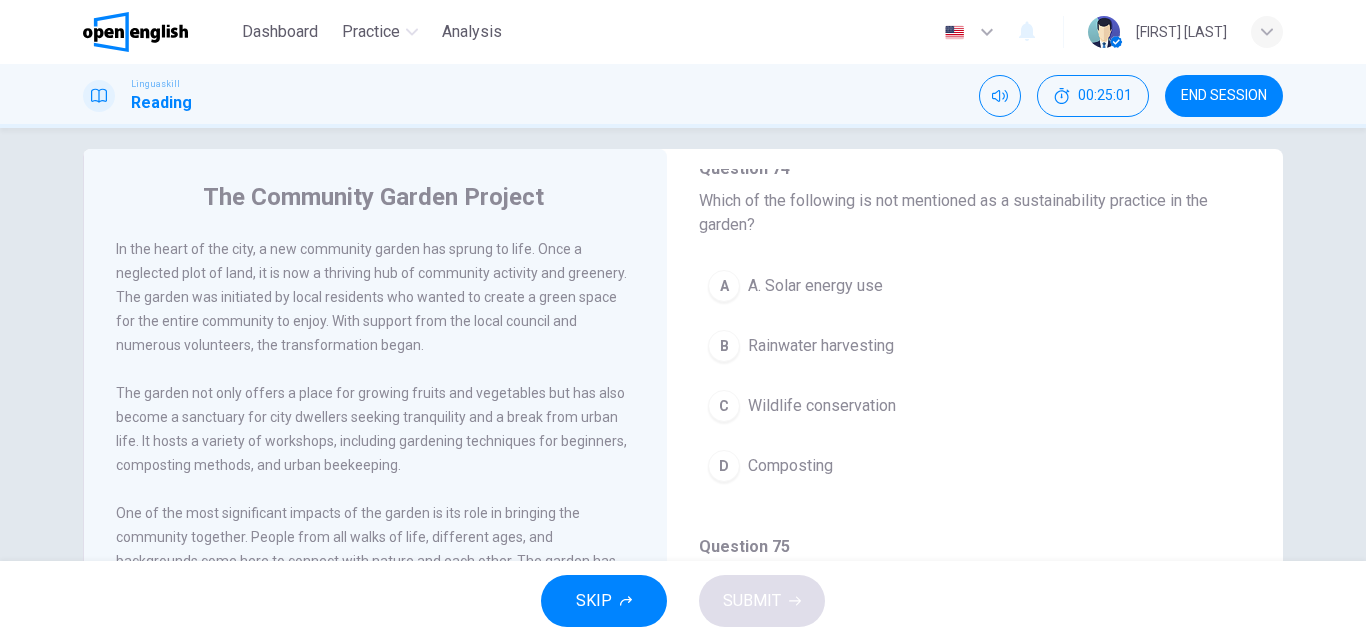 drag, startPoint x: 1261, startPoint y: 520, endPoint x: 1255, endPoint y: 484, distance: 36.496574 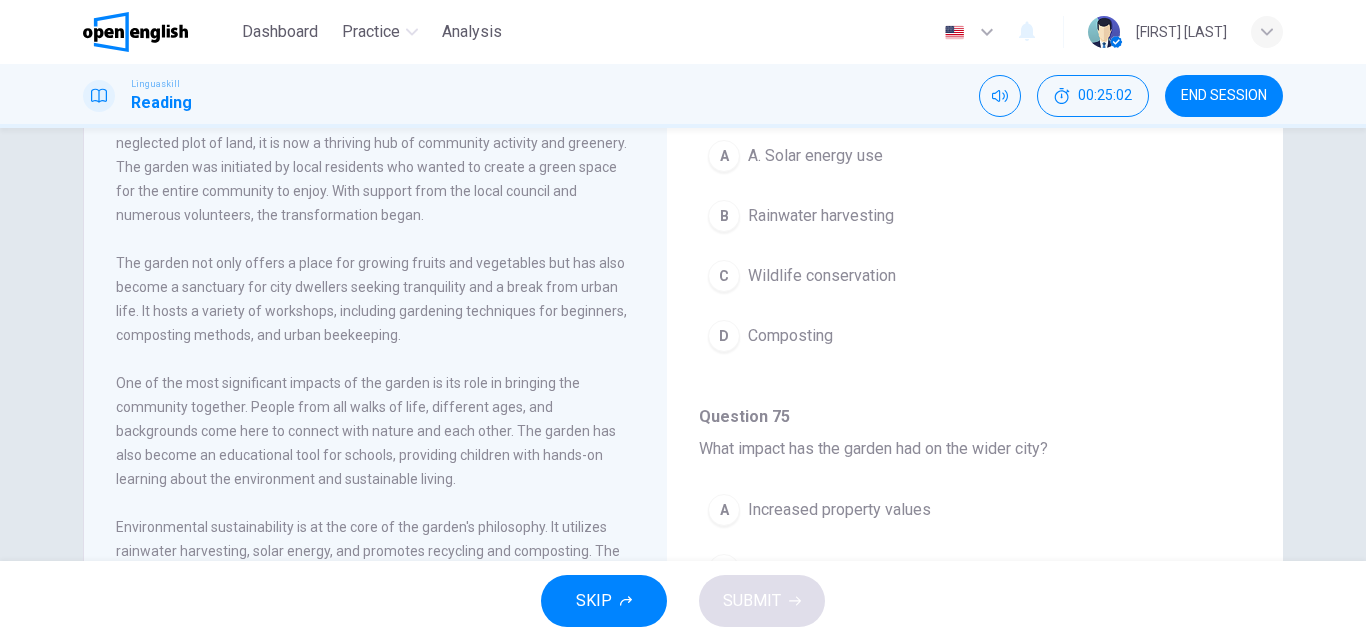 scroll, scrollTop: 180, scrollLeft: 0, axis: vertical 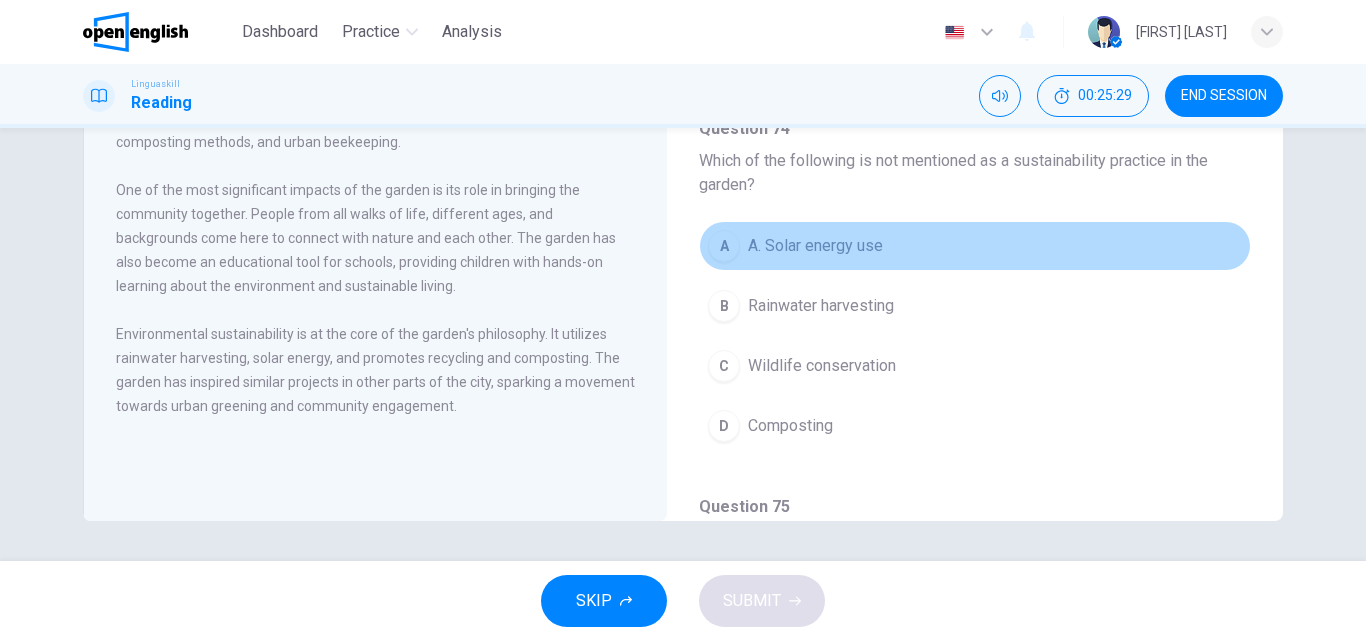 click on "A A. Solar energy use" at bounding box center (975, 246) 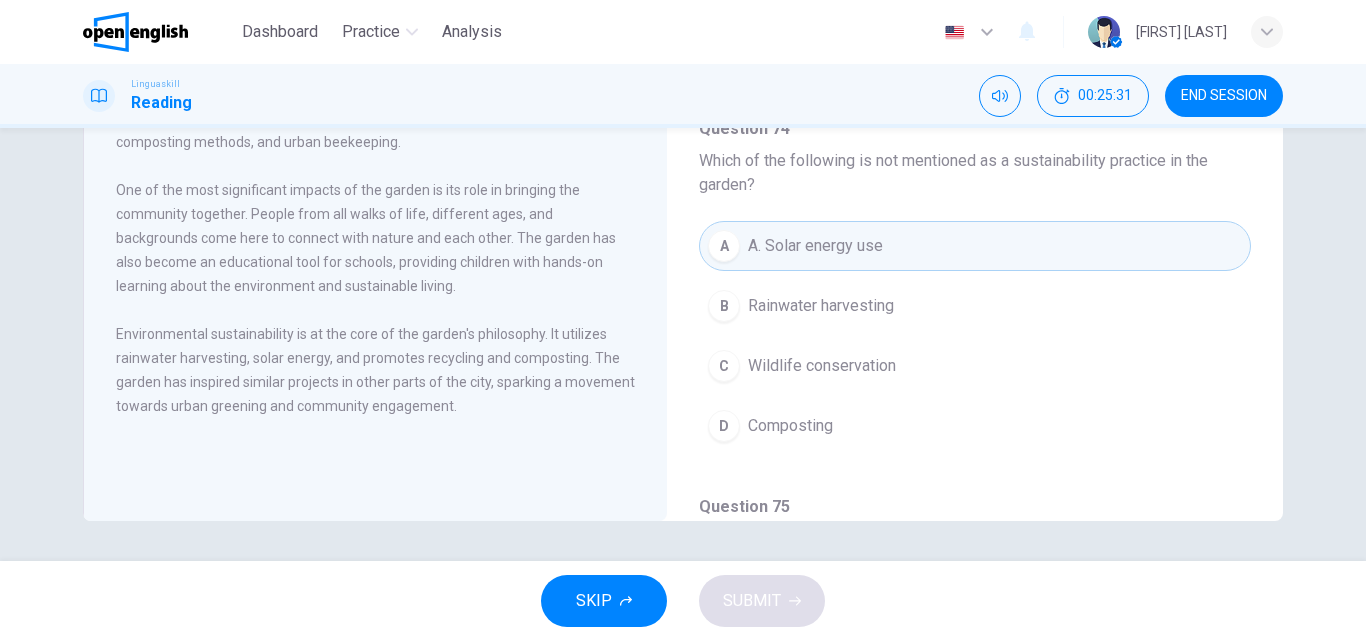click on "The Community Garden Project In the heart of the city, a new community garden has sprung to life. Once a neglected plot of land, it is now a thriving hub of community activity and greenery. The garden was initiated by local residents who wanted to create a green space for the entire community to enjoy. With support from the local council and numerous volunteers, the transformation began. The garden not only offers a place for growing fruits and vegetables but has also become a sanctuary for city dwellers seeking tranquility and a break from urban life. It hosts a variety of workshops, including gardening techniques for beginners, composting methods, and urban beekeeping. Environmental sustainability is at the core of the garden's philosophy. It utilizes rainwater harvesting, solar energy, and promotes recycling and composting. The garden has inspired similar projects in other parts of the city, sparking a movement towards urban greening and community engagement. Question 71 - 75 Question   71 A A city park B" at bounding box center (683, 173) 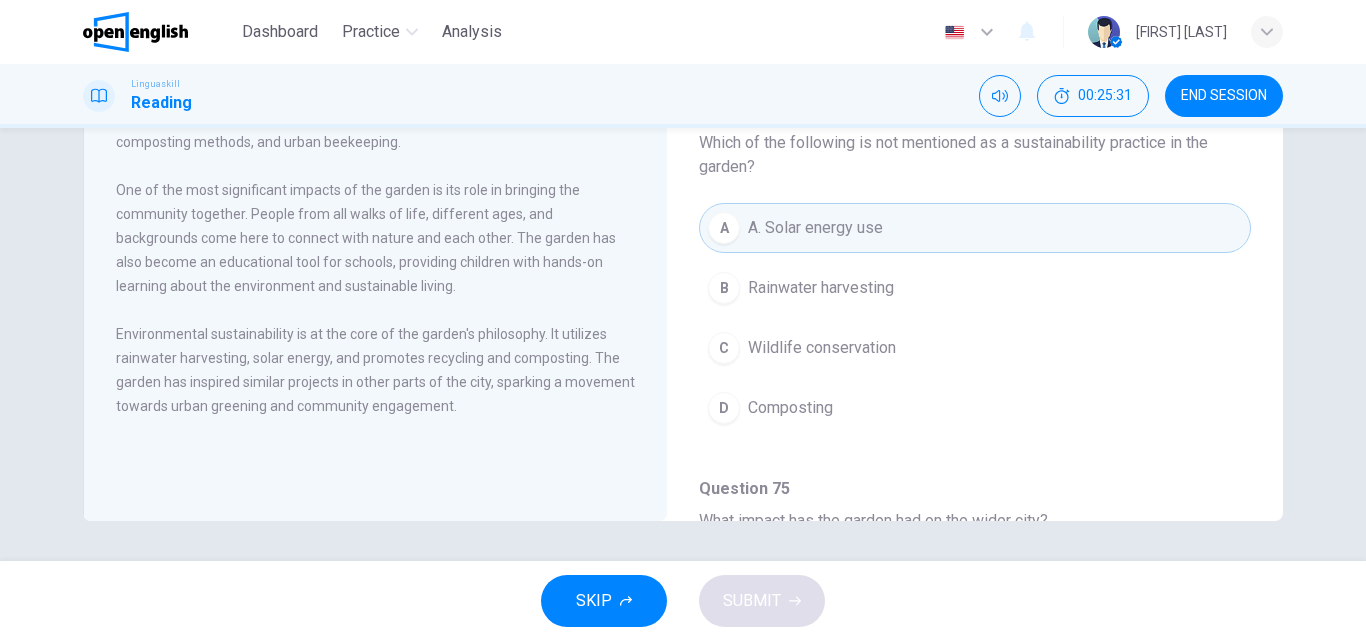 scroll, scrollTop: 988, scrollLeft: 0, axis: vertical 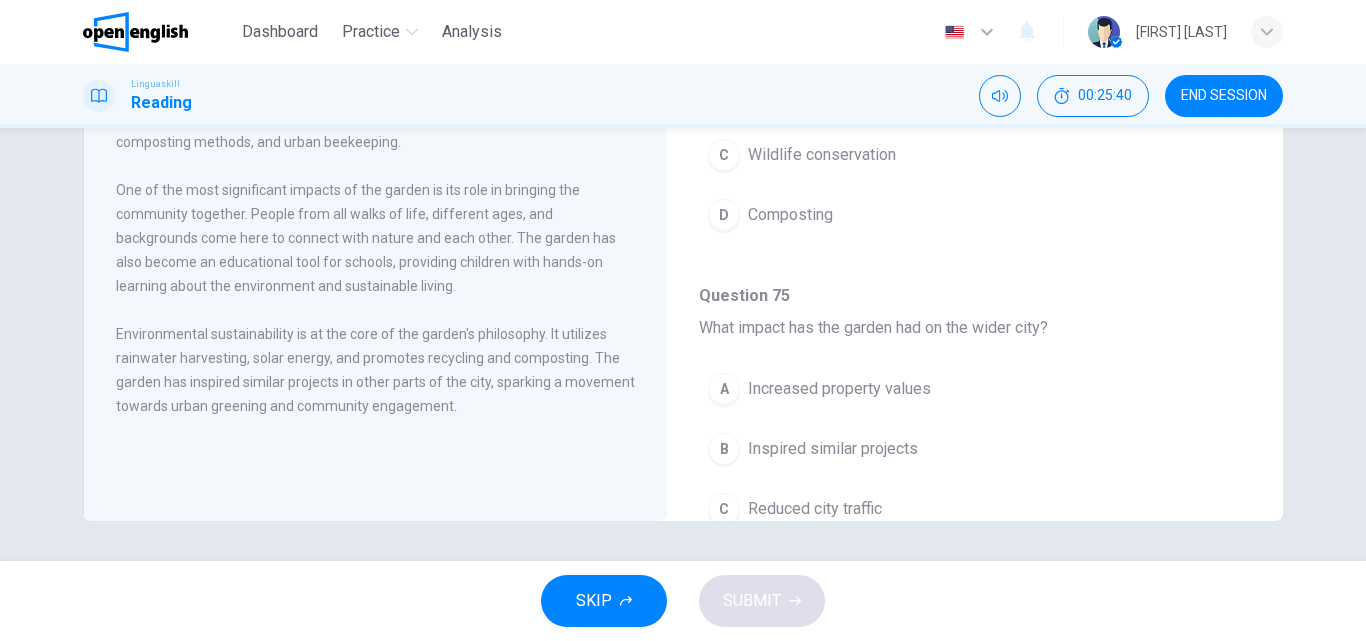 click on "C Reduced city traffic" at bounding box center [975, 509] 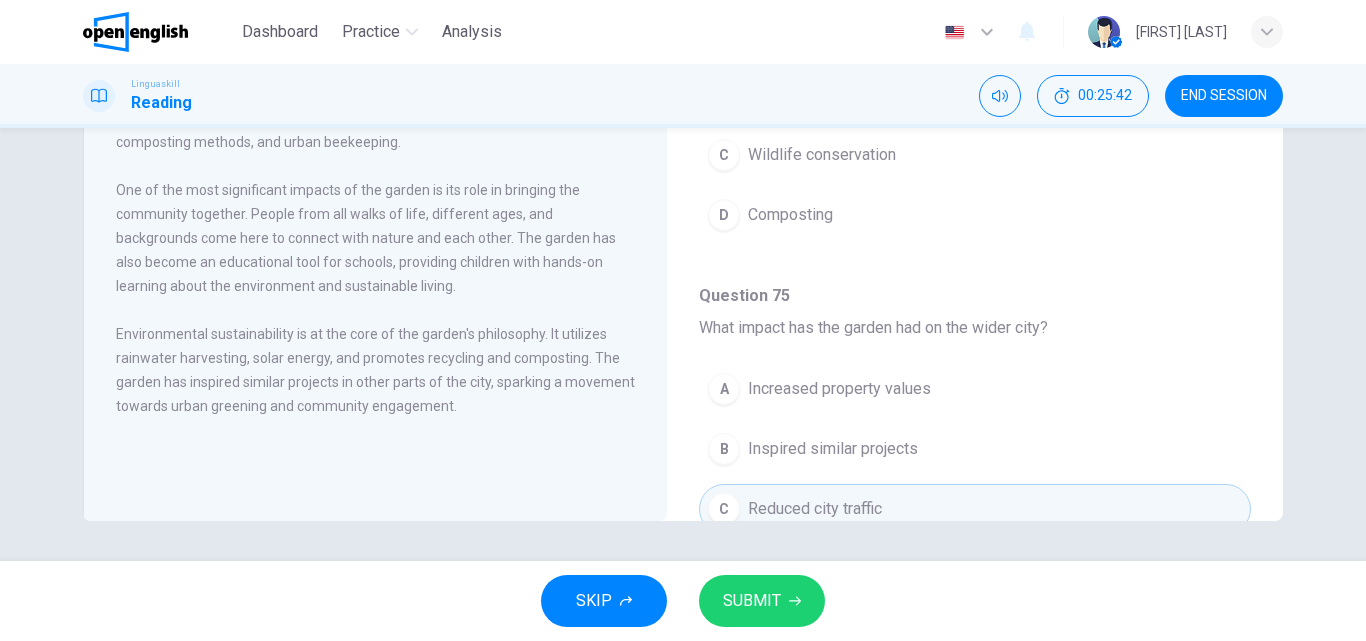 click on "SKIP SUBMIT" at bounding box center [683, 601] 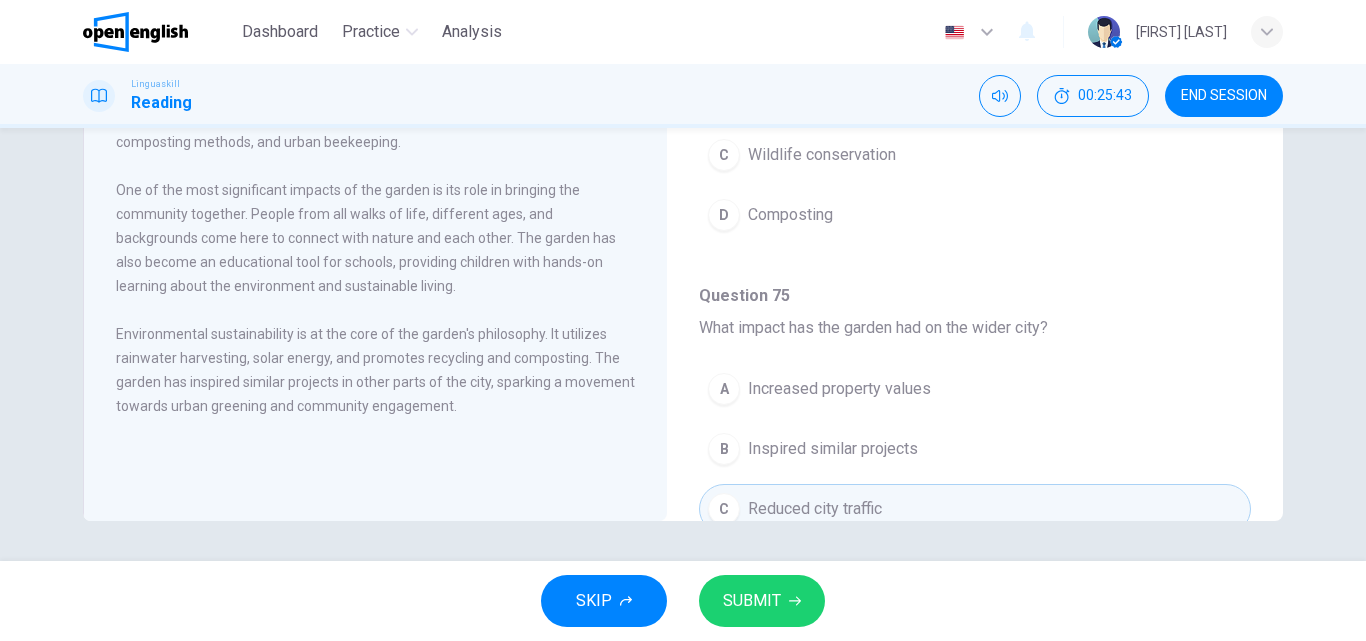 click on "SUBMIT" at bounding box center (752, 601) 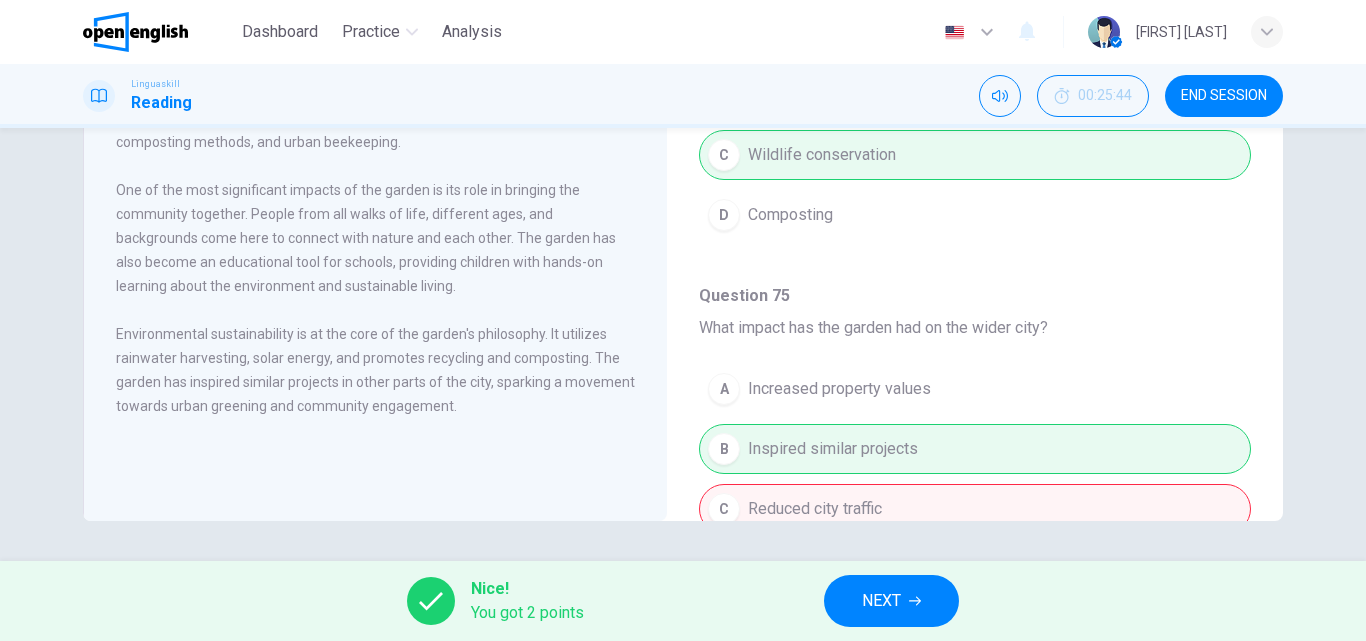 click on "NEXT" at bounding box center [881, 601] 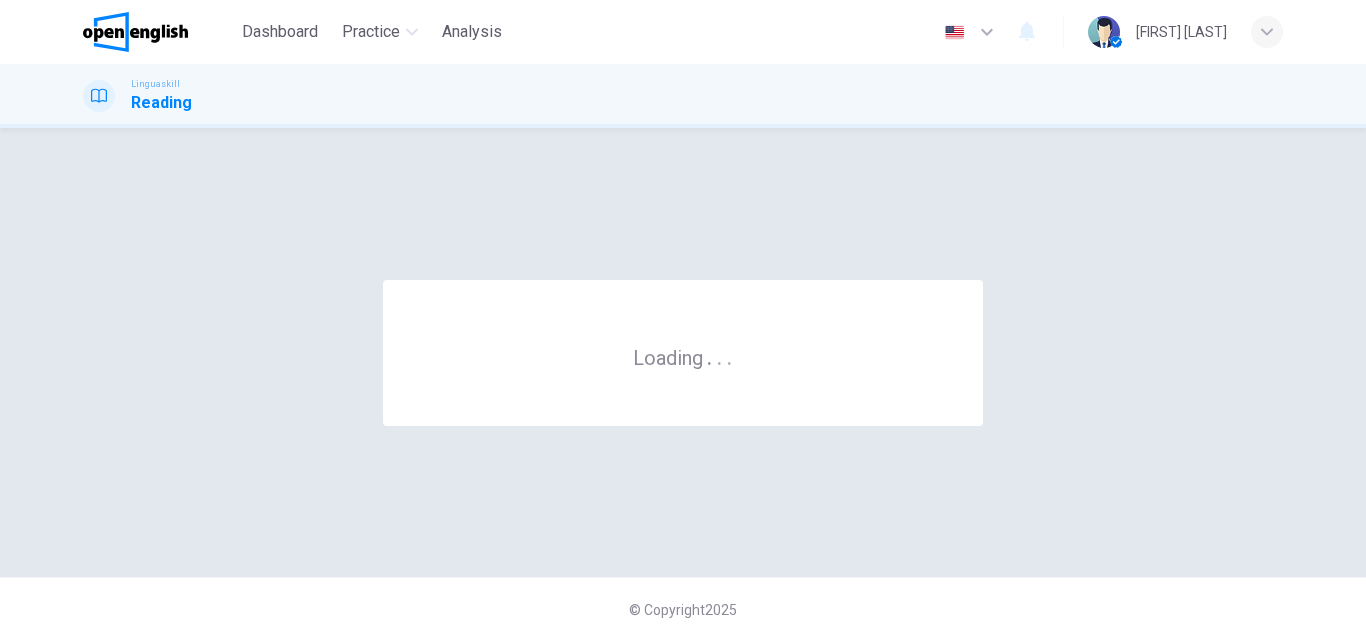 scroll, scrollTop: 0, scrollLeft: 0, axis: both 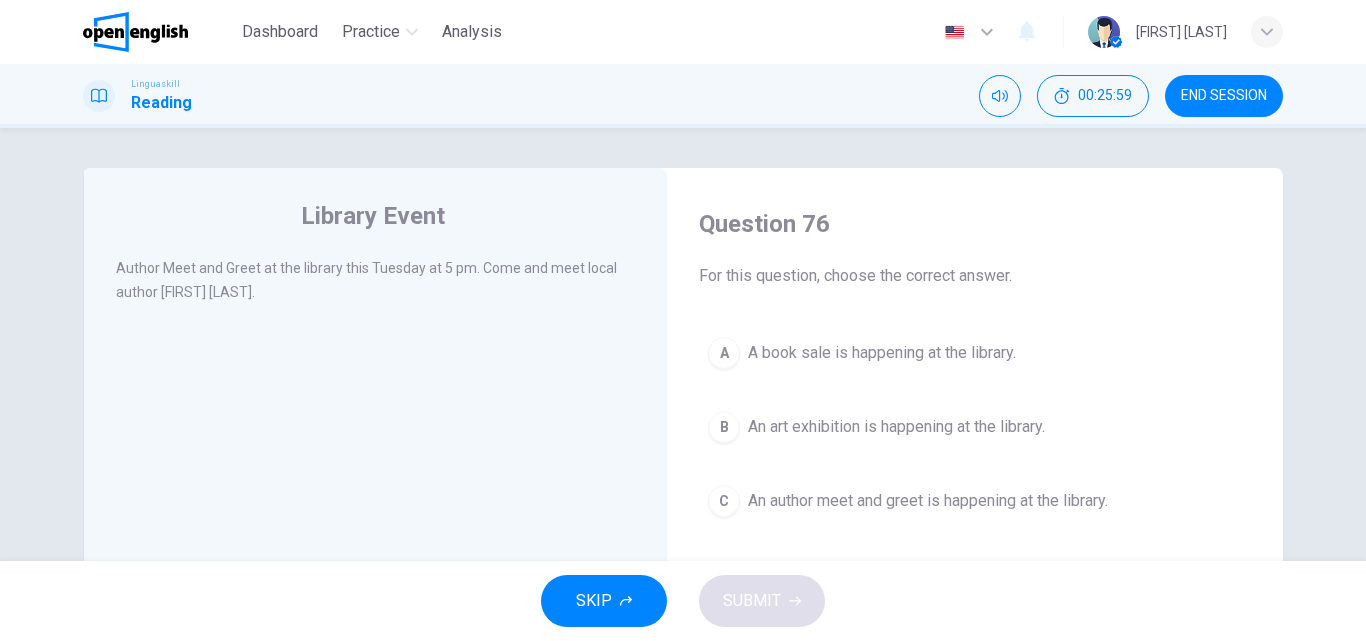 click on "An author meet and greet is happening at the library." at bounding box center [928, 501] 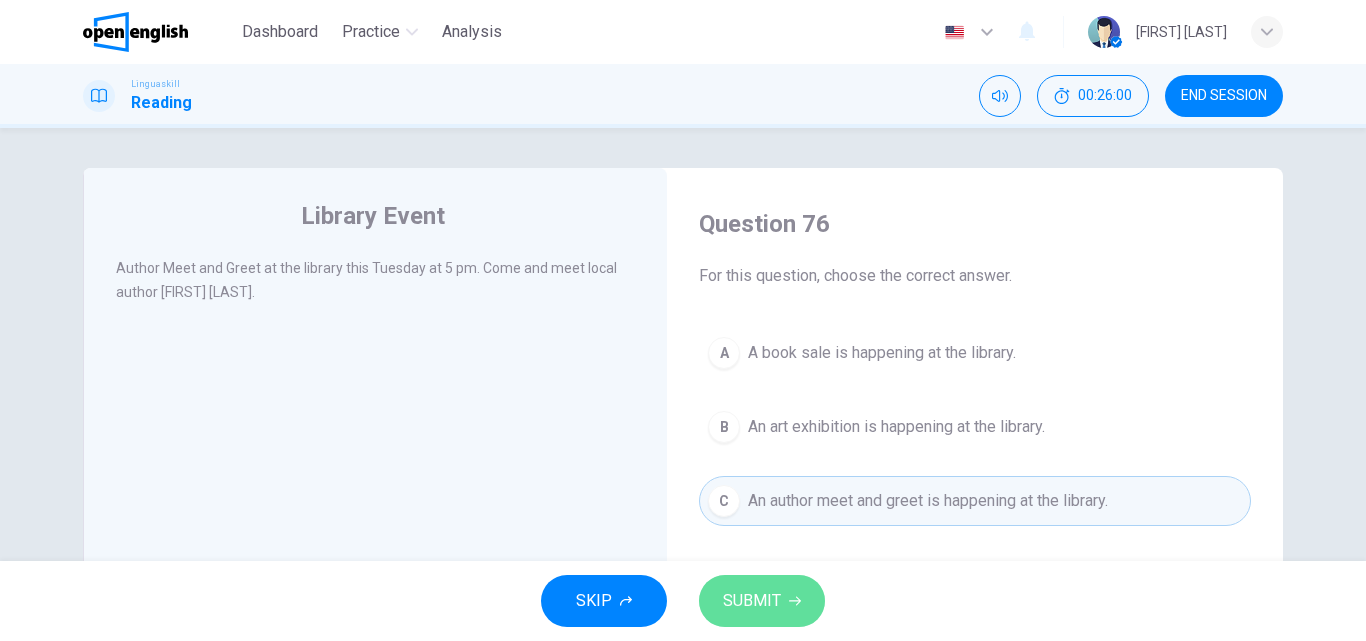 click on "SUBMIT" at bounding box center (752, 601) 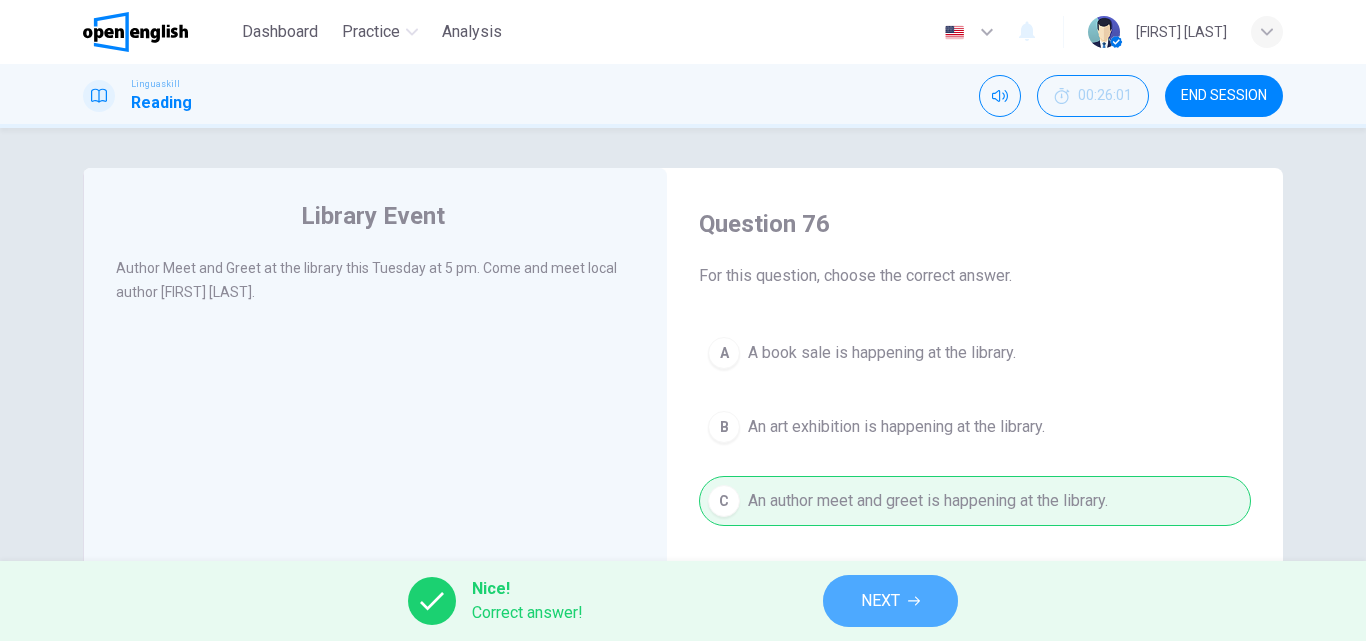 click on "NEXT" at bounding box center (890, 601) 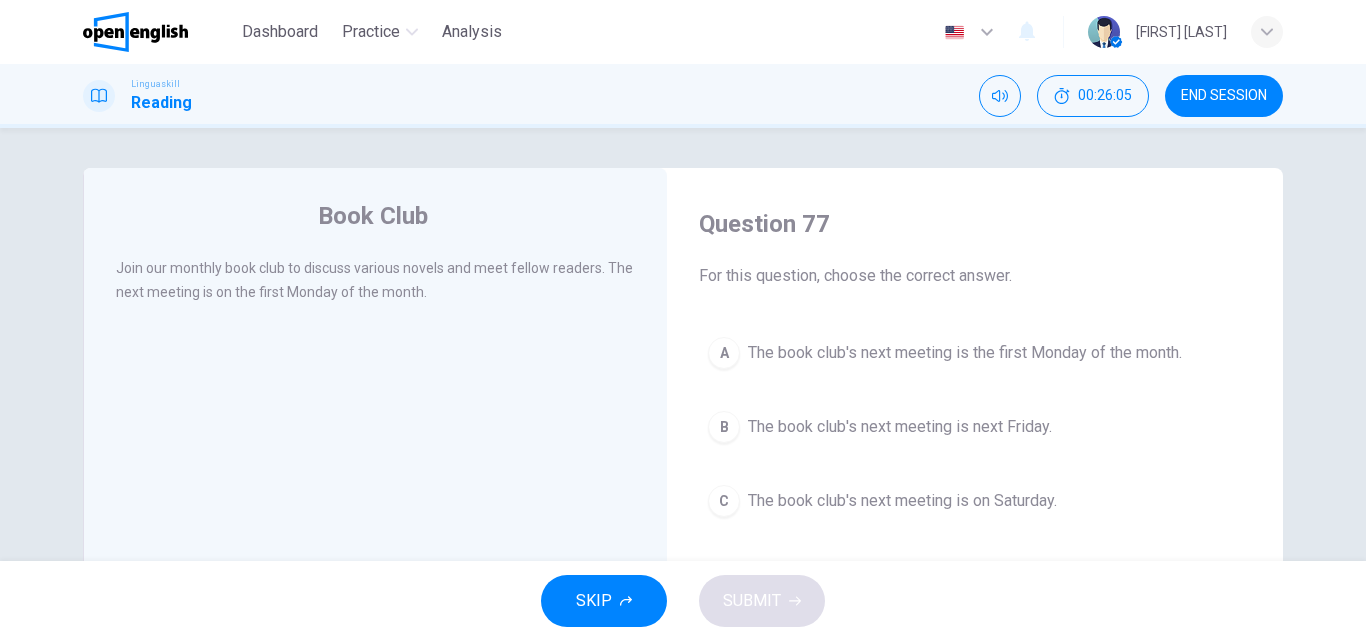 click on "END SESSION" at bounding box center [1224, 96] 